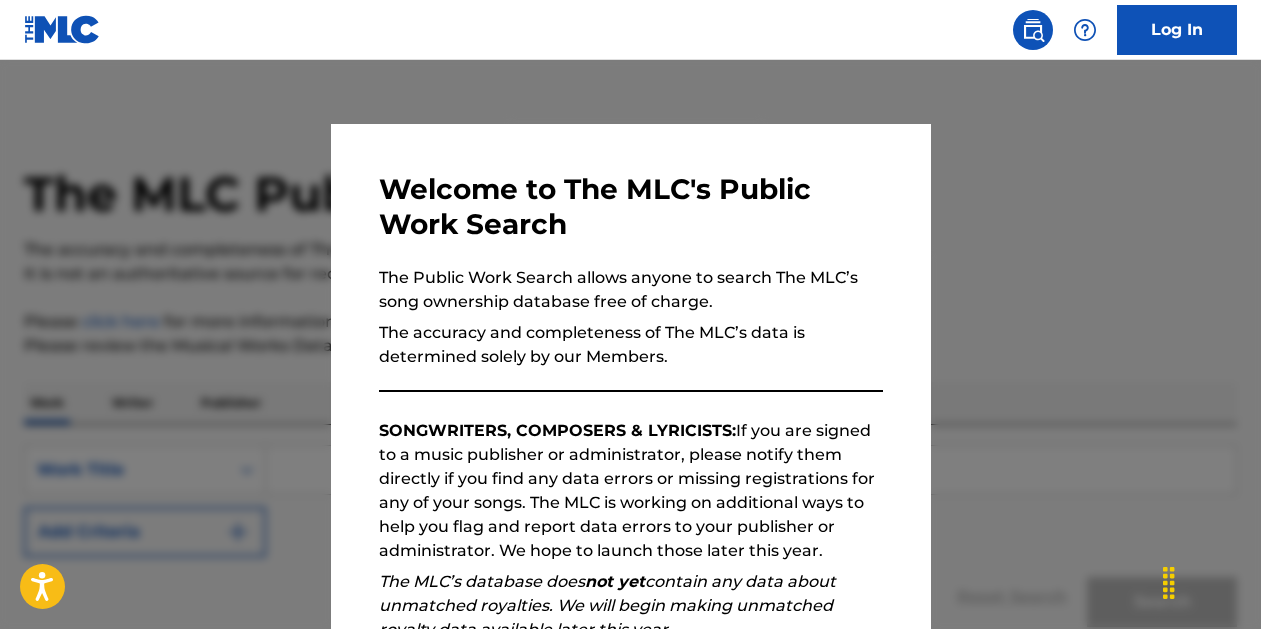 scroll, scrollTop: 0, scrollLeft: 0, axis: both 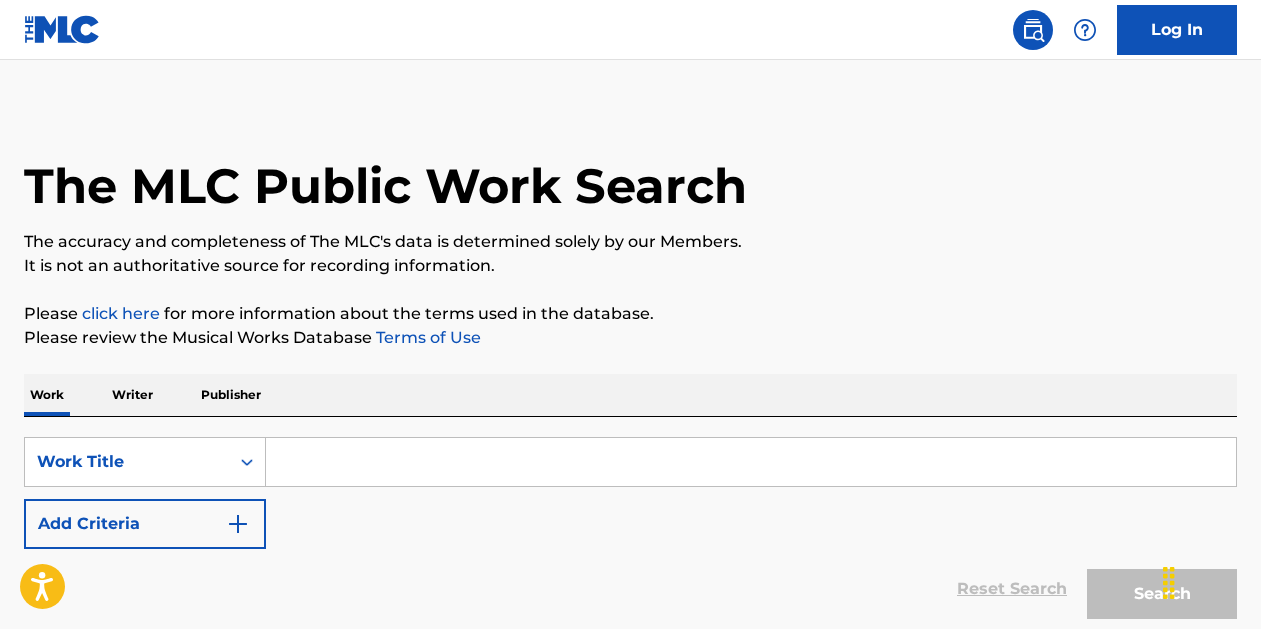 click on "Writer" at bounding box center [132, 395] 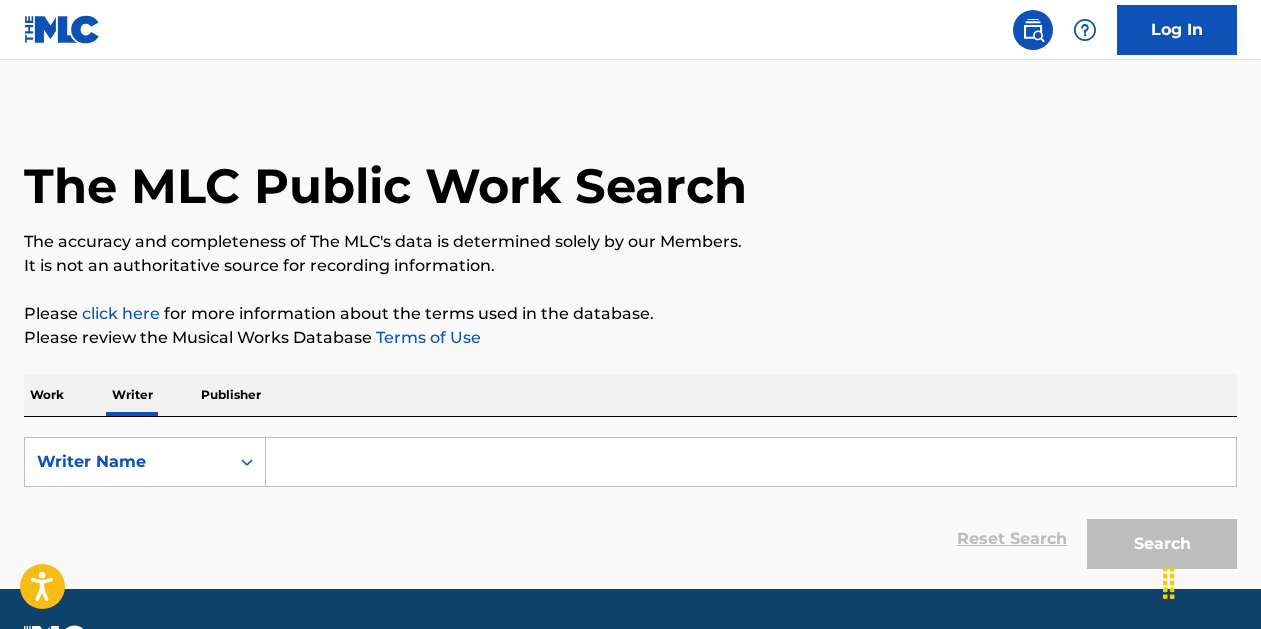 scroll, scrollTop: 0, scrollLeft: 0, axis: both 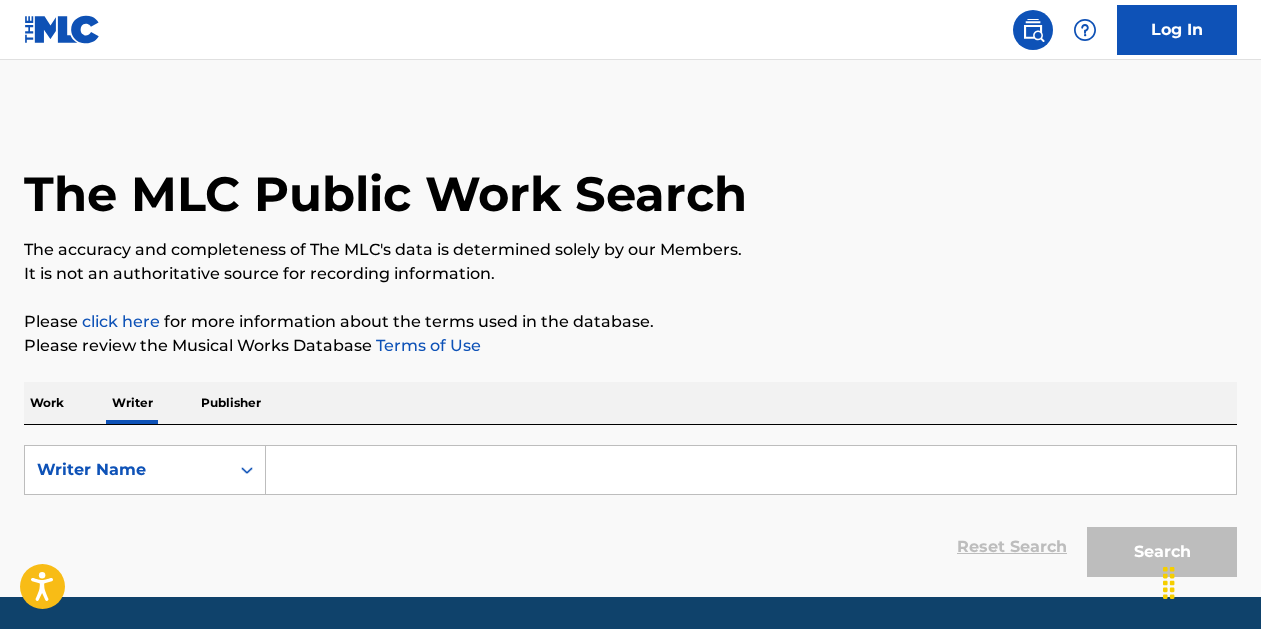click at bounding box center [751, 470] 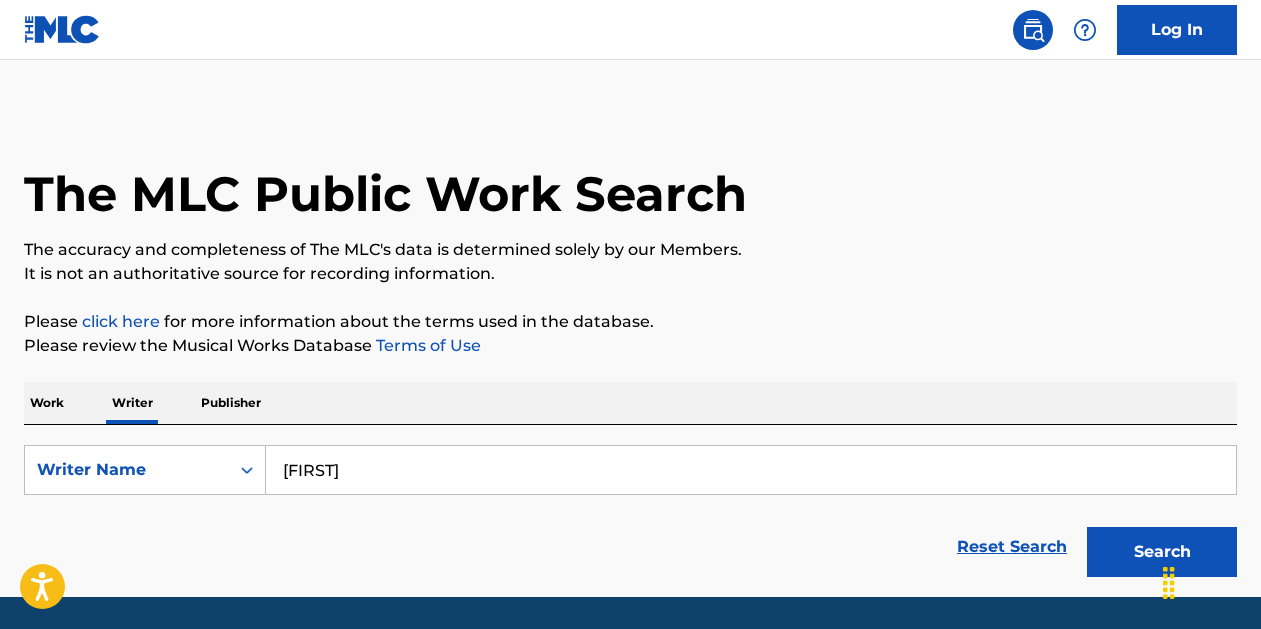 click on "Search" at bounding box center [1162, 552] 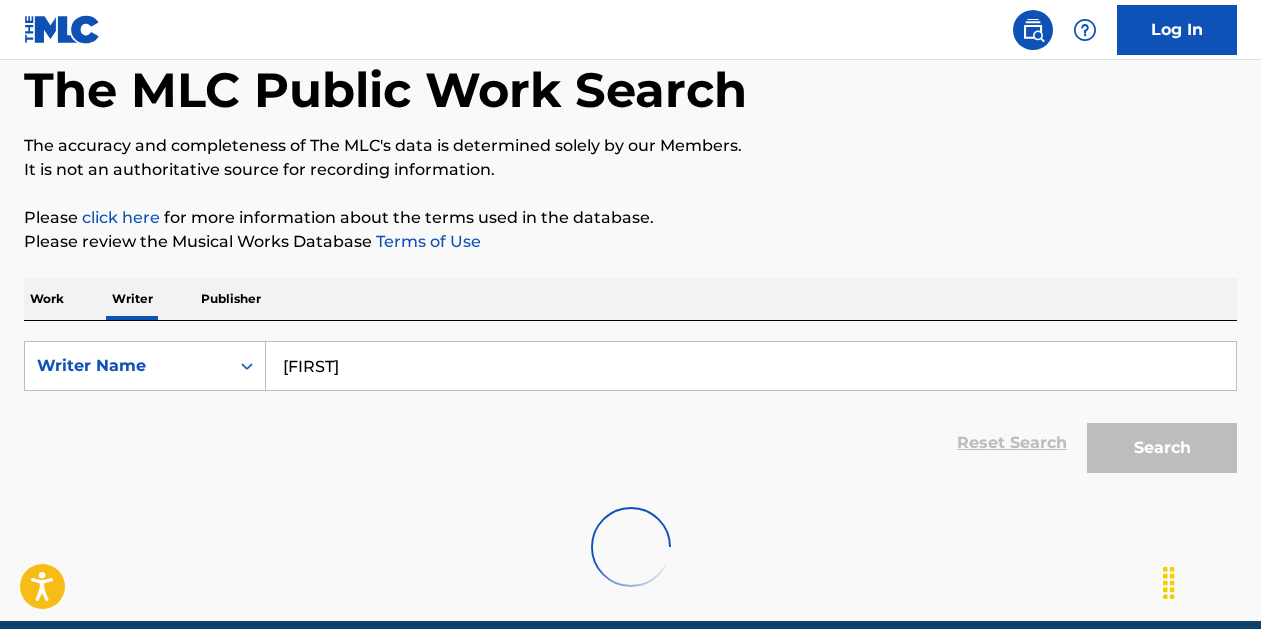 scroll, scrollTop: 116, scrollLeft: 0, axis: vertical 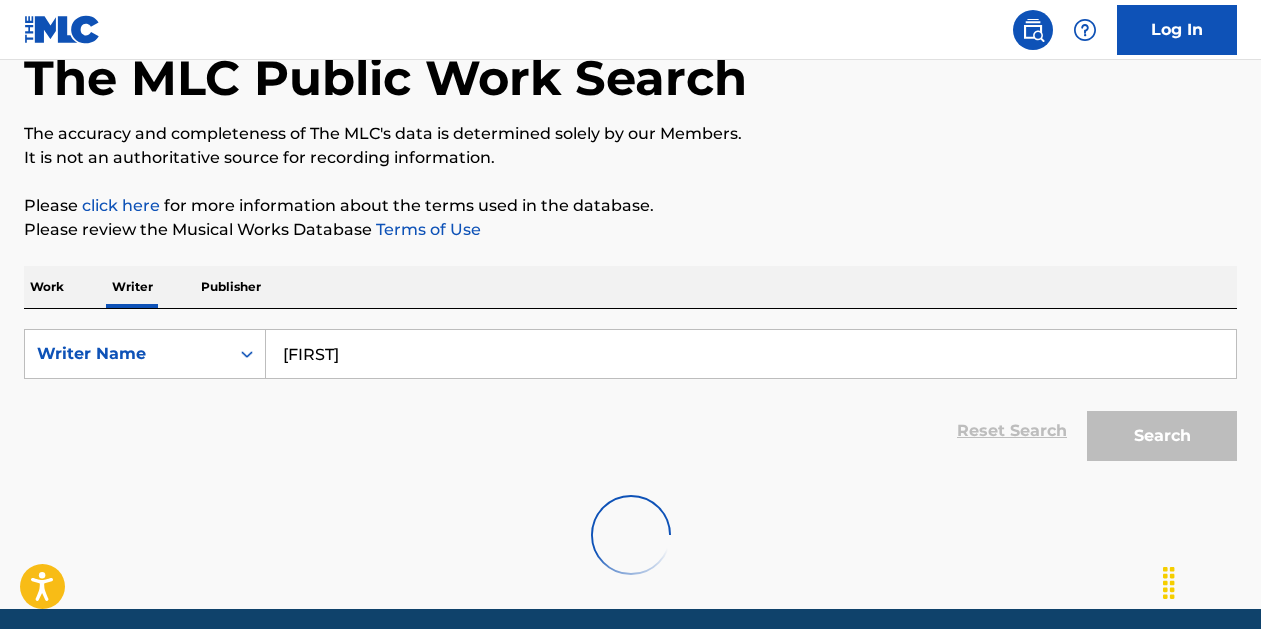 click on "[FIRST]" at bounding box center [751, 354] 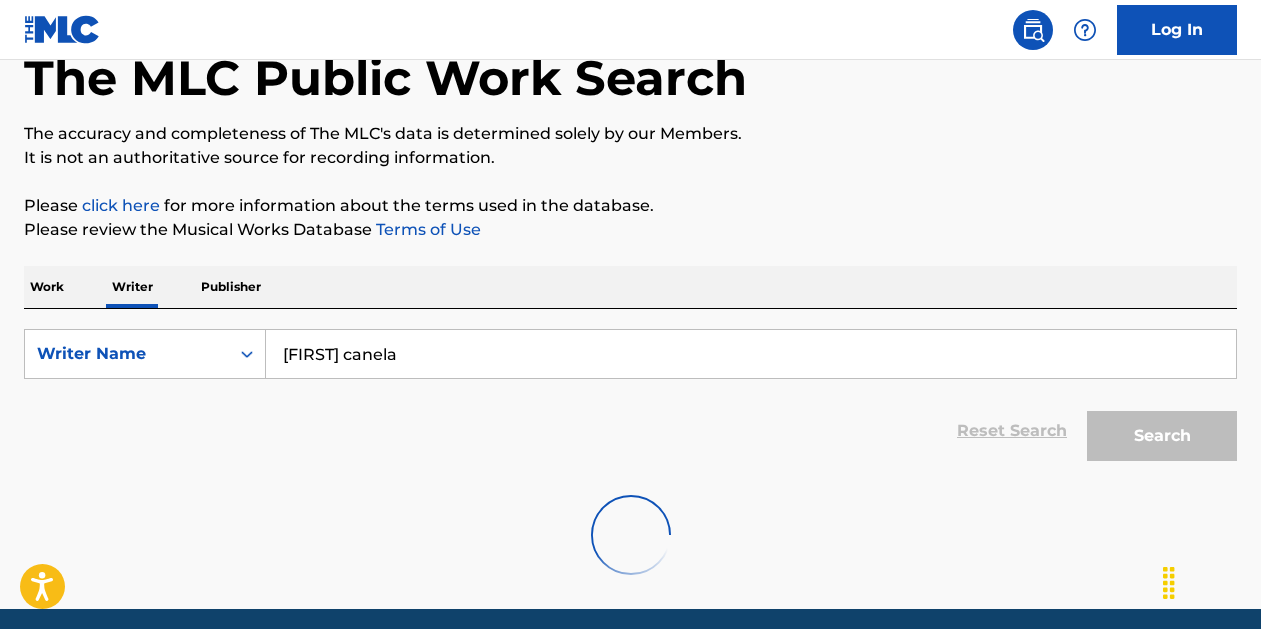 type on "[FIRST] [LAST]" 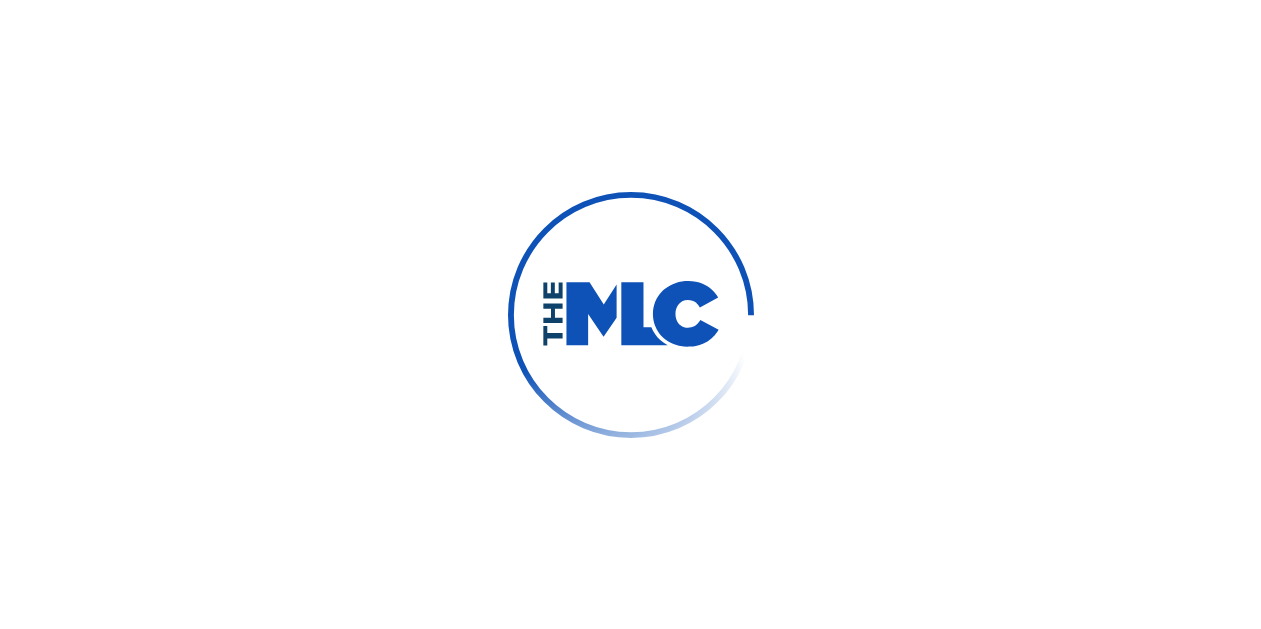 scroll, scrollTop: 0, scrollLeft: 0, axis: both 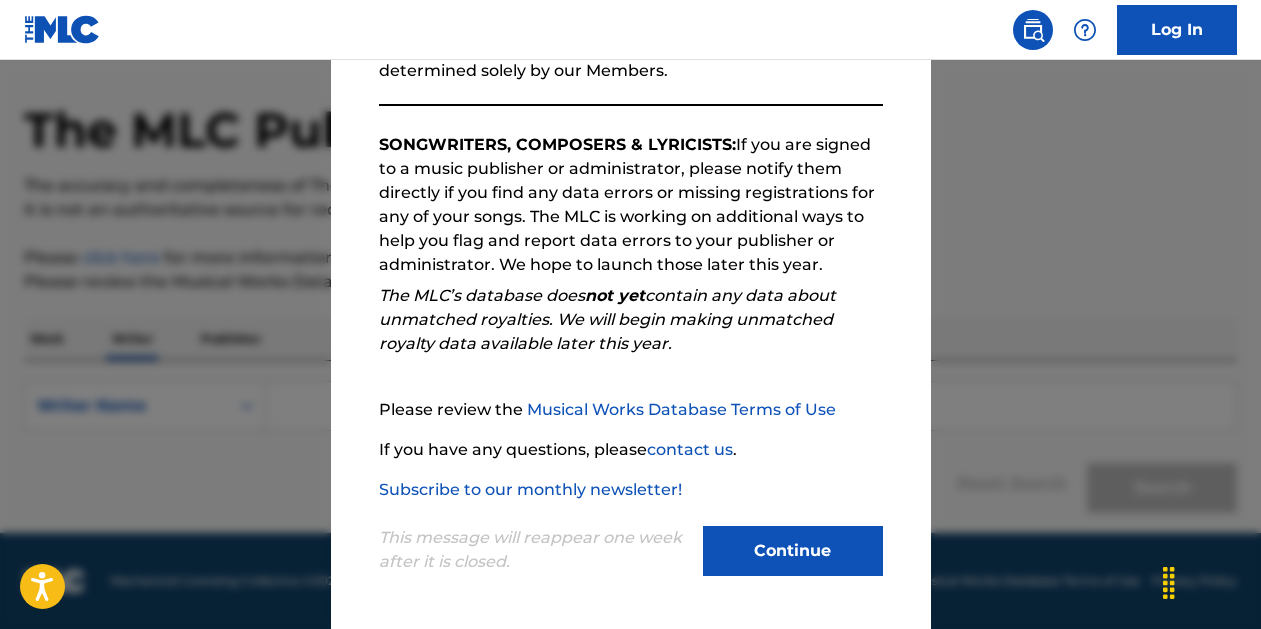 click on "Continue" at bounding box center (793, 551) 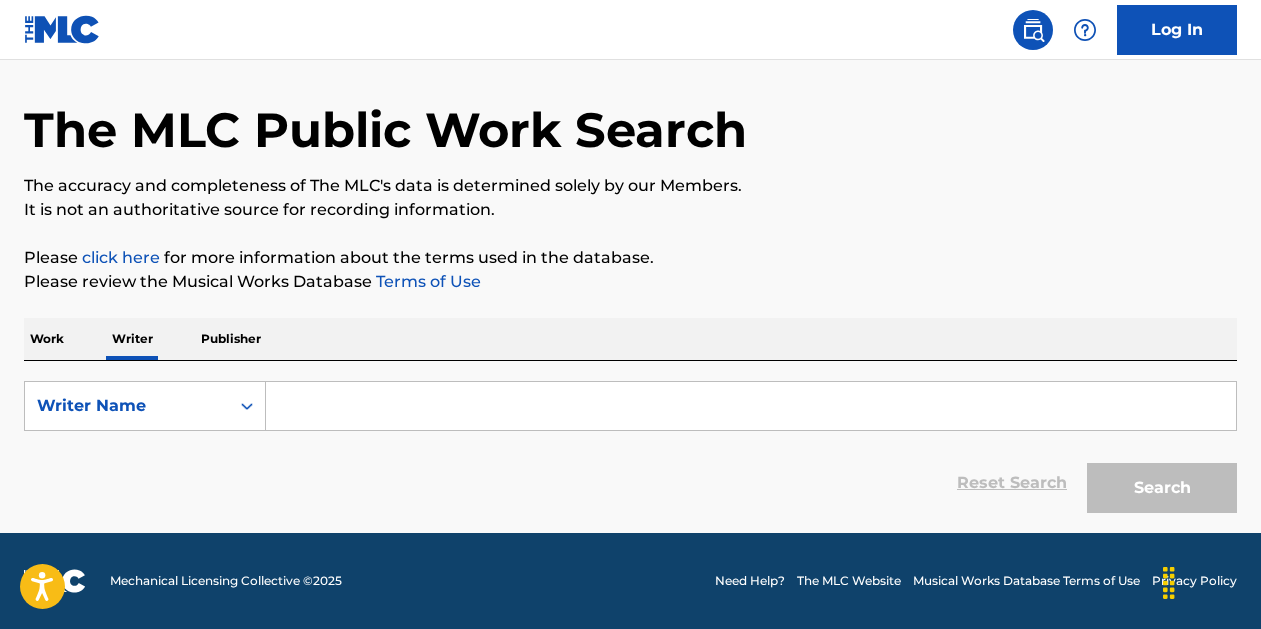 click at bounding box center (751, 406) 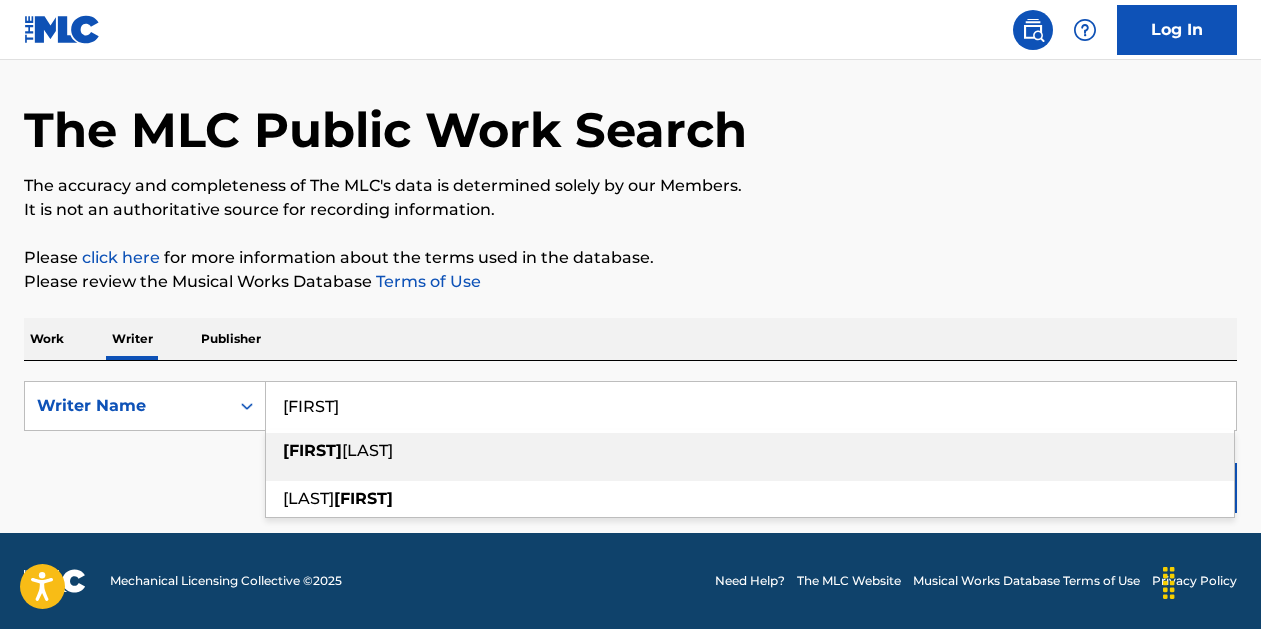 click on "[FIRST] [LAST]" at bounding box center [750, 451] 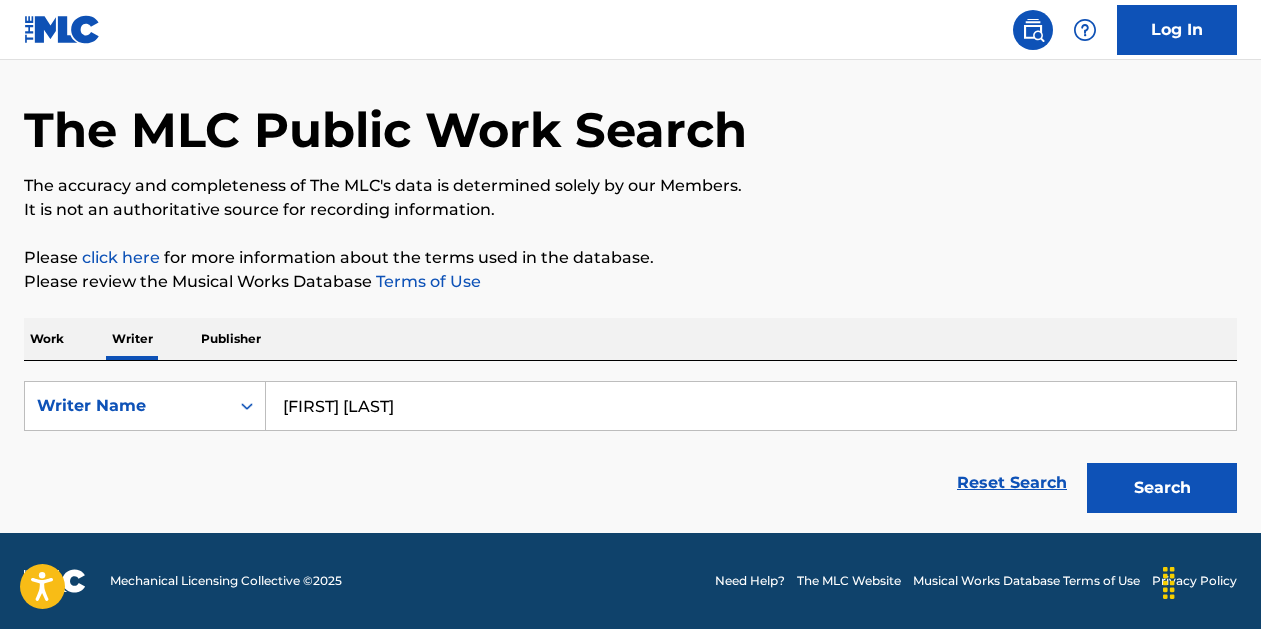 click on "Search" at bounding box center [1162, 488] 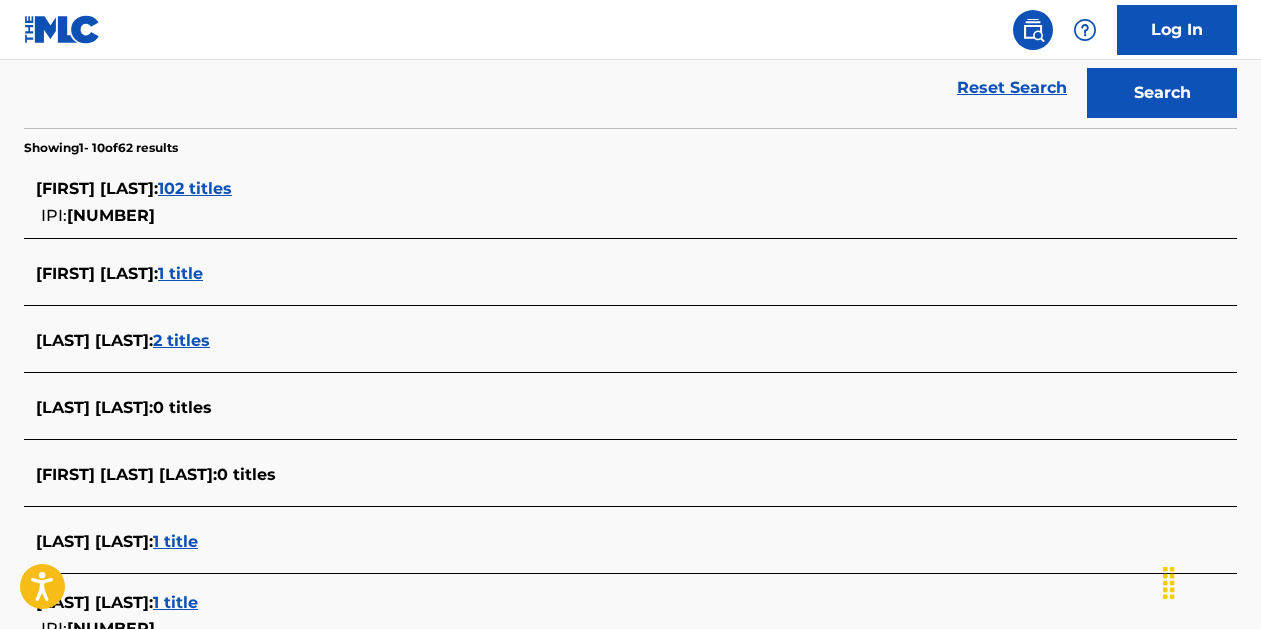 scroll, scrollTop: 461, scrollLeft: 0, axis: vertical 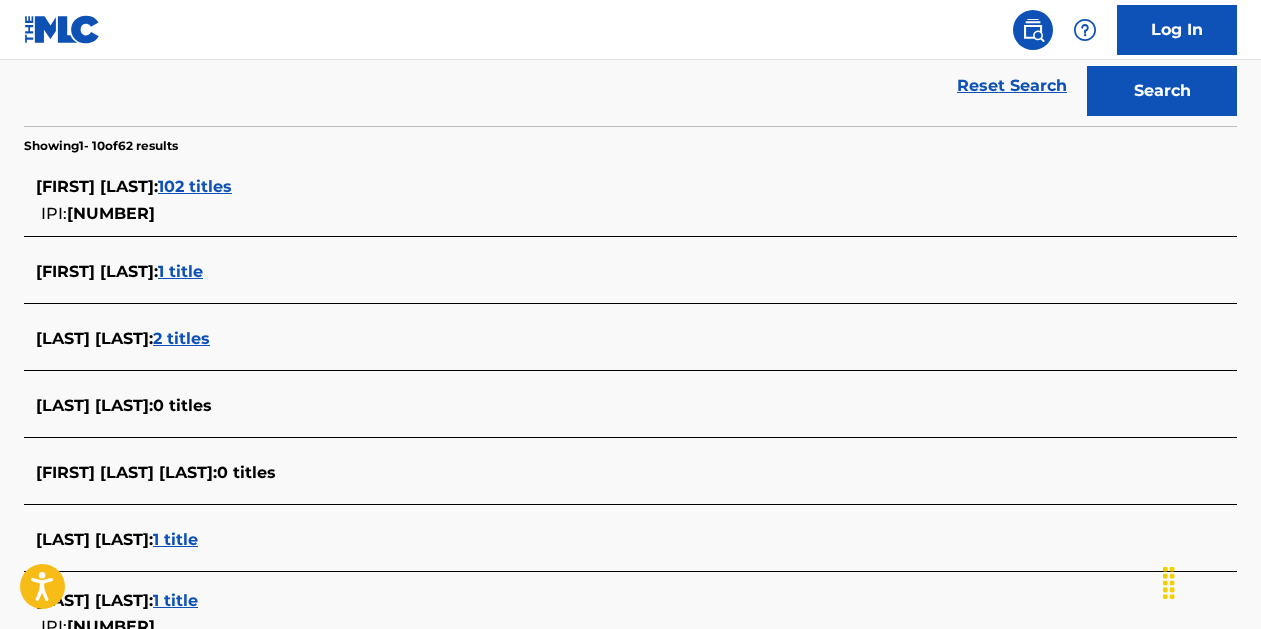 click on "102 titles" at bounding box center (195, 186) 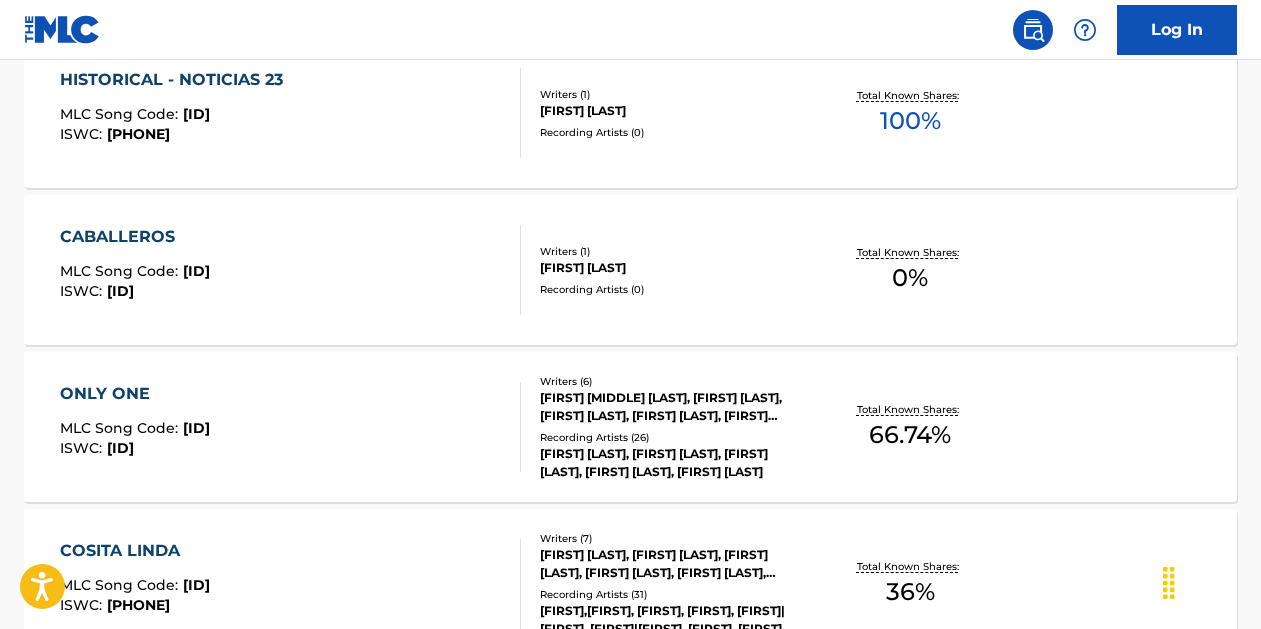 scroll, scrollTop: 1583, scrollLeft: 0, axis: vertical 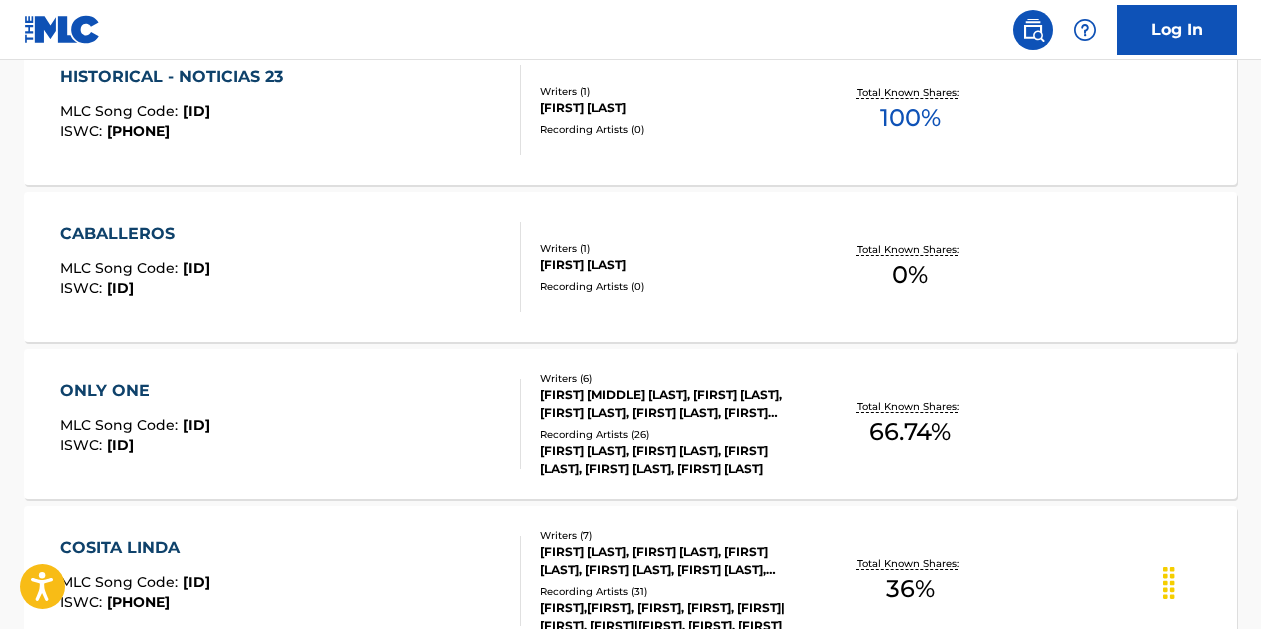 click on "CABALLEROS" at bounding box center (135, 234) 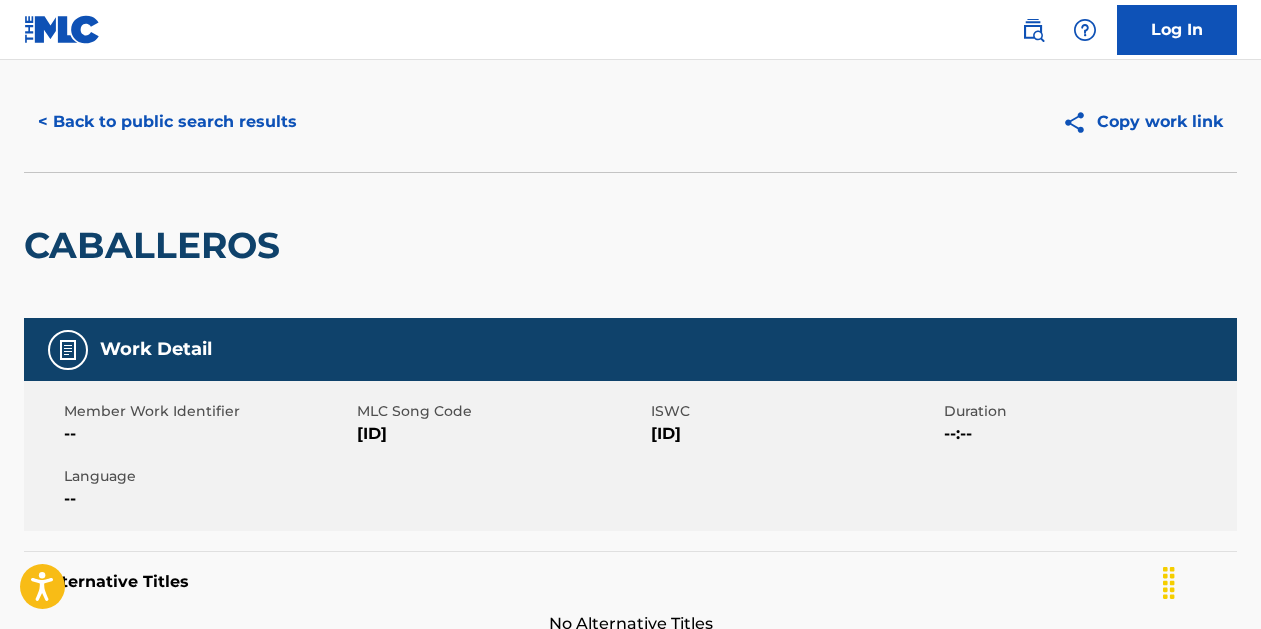 scroll, scrollTop: 0, scrollLeft: 0, axis: both 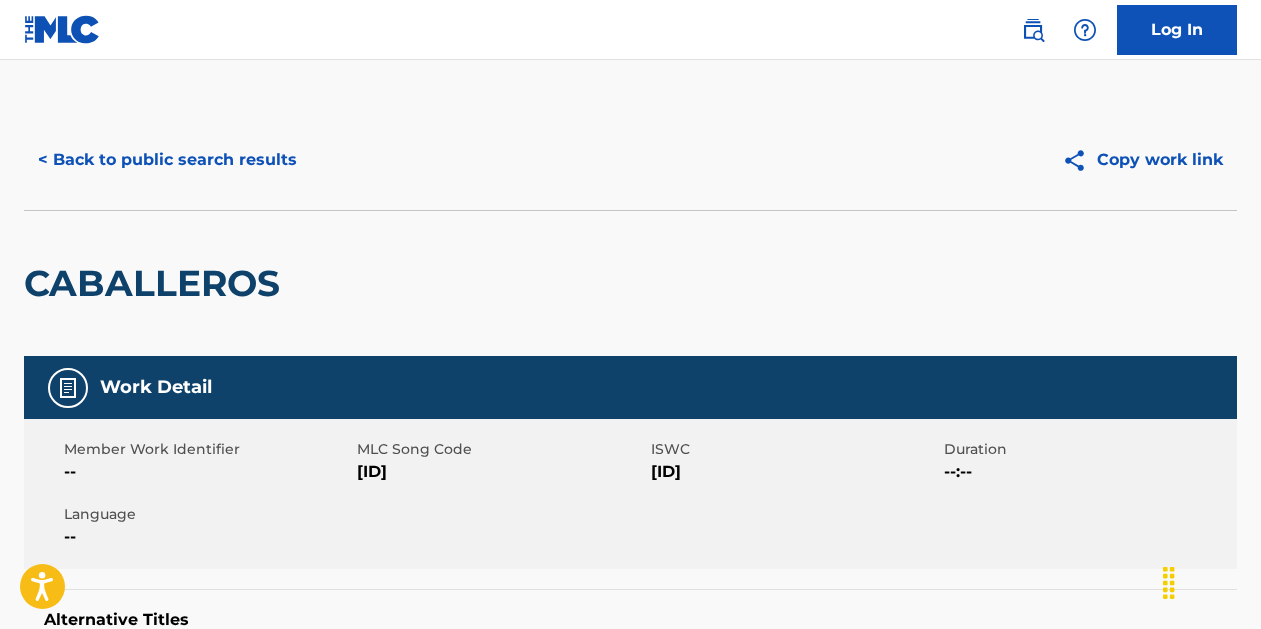 click on "< Back to public search results" at bounding box center [167, 160] 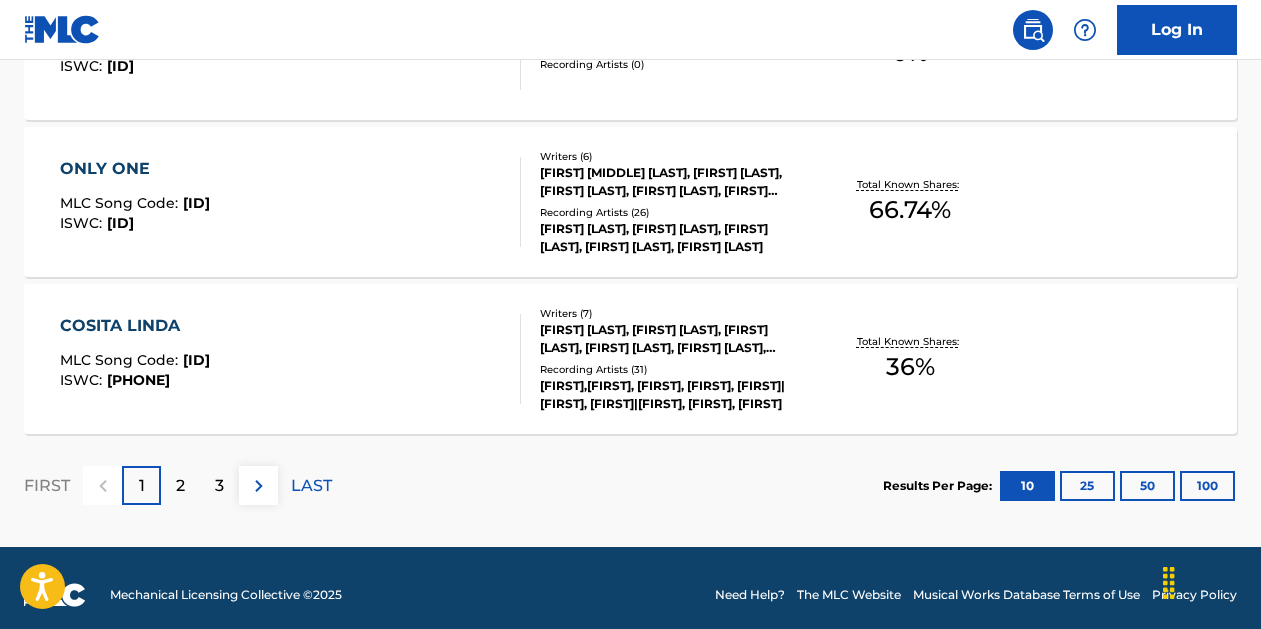 scroll, scrollTop: 1819, scrollLeft: 0, axis: vertical 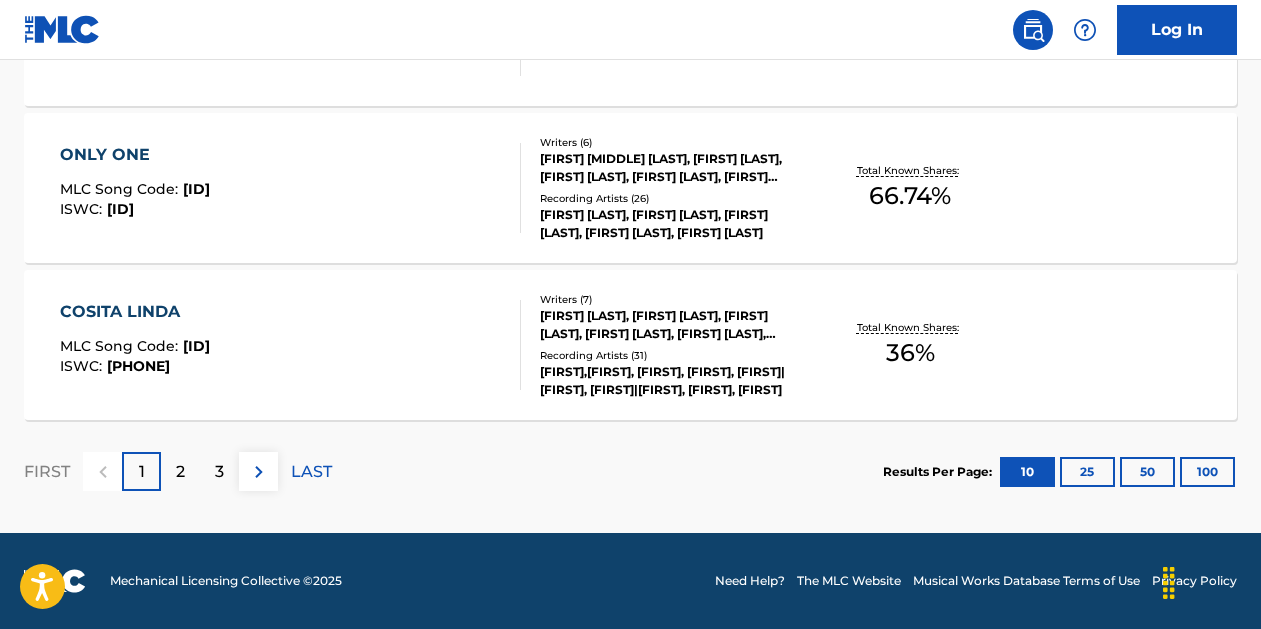 click on "COSITA LINDA" at bounding box center (135, 312) 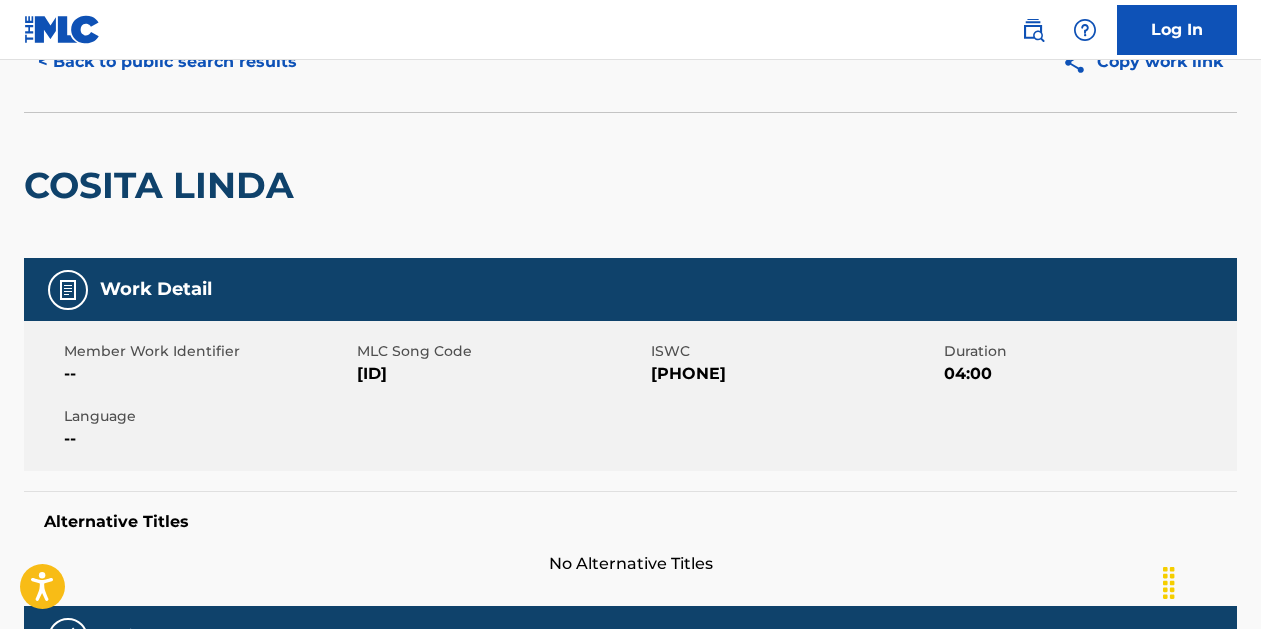 scroll, scrollTop: 80, scrollLeft: 0, axis: vertical 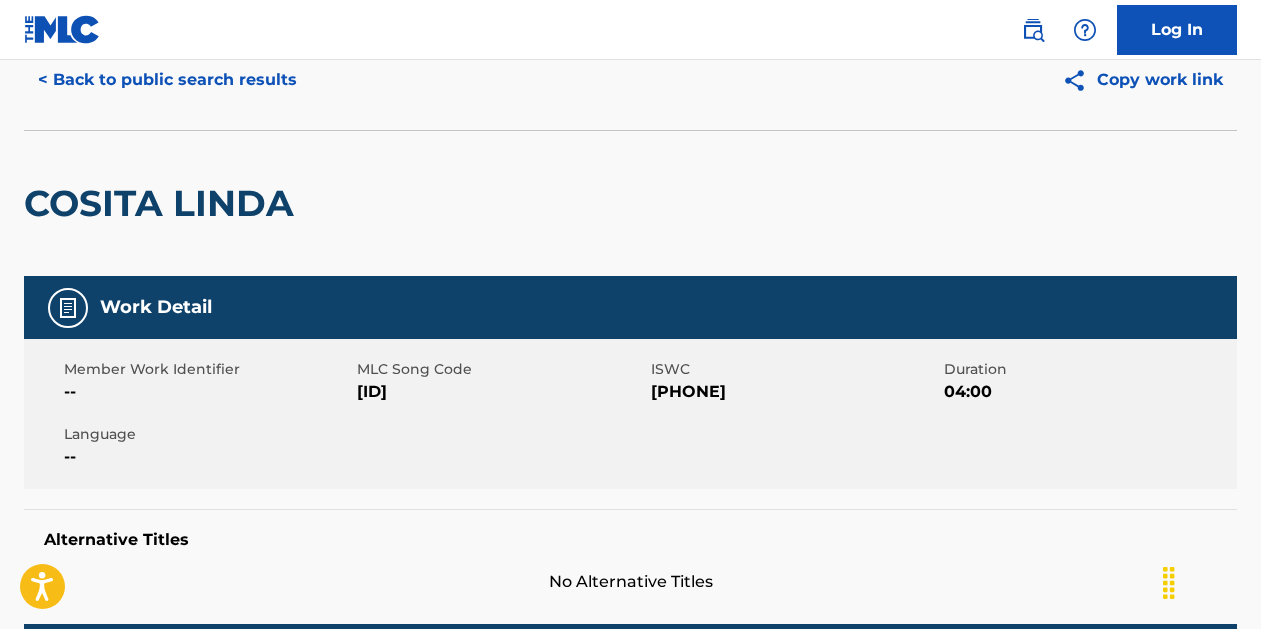 click on "< Back to public search results" at bounding box center [167, 80] 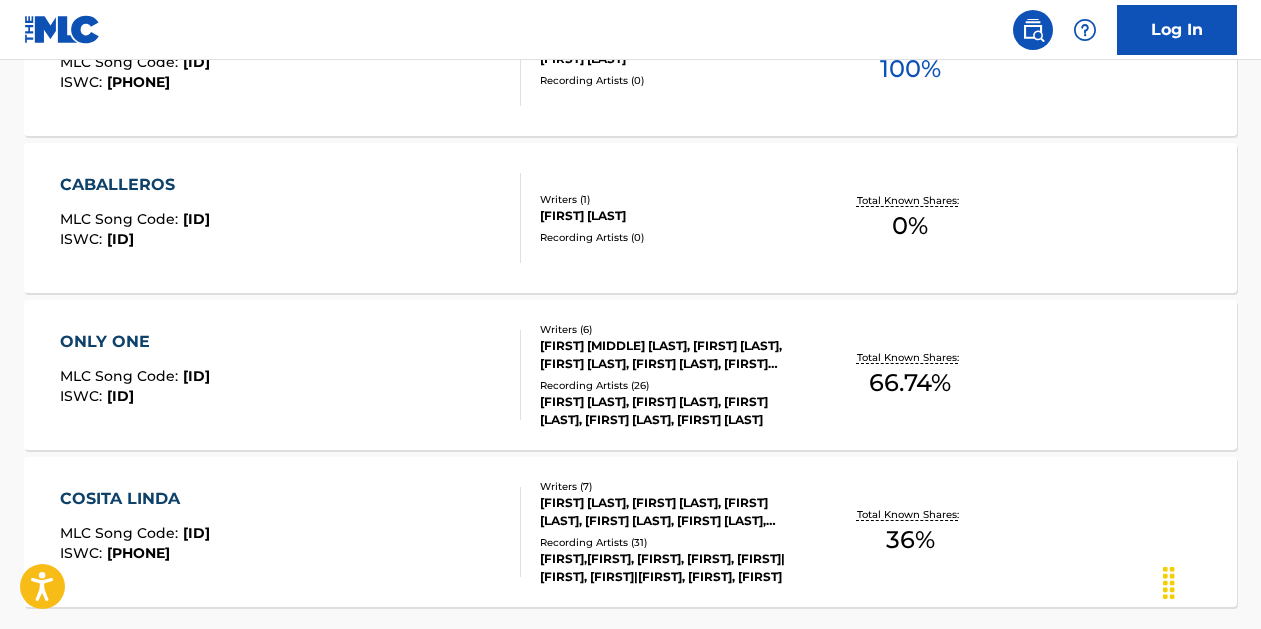 scroll, scrollTop: 1819, scrollLeft: 0, axis: vertical 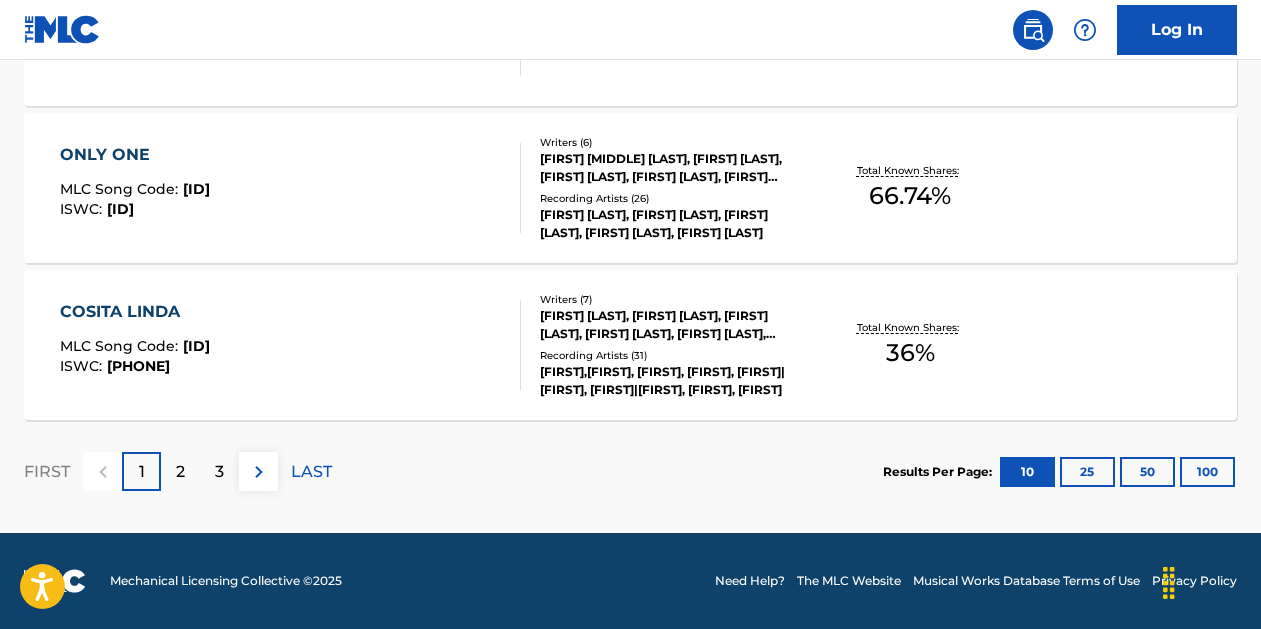 click on "100" at bounding box center (1207, 472) 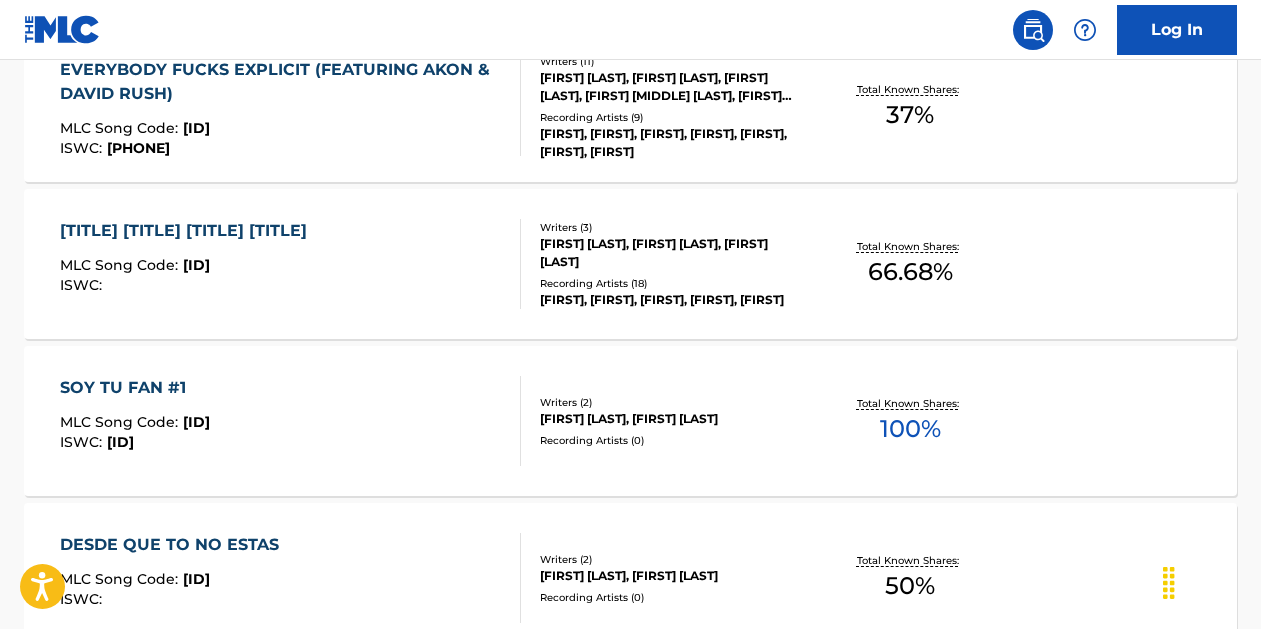 scroll, scrollTop: 8841, scrollLeft: 0, axis: vertical 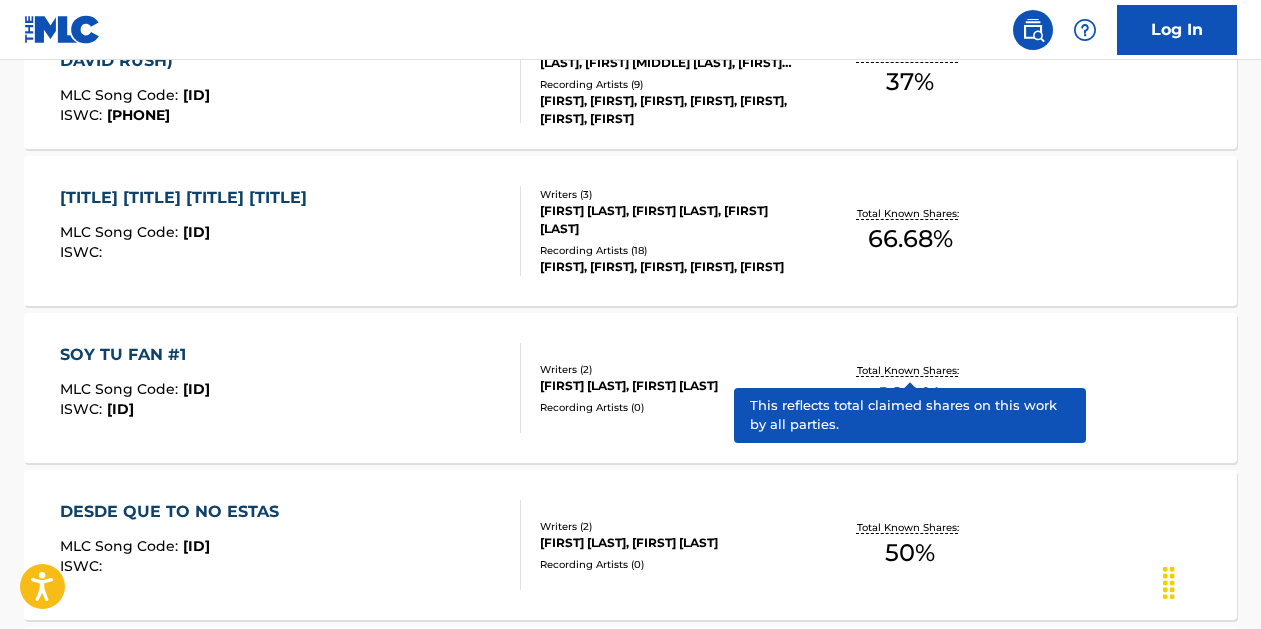 click on "Total Known Shares:" at bounding box center (910, 370) 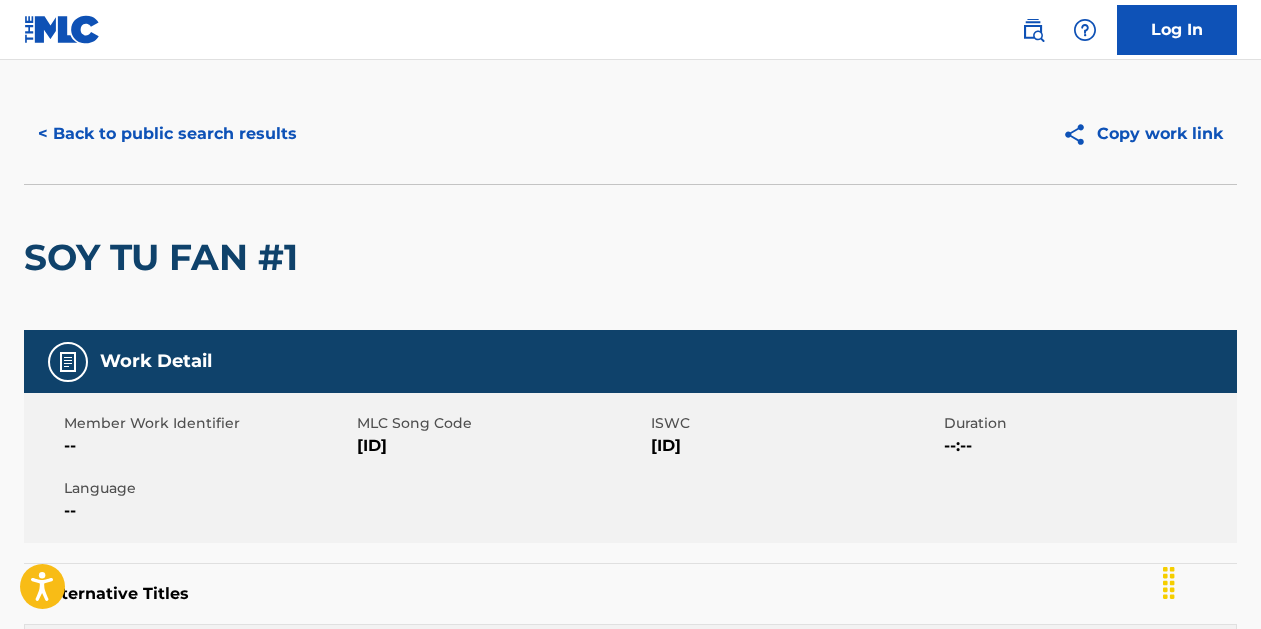 scroll, scrollTop: 0, scrollLeft: 0, axis: both 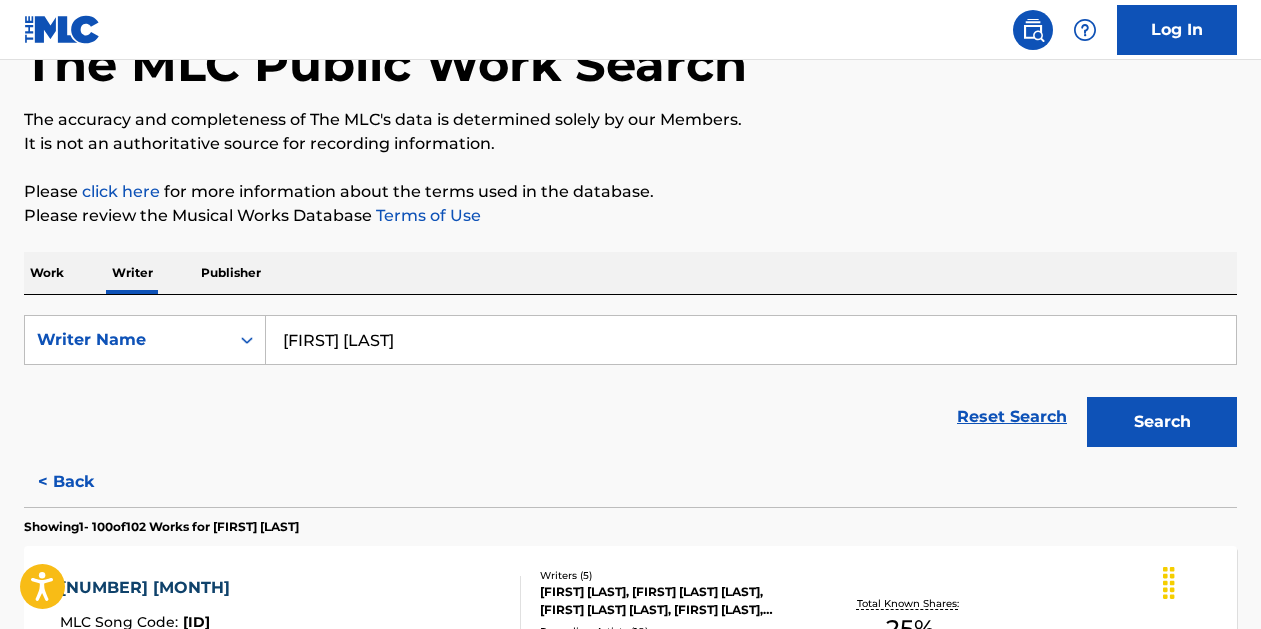 click on "Publisher" at bounding box center [231, 273] 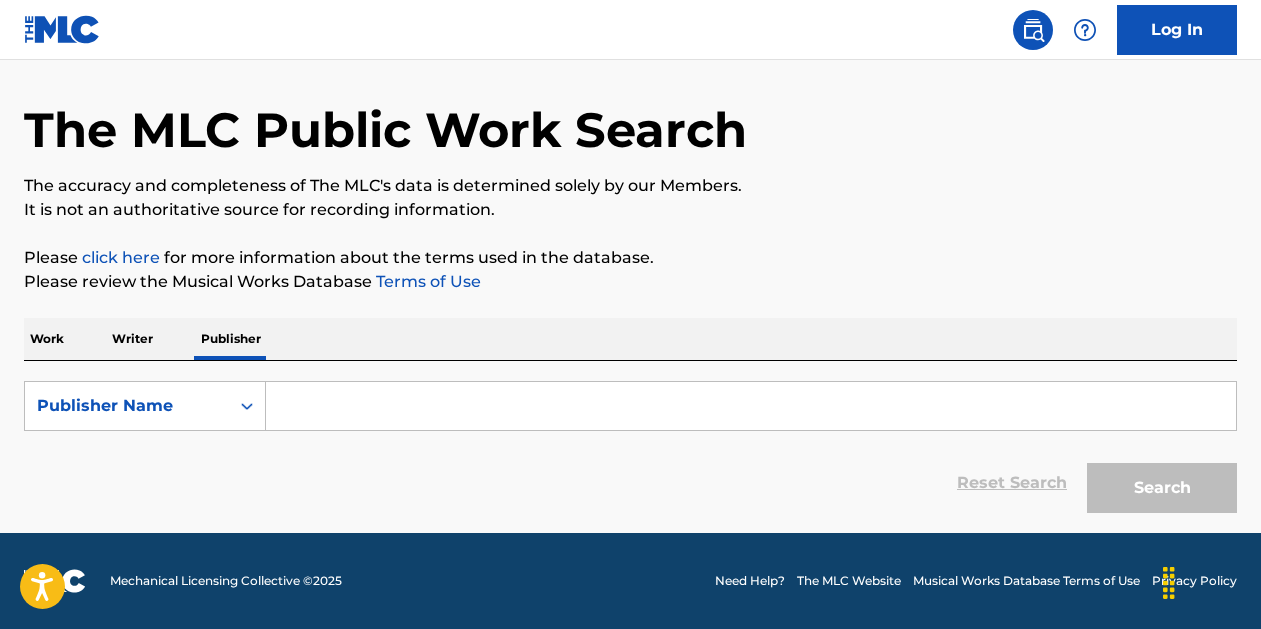 scroll, scrollTop: 0, scrollLeft: 0, axis: both 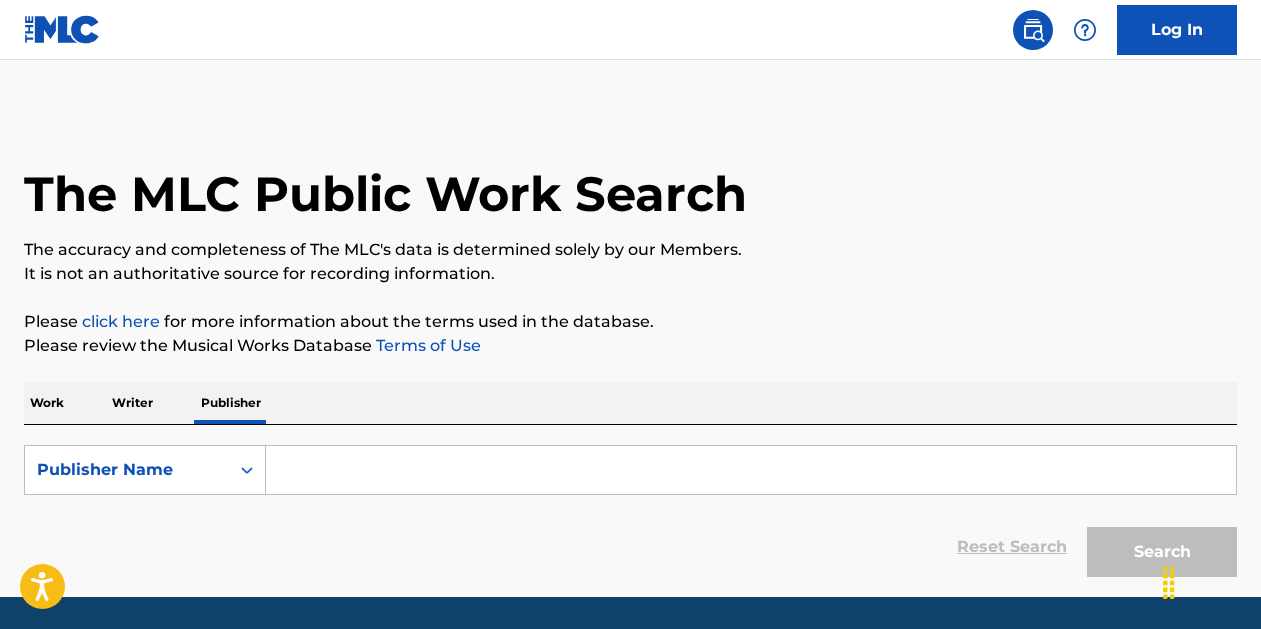 click at bounding box center [751, 470] 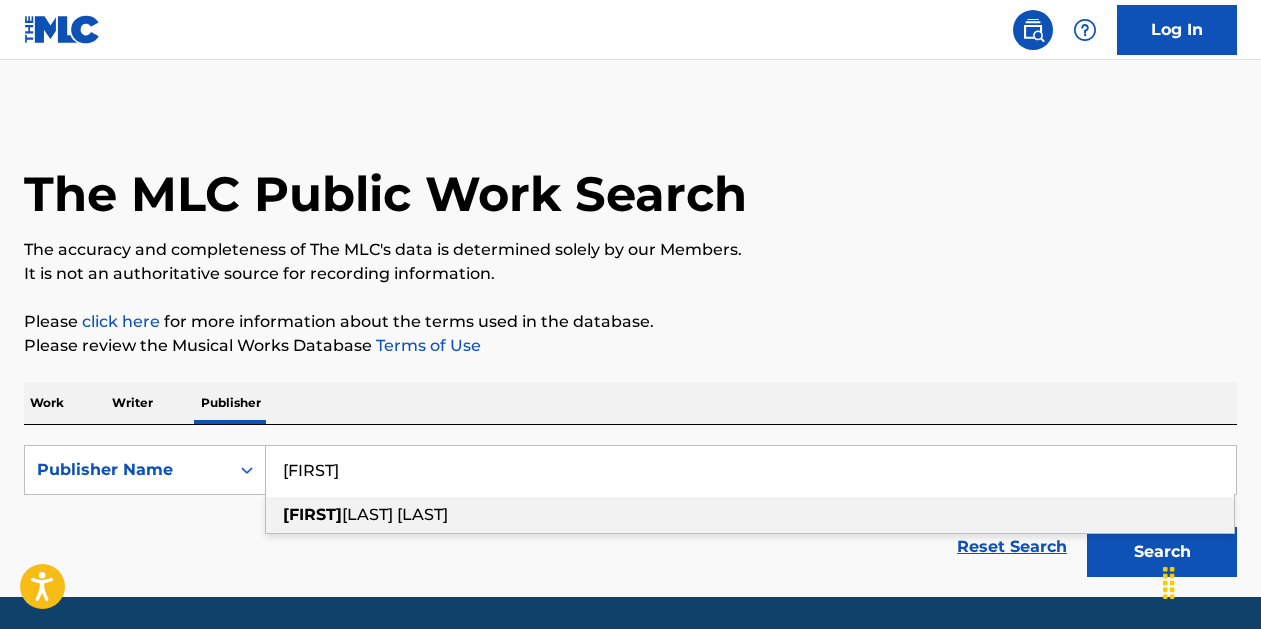 click on "[LAST] [LAST]" at bounding box center (395, 514) 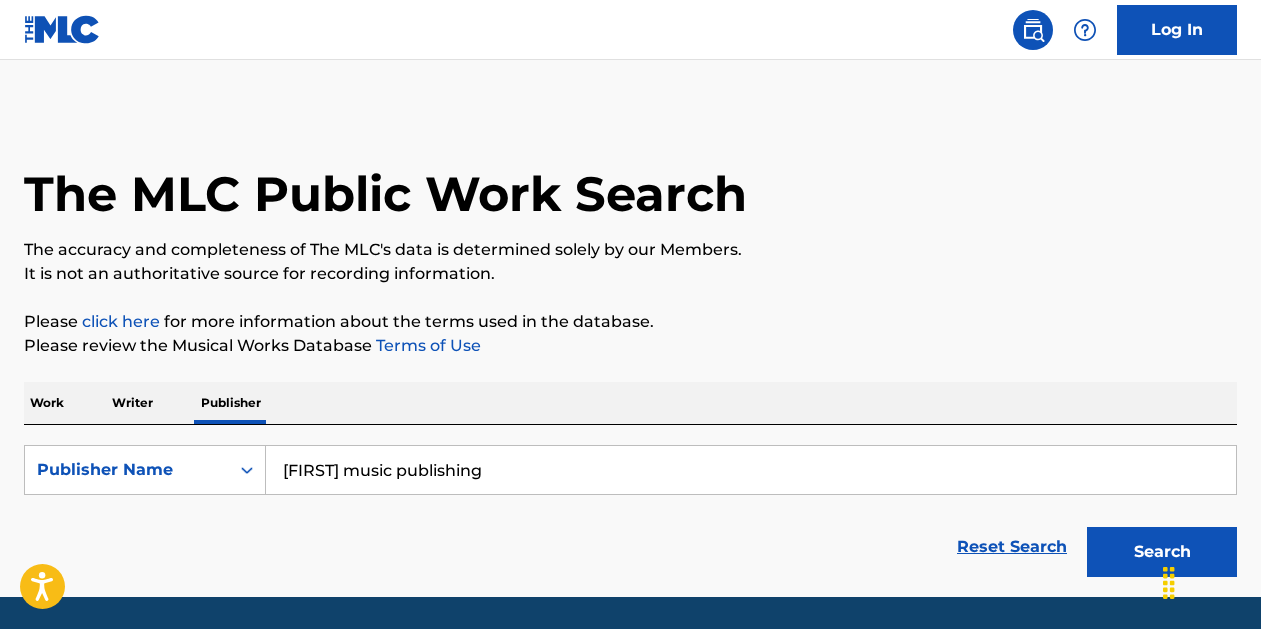 click on "[FIRST] music publishing" at bounding box center (751, 470) 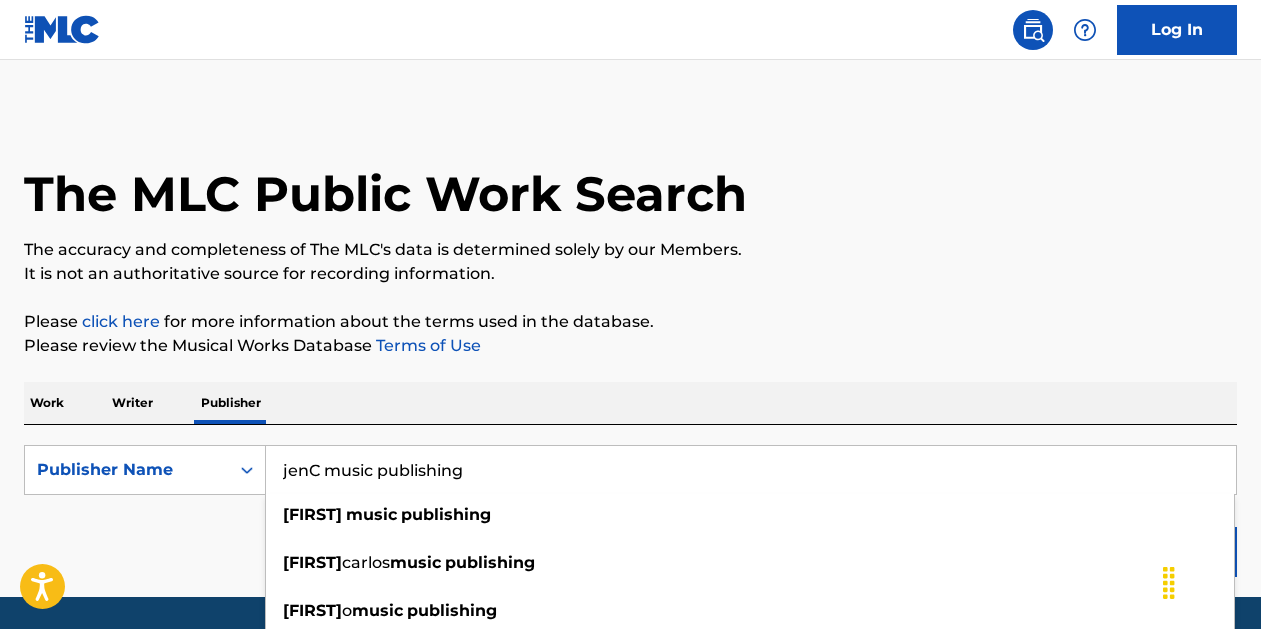 type on "jenC music publishing" 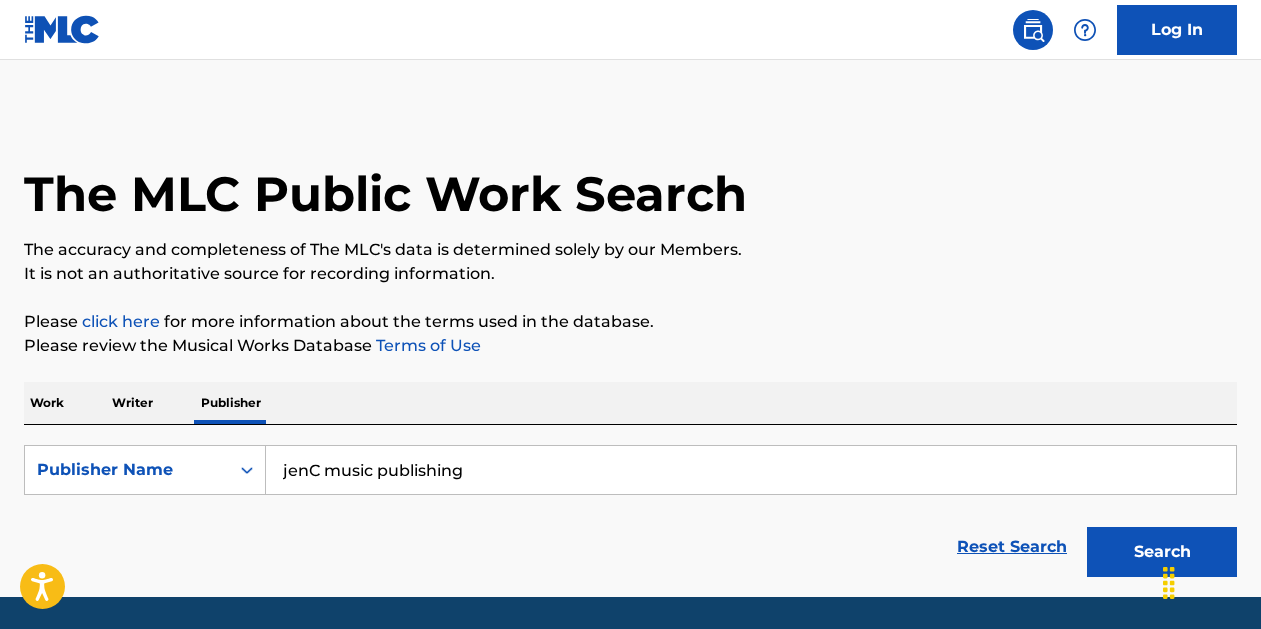 click on "Search" at bounding box center [1162, 552] 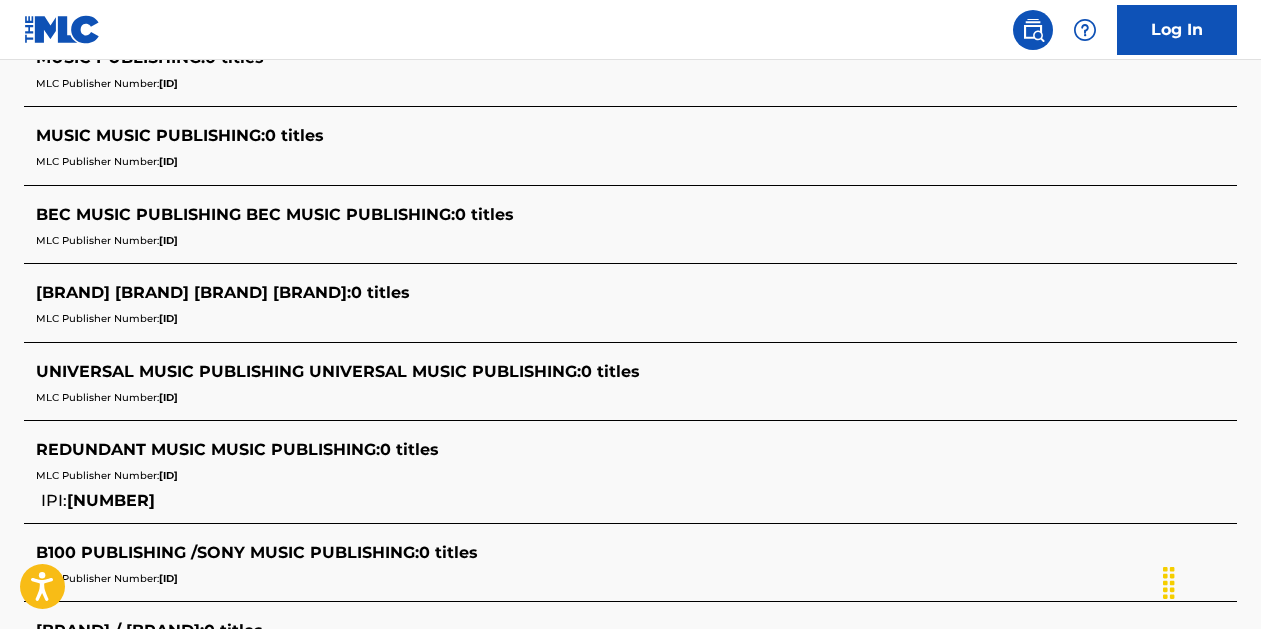 scroll, scrollTop: 0, scrollLeft: 0, axis: both 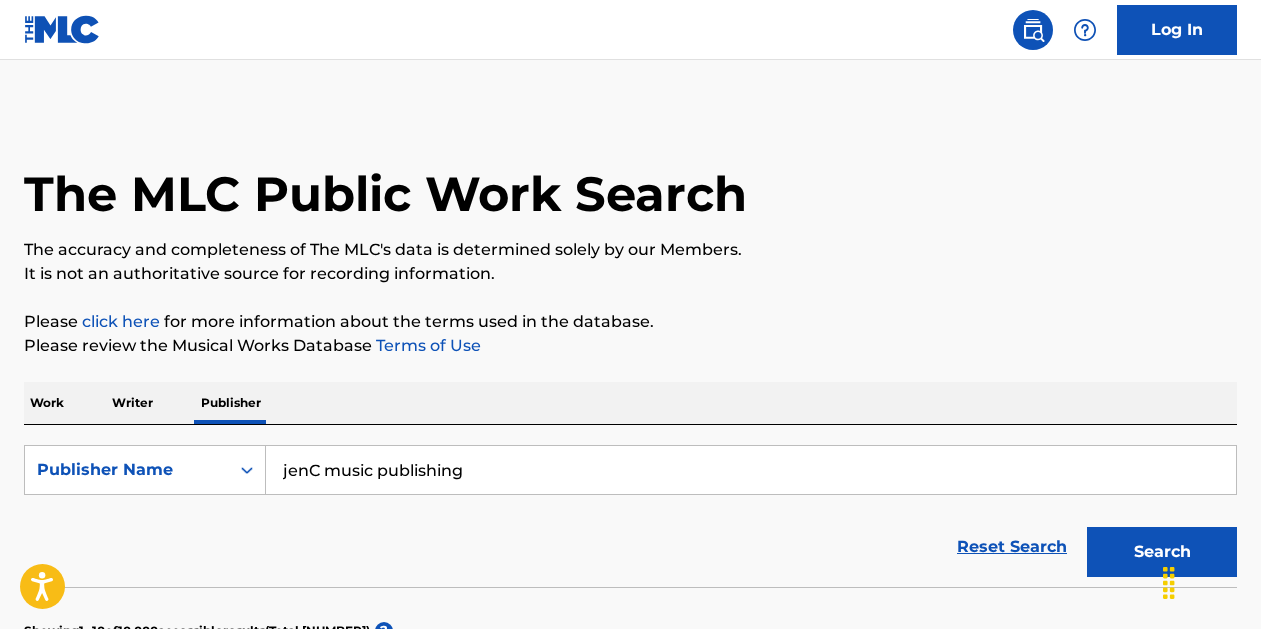 click on "Work" at bounding box center (47, 403) 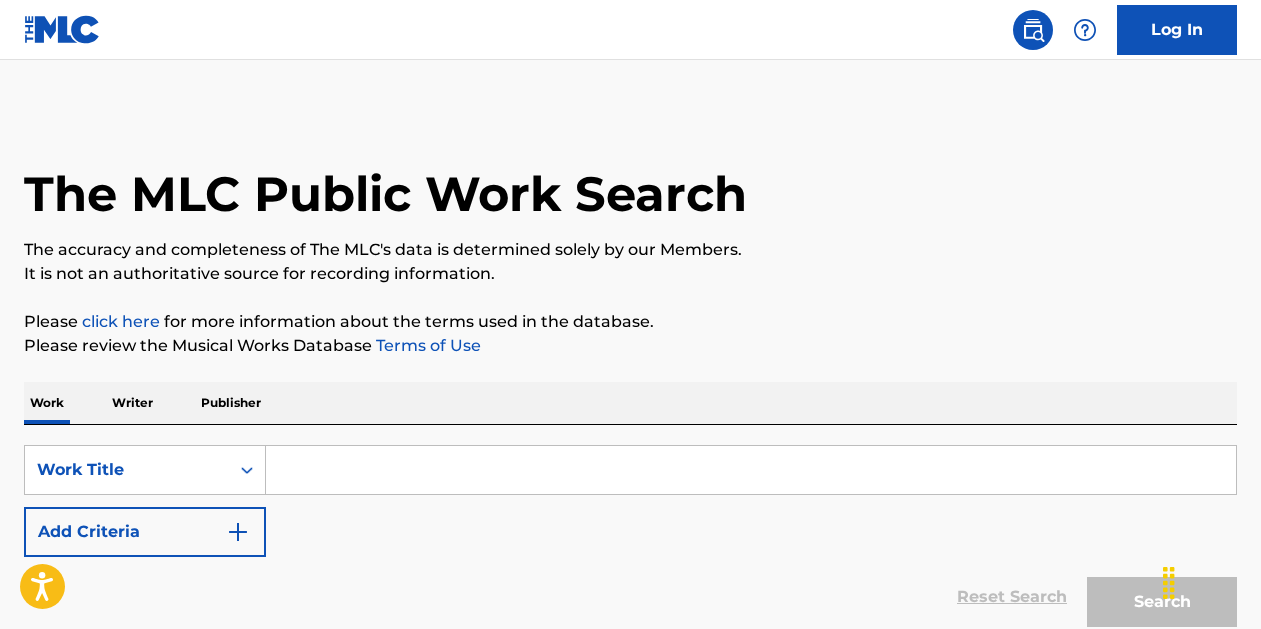 click at bounding box center [751, 470] 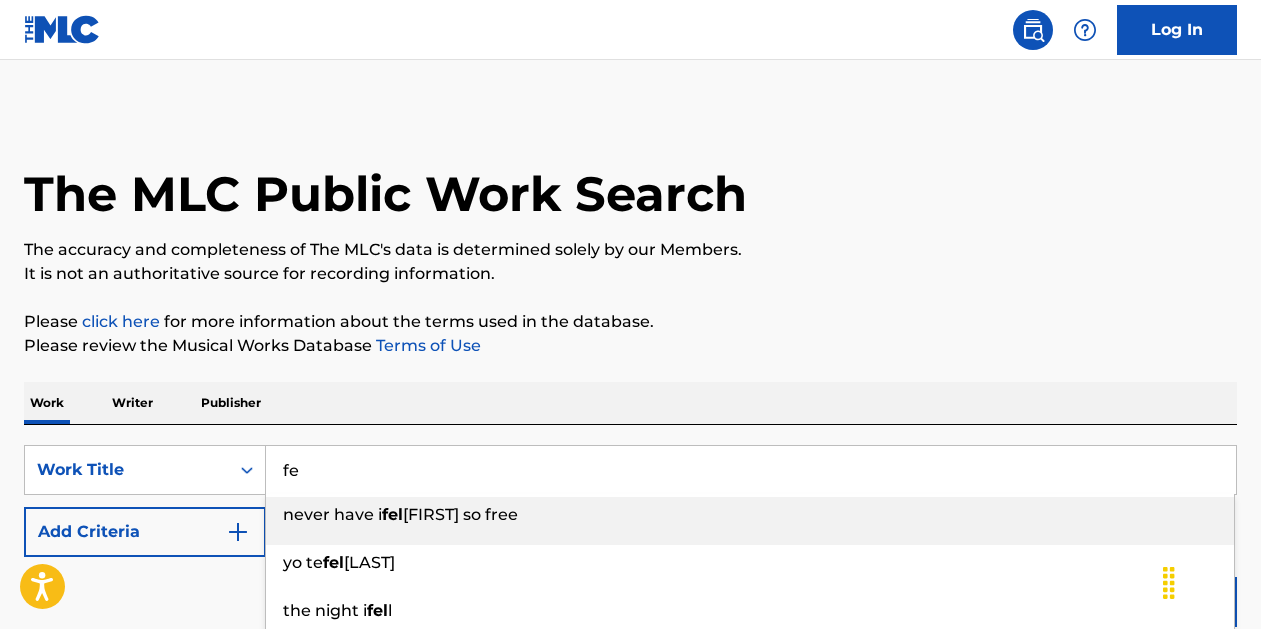 type on "f" 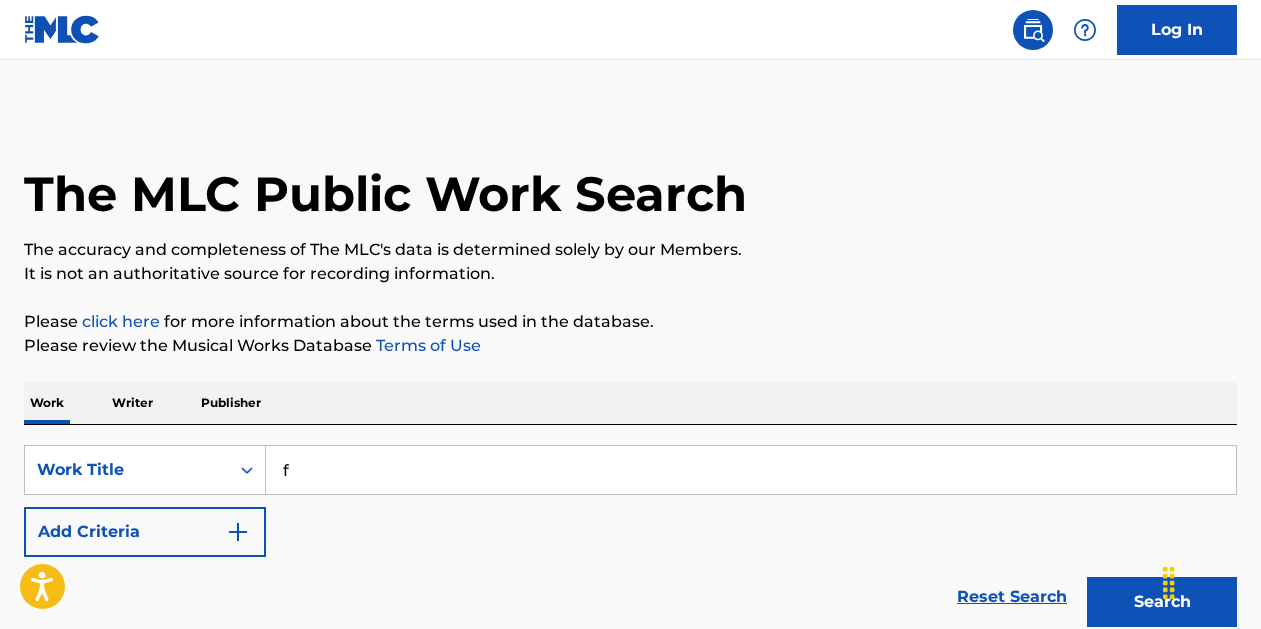 type 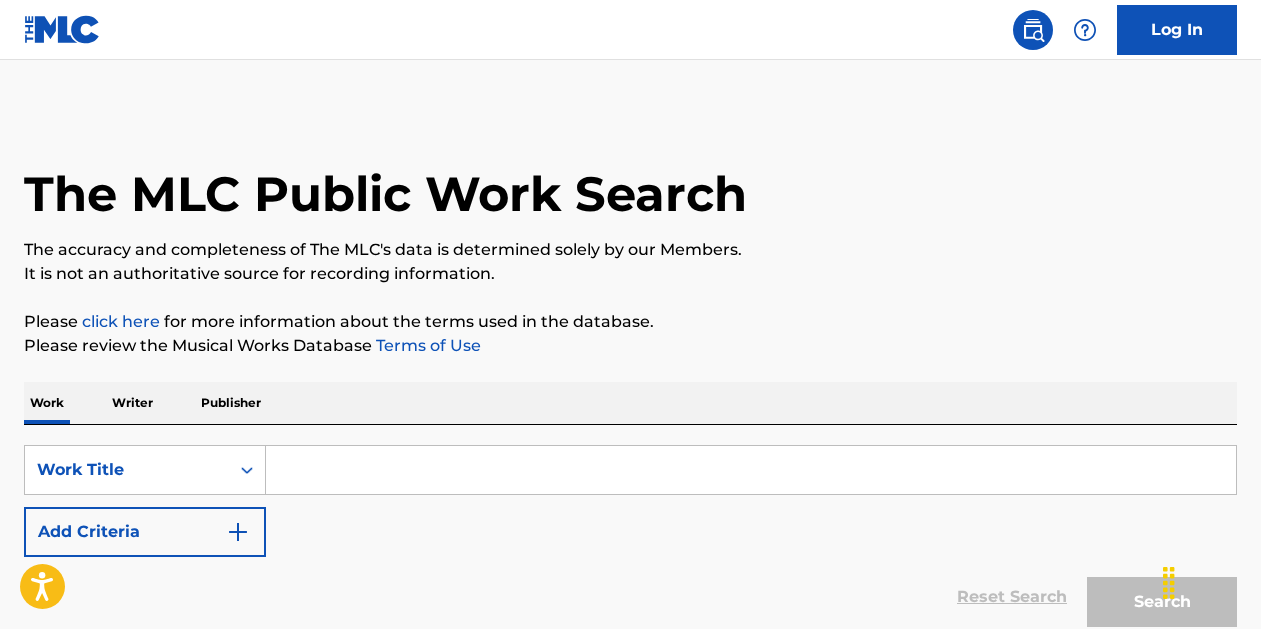 click on "Writer" at bounding box center (132, 403) 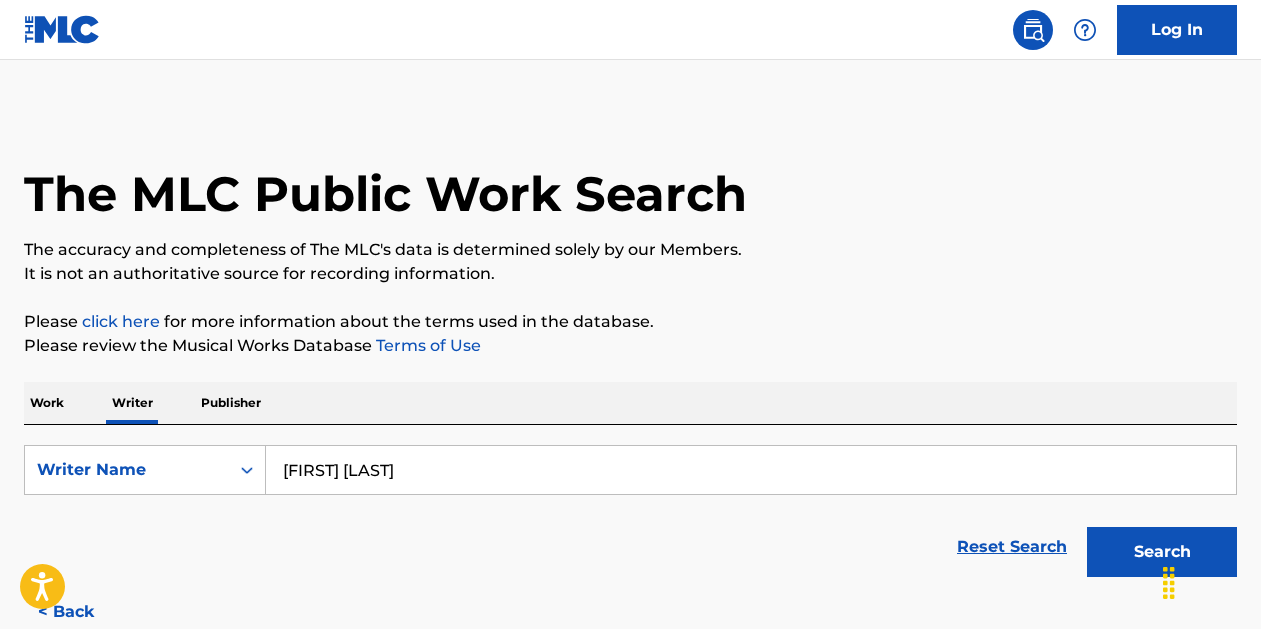 click on "[FIRST] [LAST]" at bounding box center [751, 470] 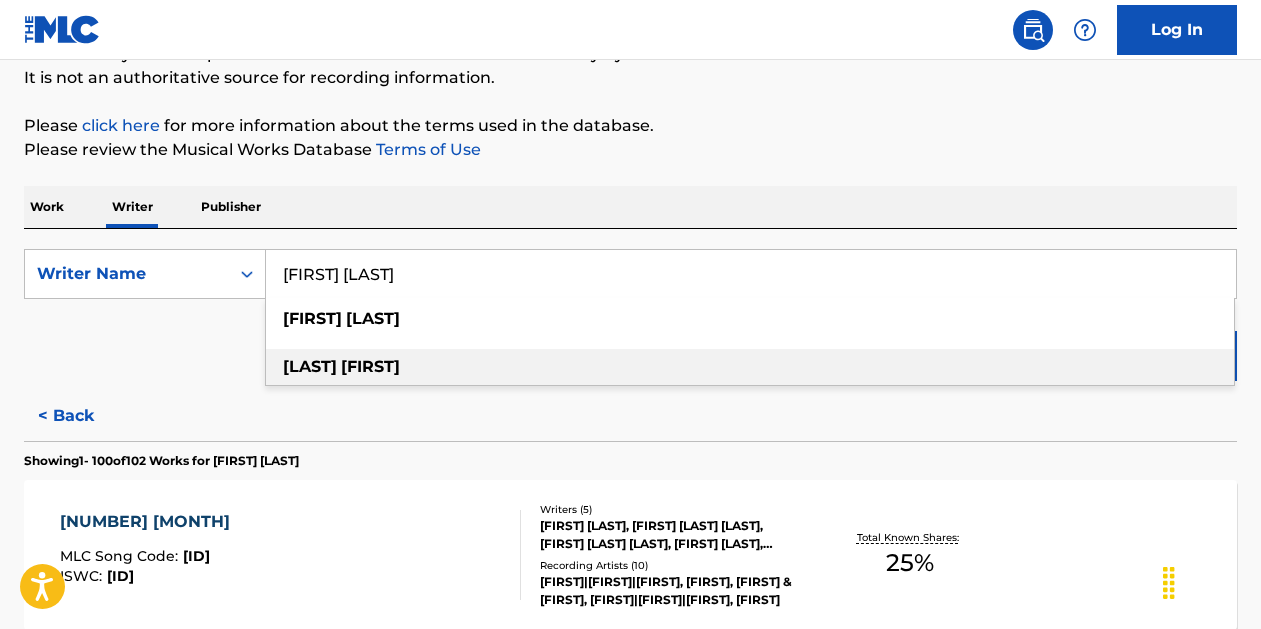 scroll, scrollTop: 201, scrollLeft: 0, axis: vertical 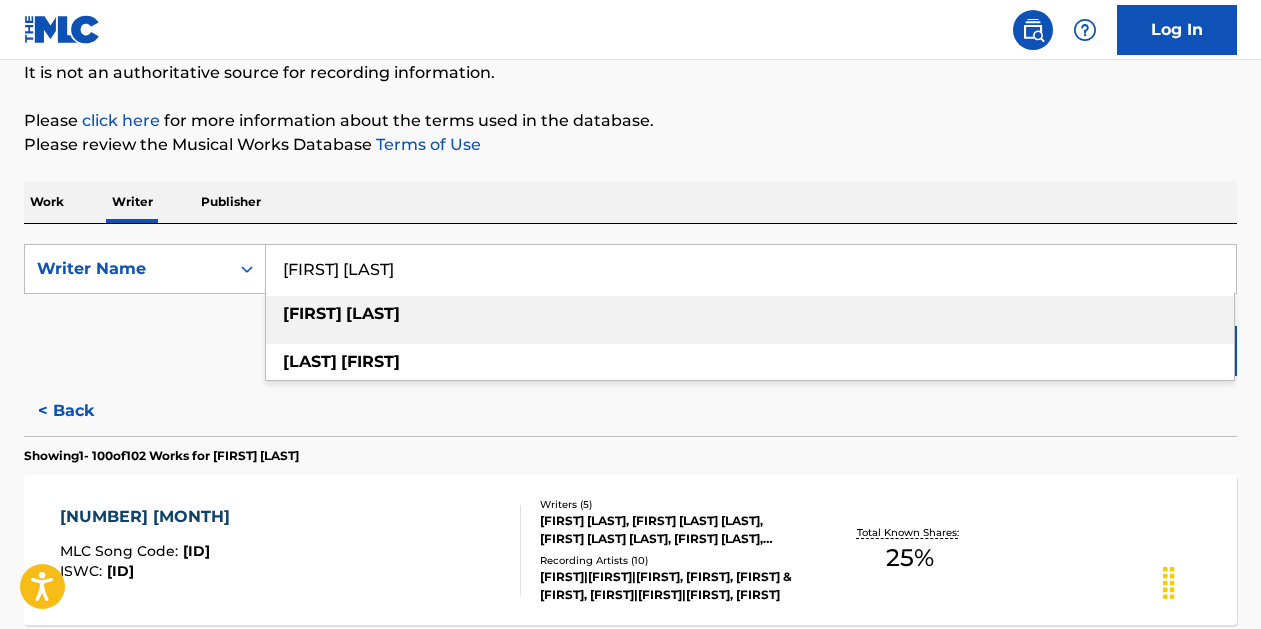 click on "[FIRST]   [LAST]" at bounding box center (750, 314) 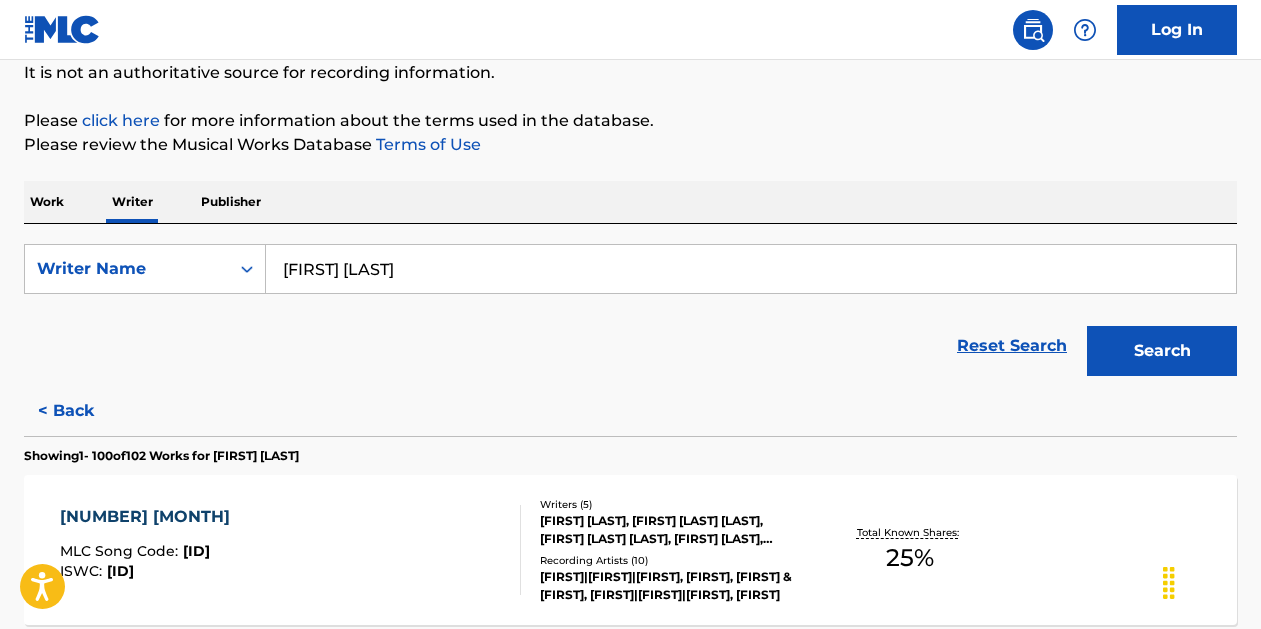 click on "Search" at bounding box center [1162, 351] 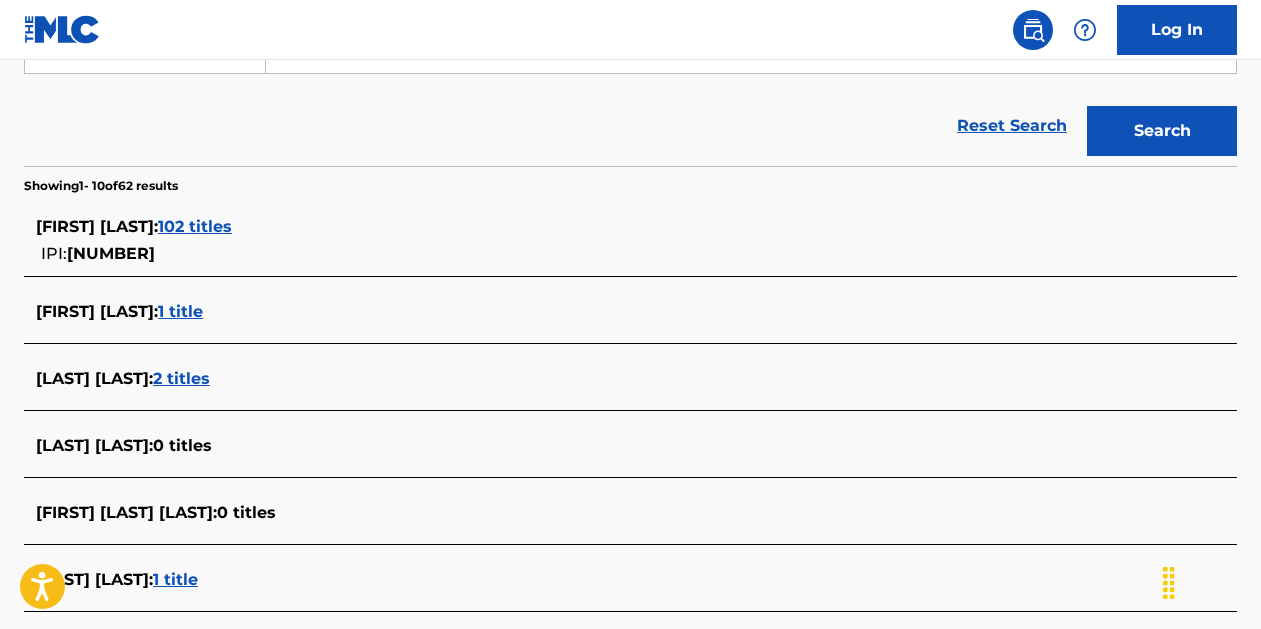scroll, scrollTop: 424, scrollLeft: 0, axis: vertical 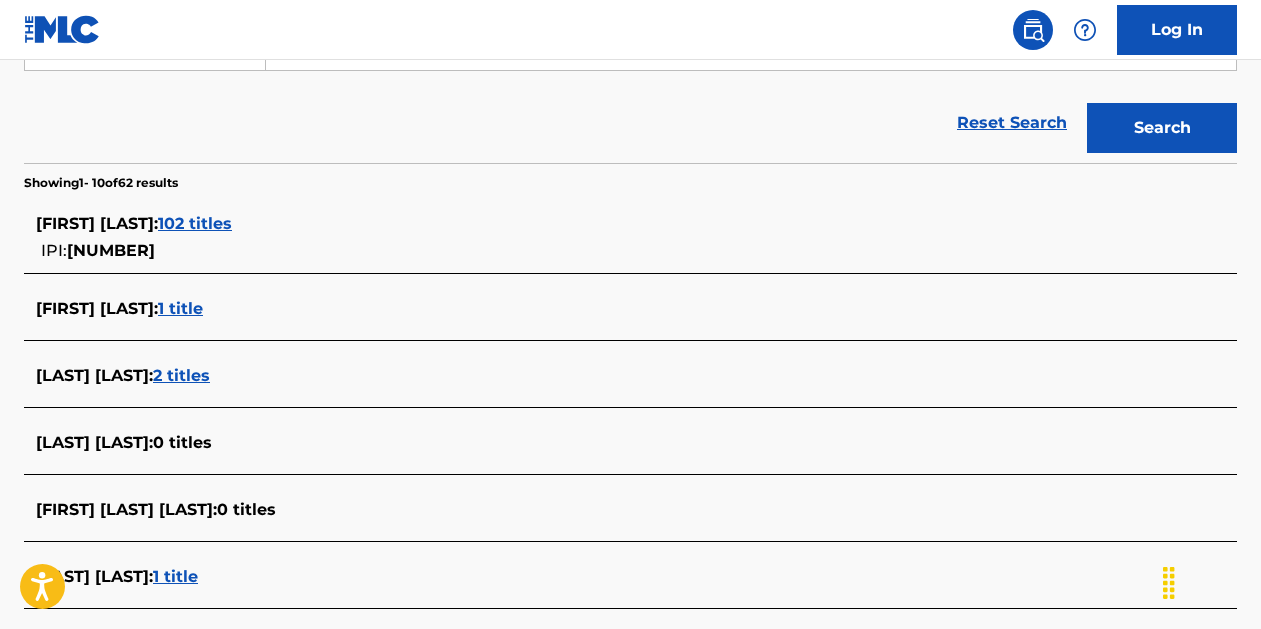 click on "102 titles" at bounding box center (195, 223) 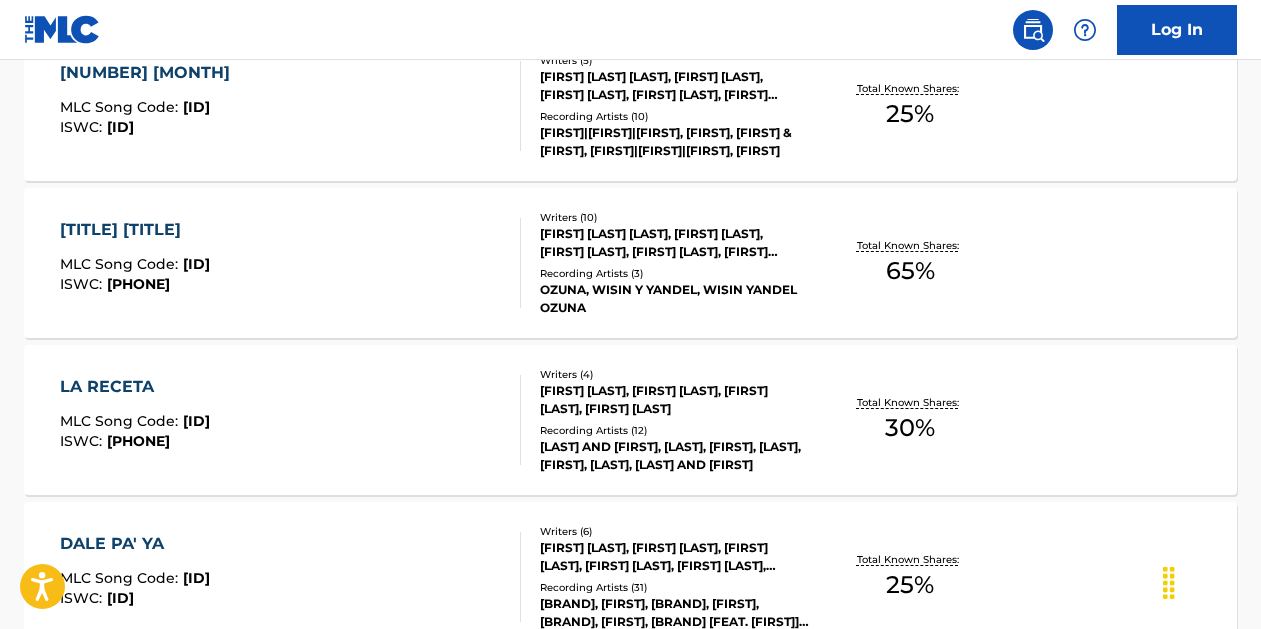scroll, scrollTop: 673, scrollLeft: 0, axis: vertical 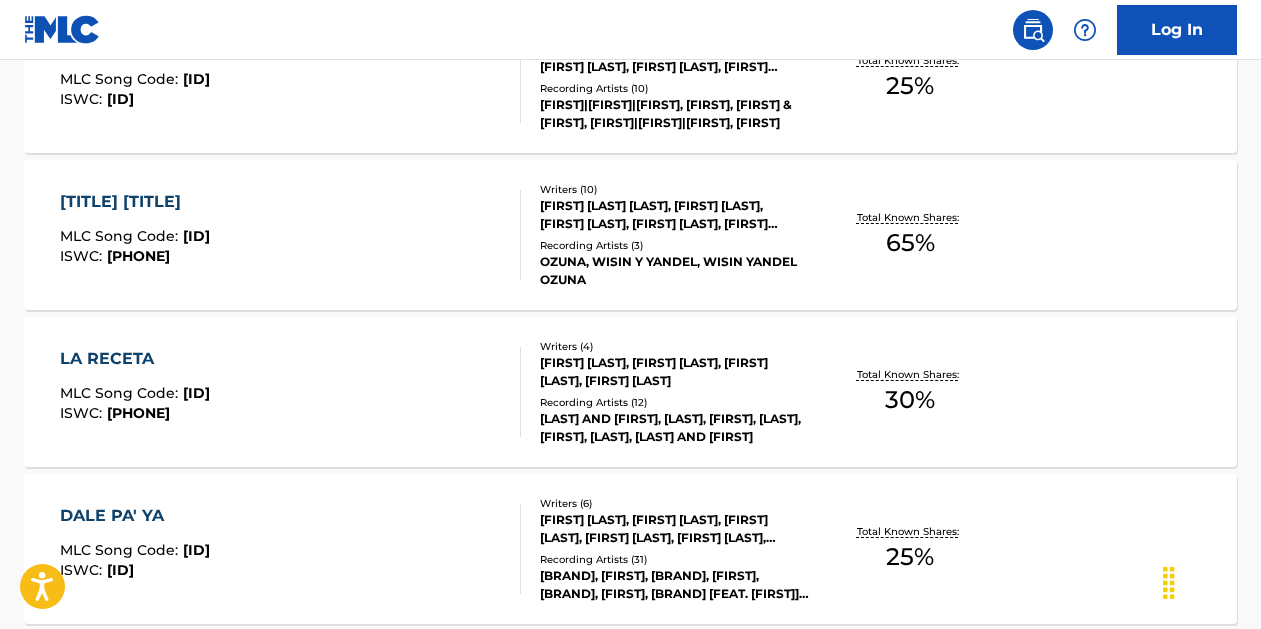click on "LA RECETA" at bounding box center [135, 359] 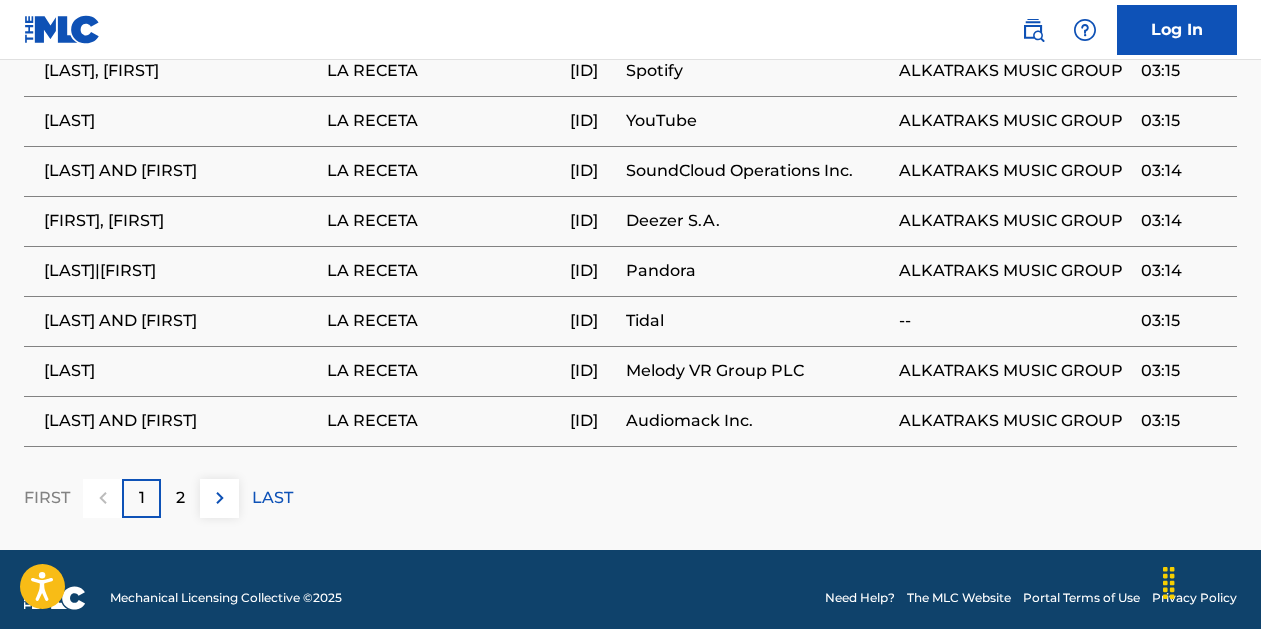 scroll, scrollTop: 1880, scrollLeft: 0, axis: vertical 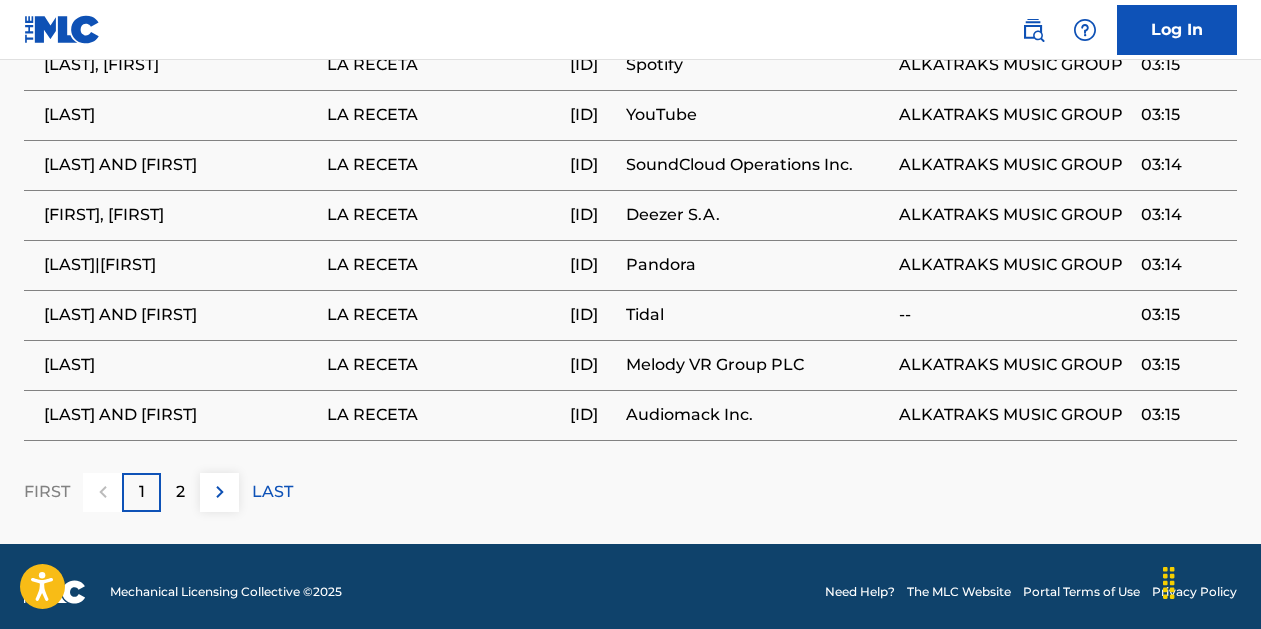 click at bounding box center (220, 492) 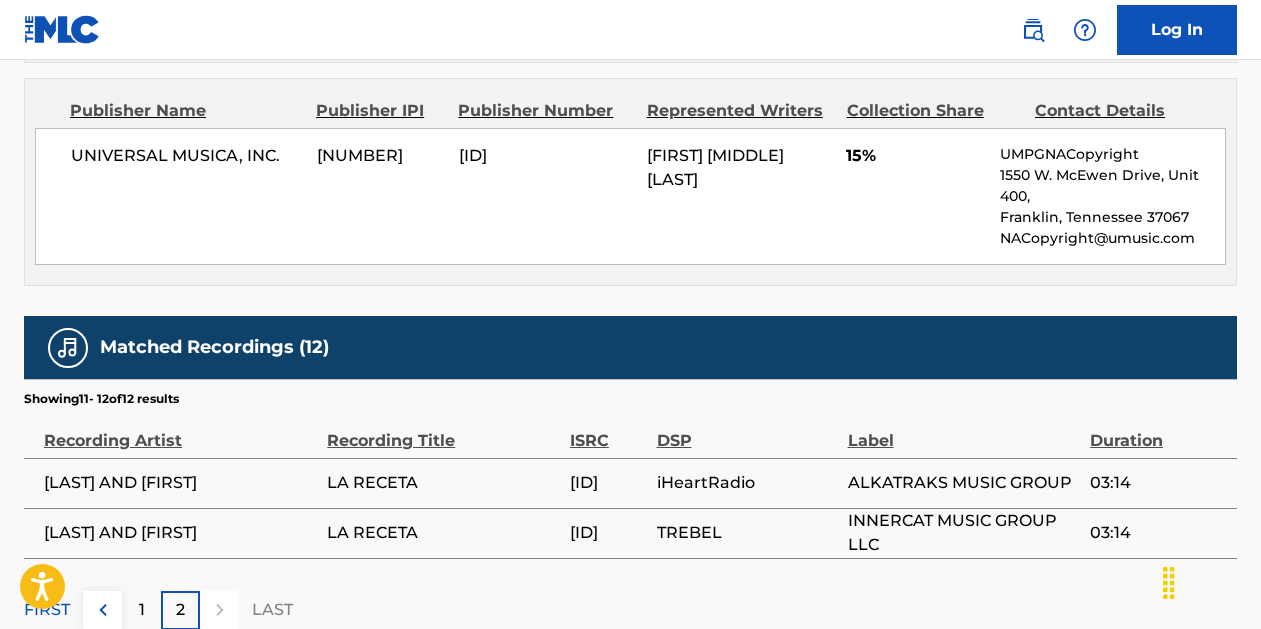 scroll, scrollTop: 1486, scrollLeft: 0, axis: vertical 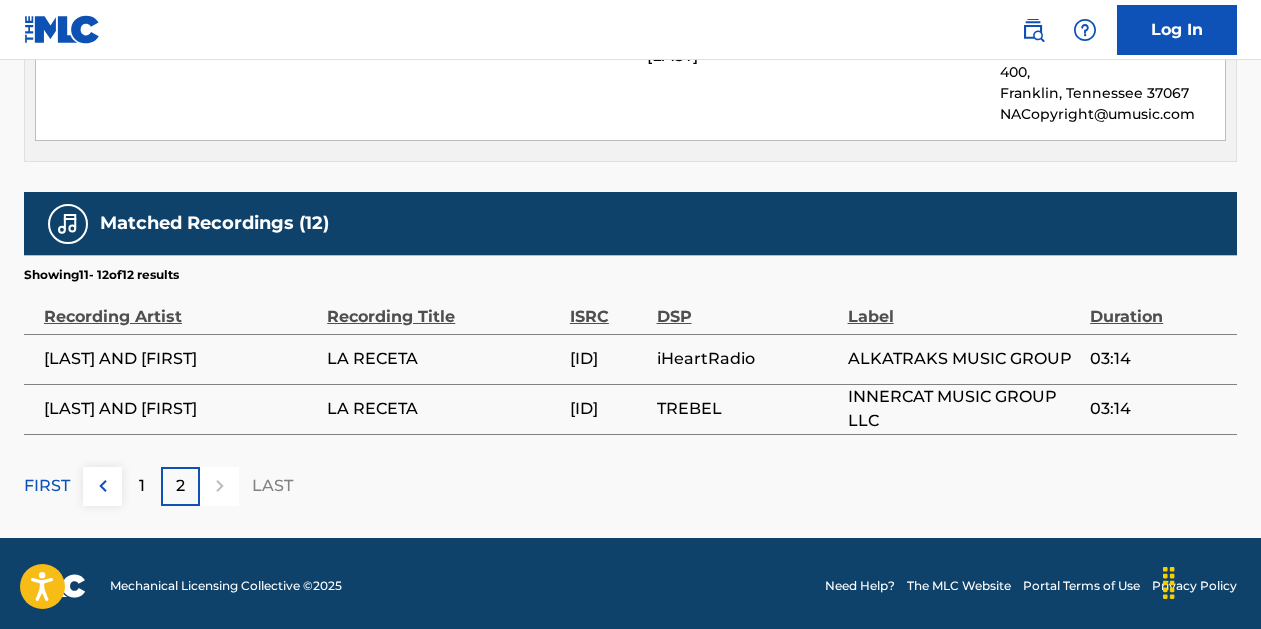 click on "[LAST] AND [FIRST]" at bounding box center [180, 359] 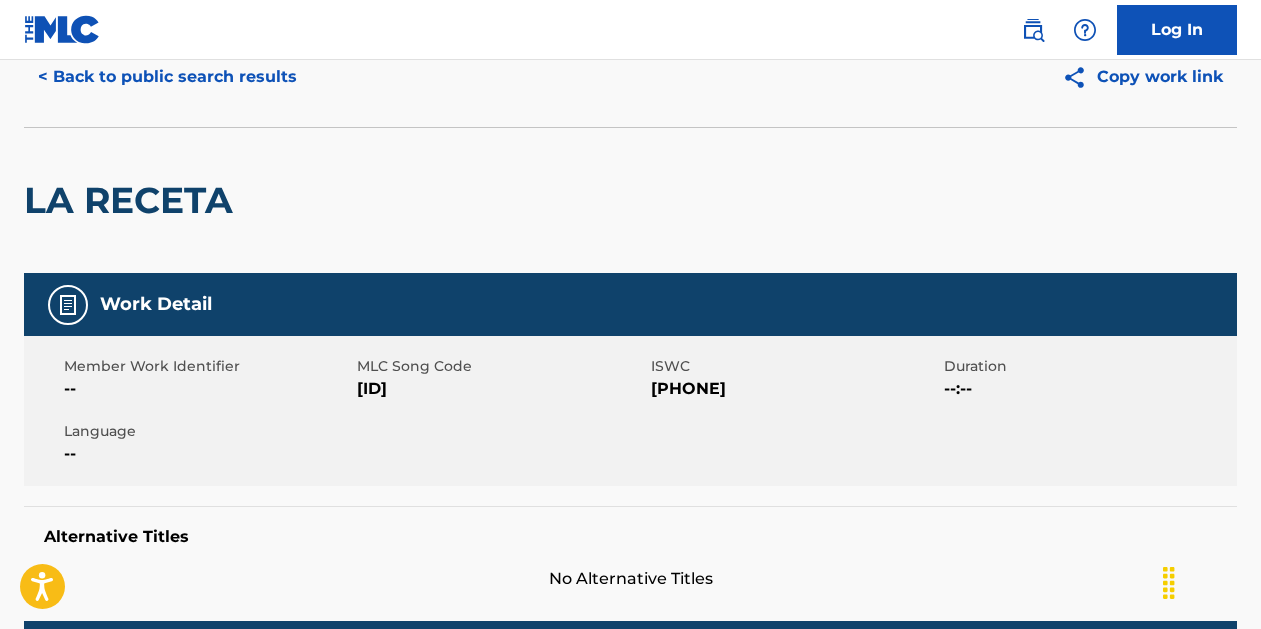 scroll, scrollTop: 0, scrollLeft: 0, axis: both 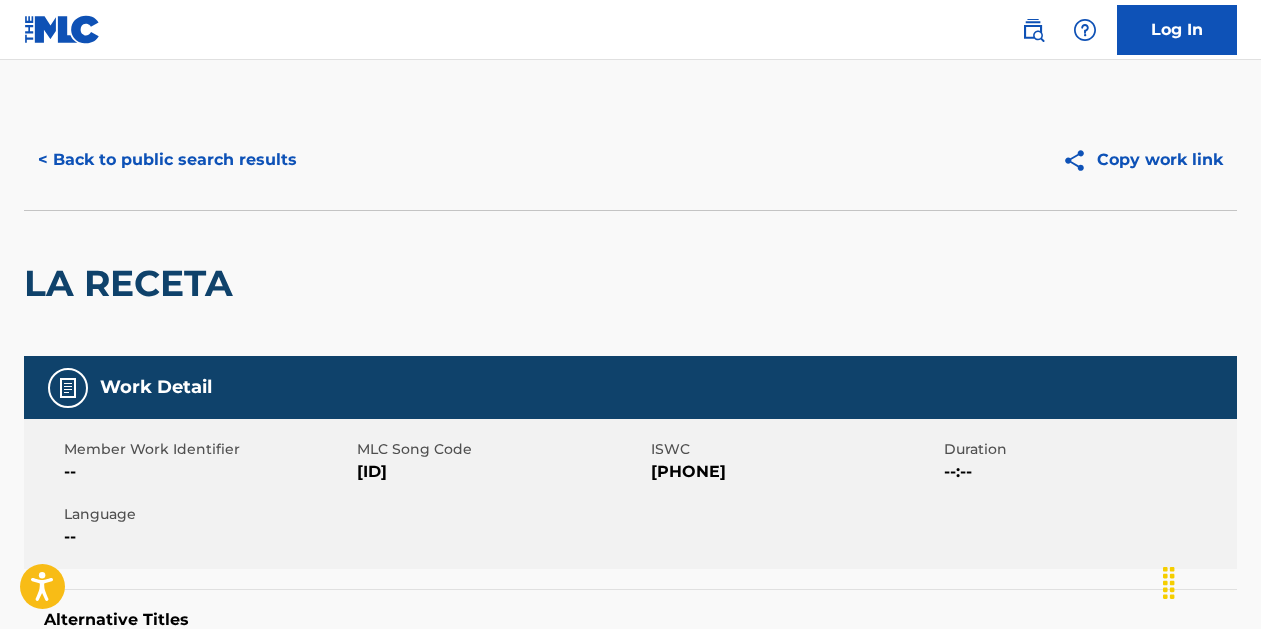 click on "< Back to public search results" at bounding box center (167, 160) 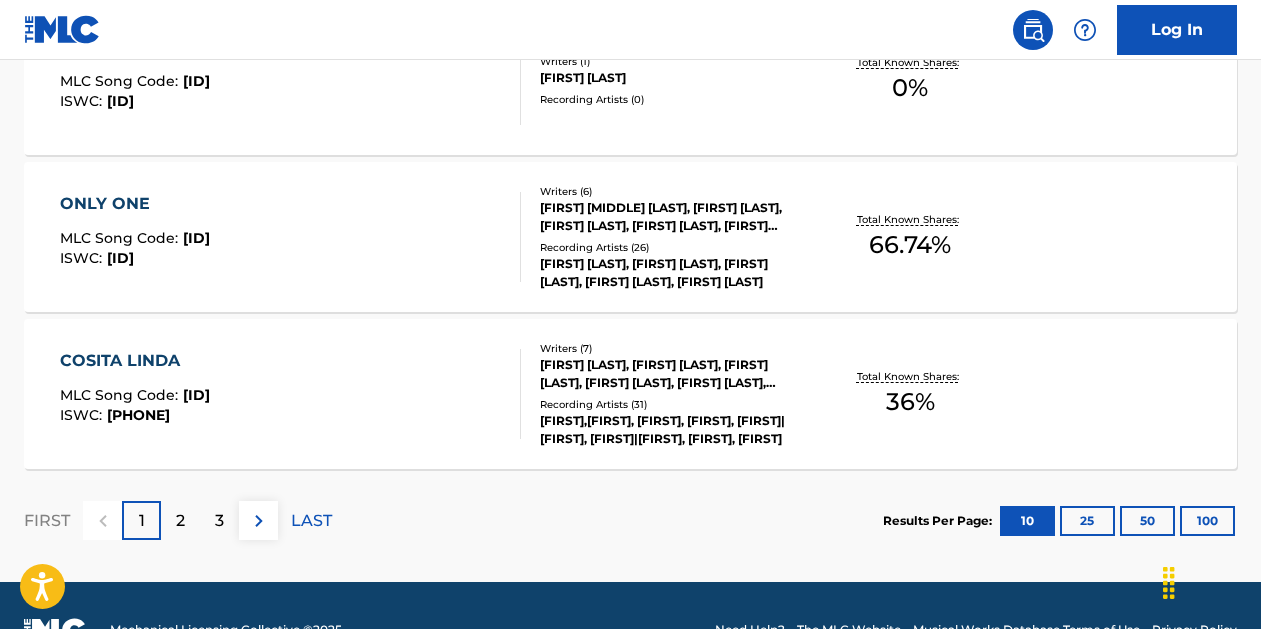 scroll, scrollTop: 1776, scrollLeft: 0, axis: vertical 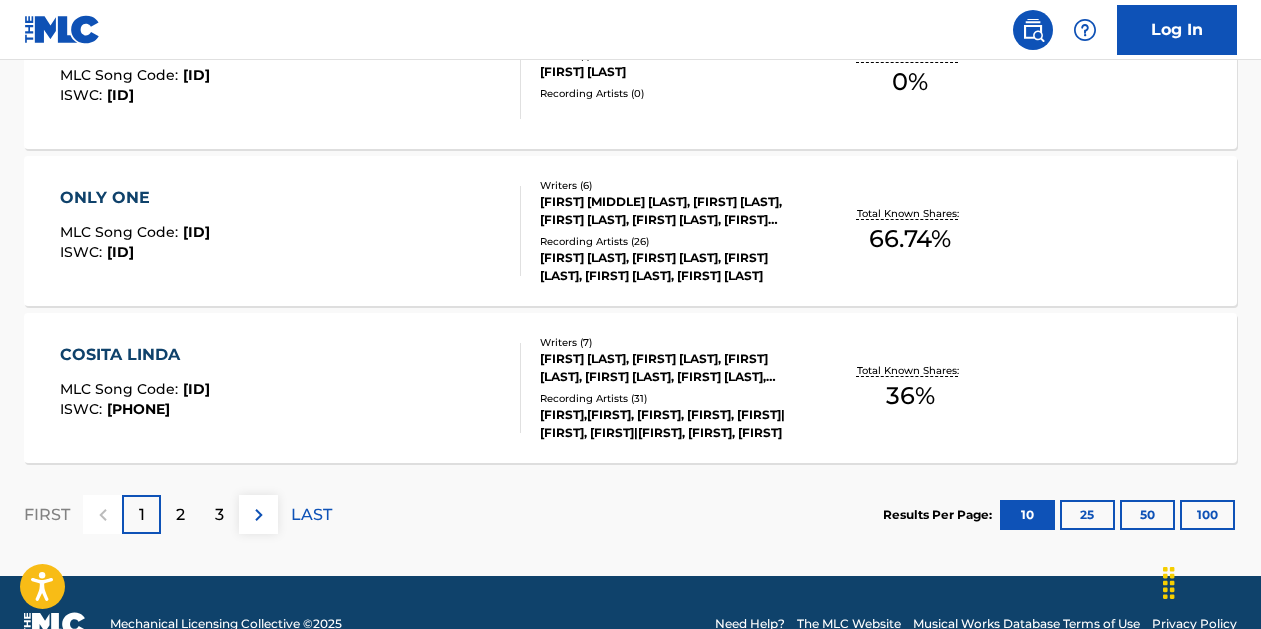 click on "3" at bounding box center (219, 515) 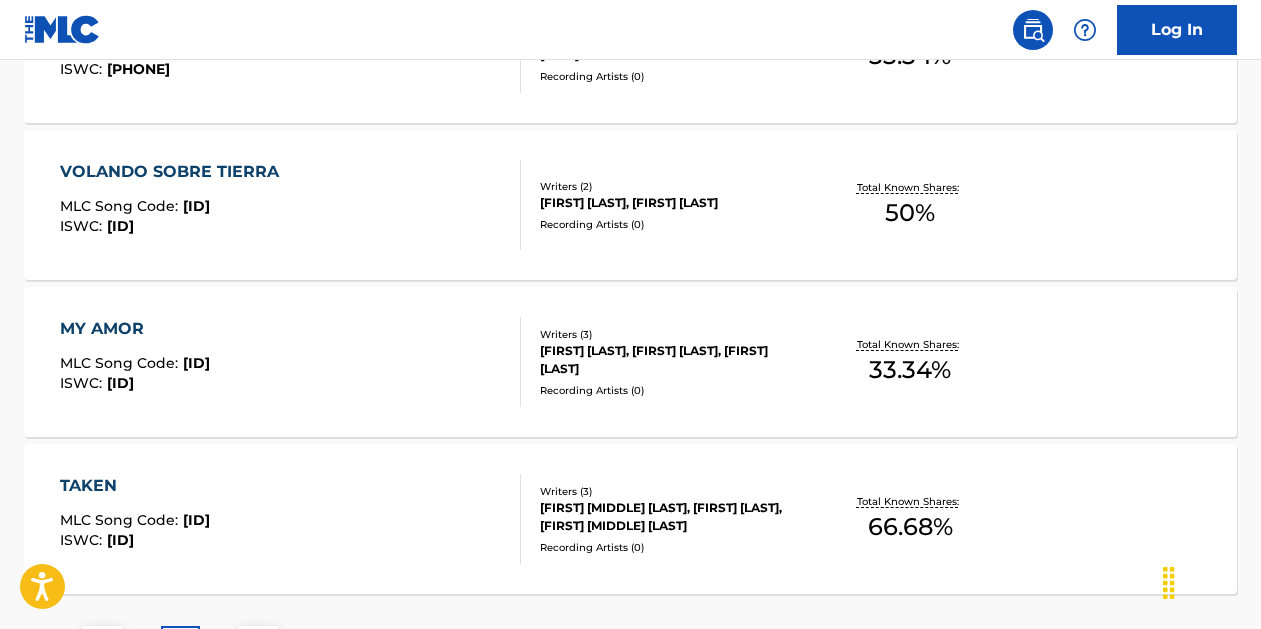 scroll, scrollTop: 1819, scrollLeft: 0, axis: vertical 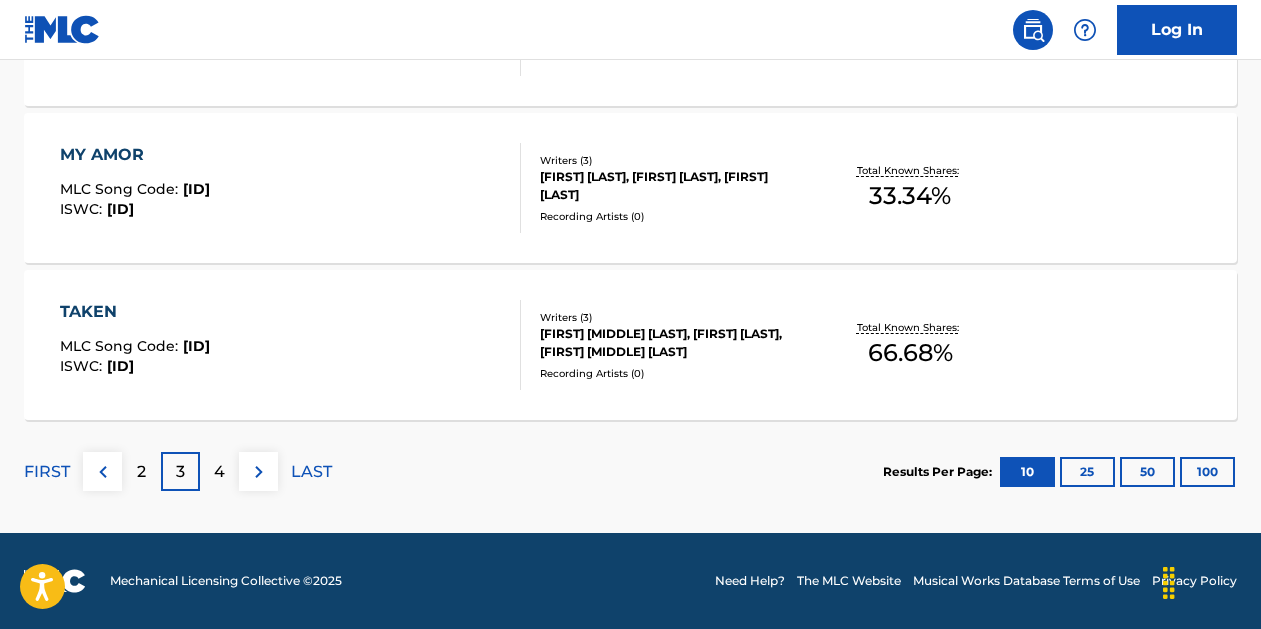 click on "2" at bounding box center [141, 471] 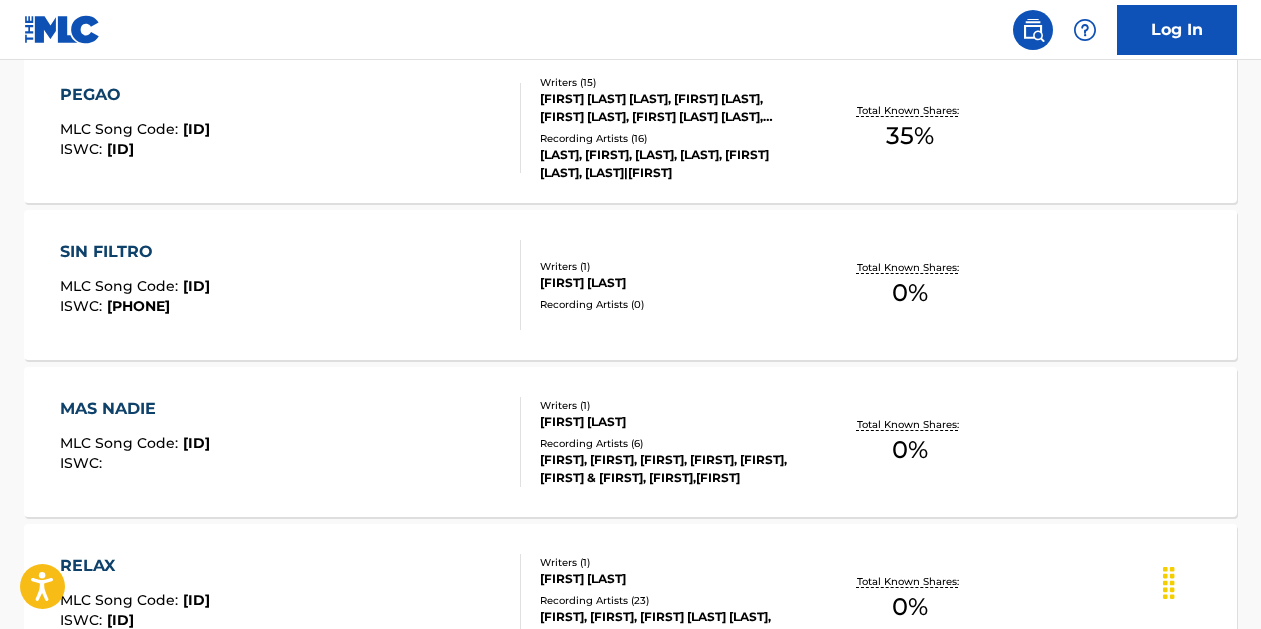 scroll, scrollTop: 1566, scrollLeft: 0, axis: vertical 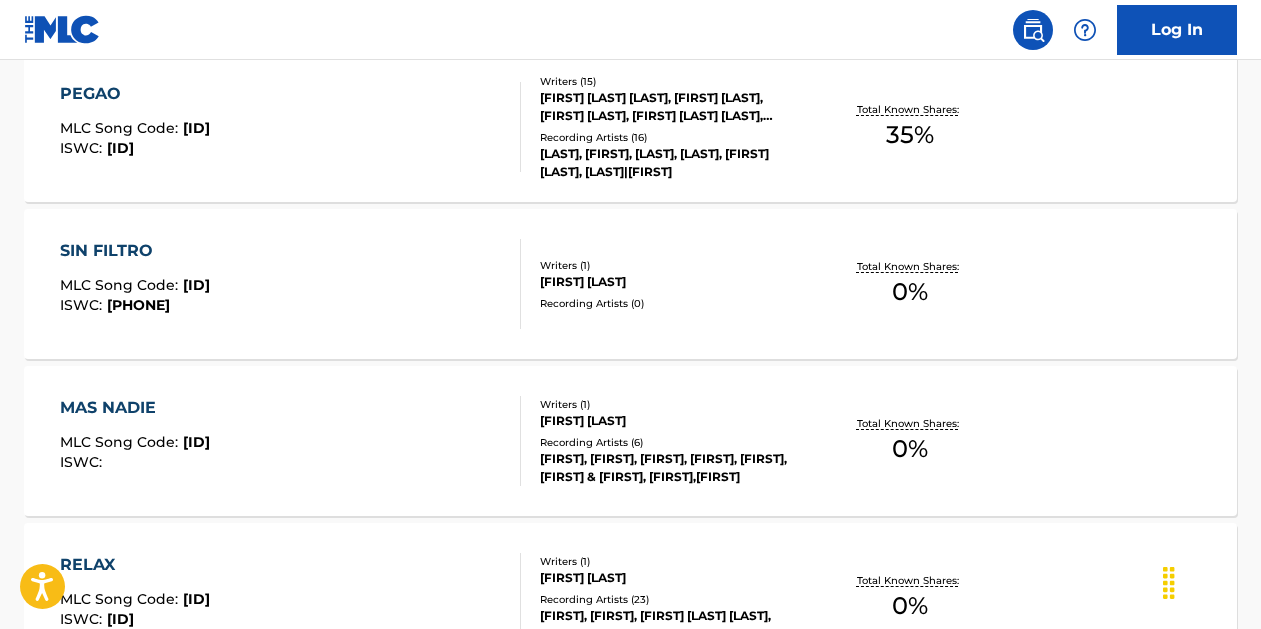 click on "SIN FILTRO" at bounding box center [135, 251] 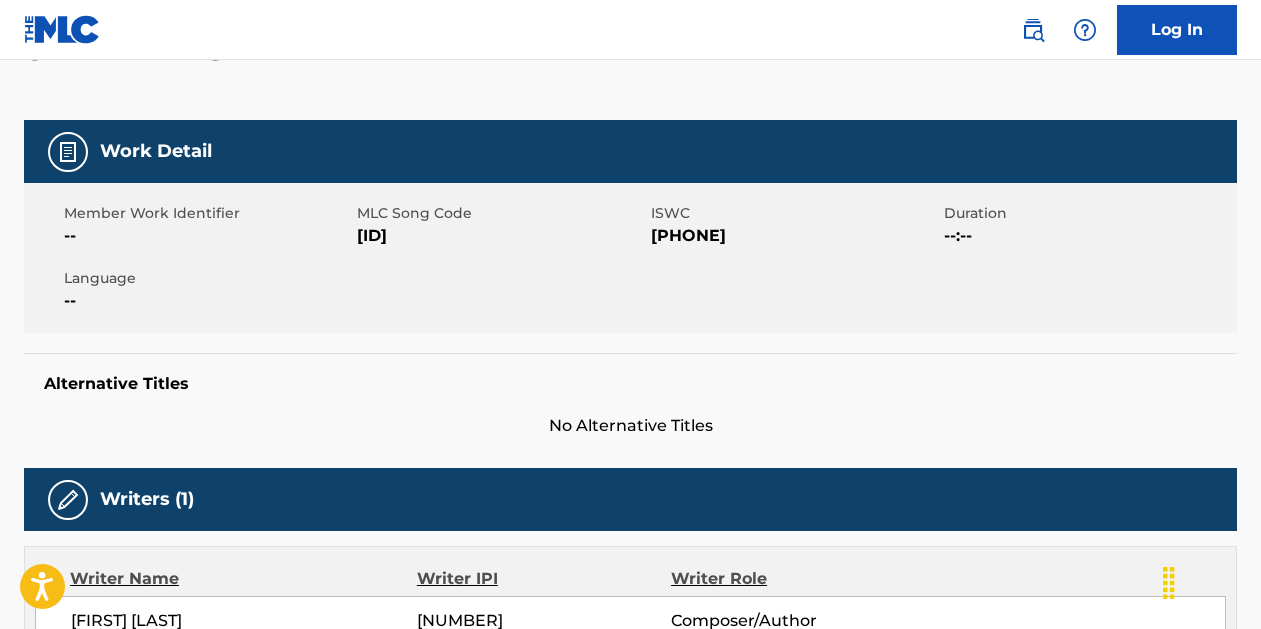 scroll, scrollTop: 165, scrollLeft: 0, axis: vertical 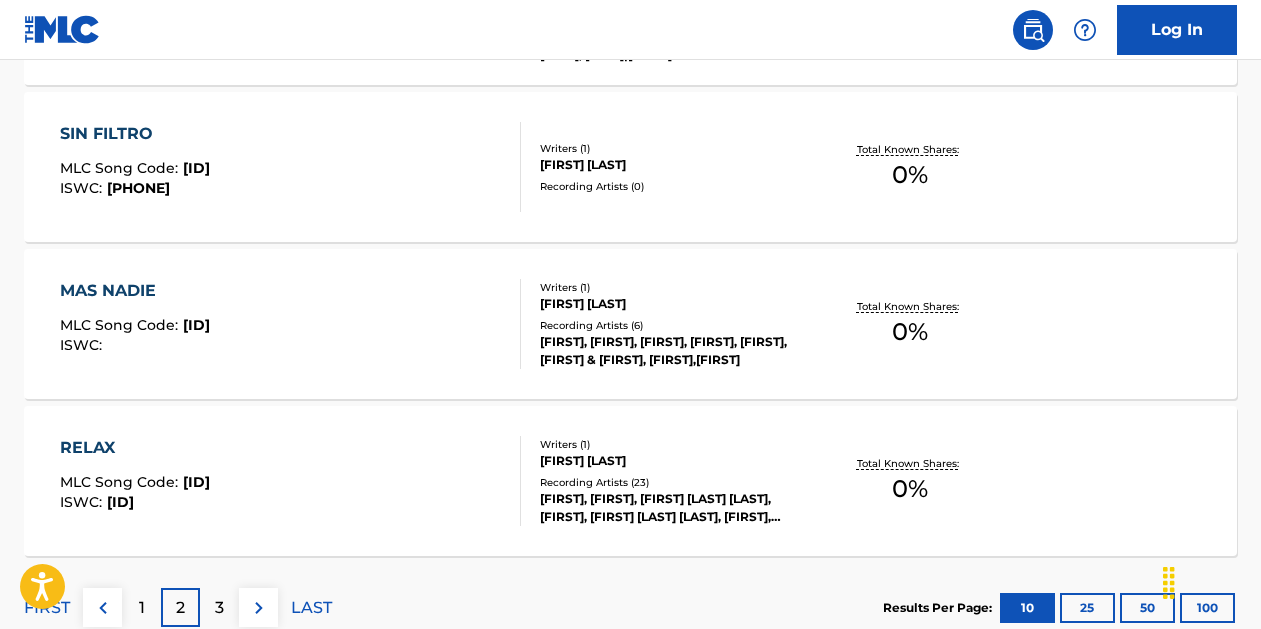 click on "Total Known Shares: 0 %" at bounding box center [910, 481] 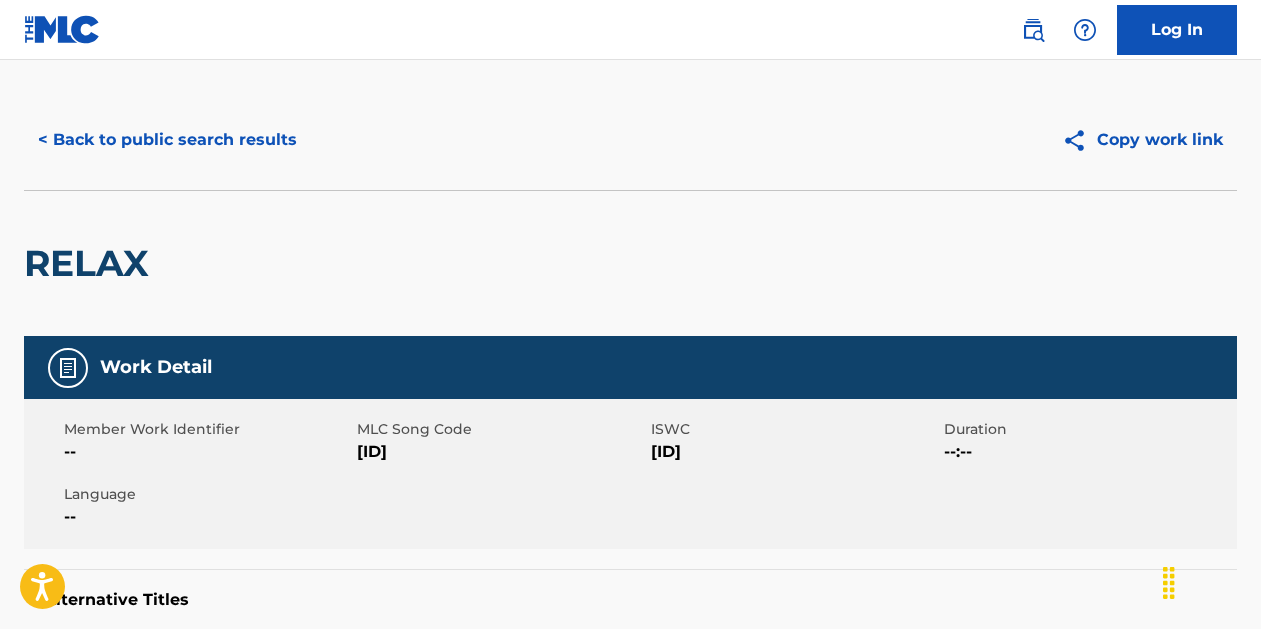 scroll, scrollTop: 40, scrollLeft: 0, axis: vertical 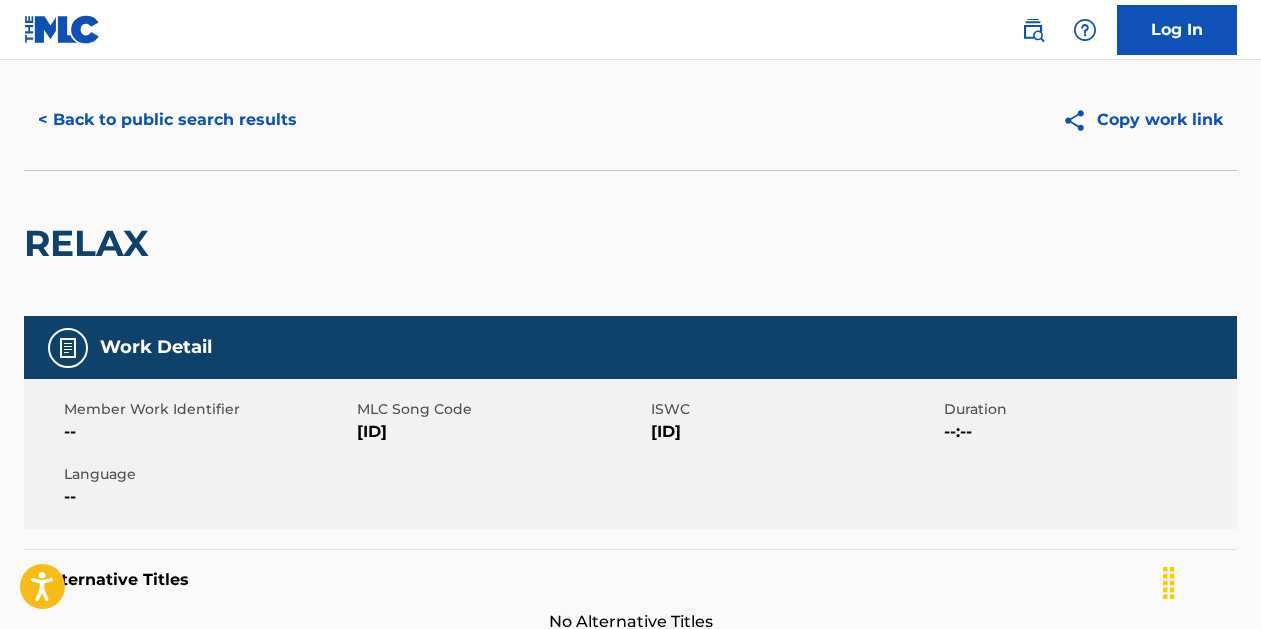 click on "Log In" at bounding box center [1177, 30] 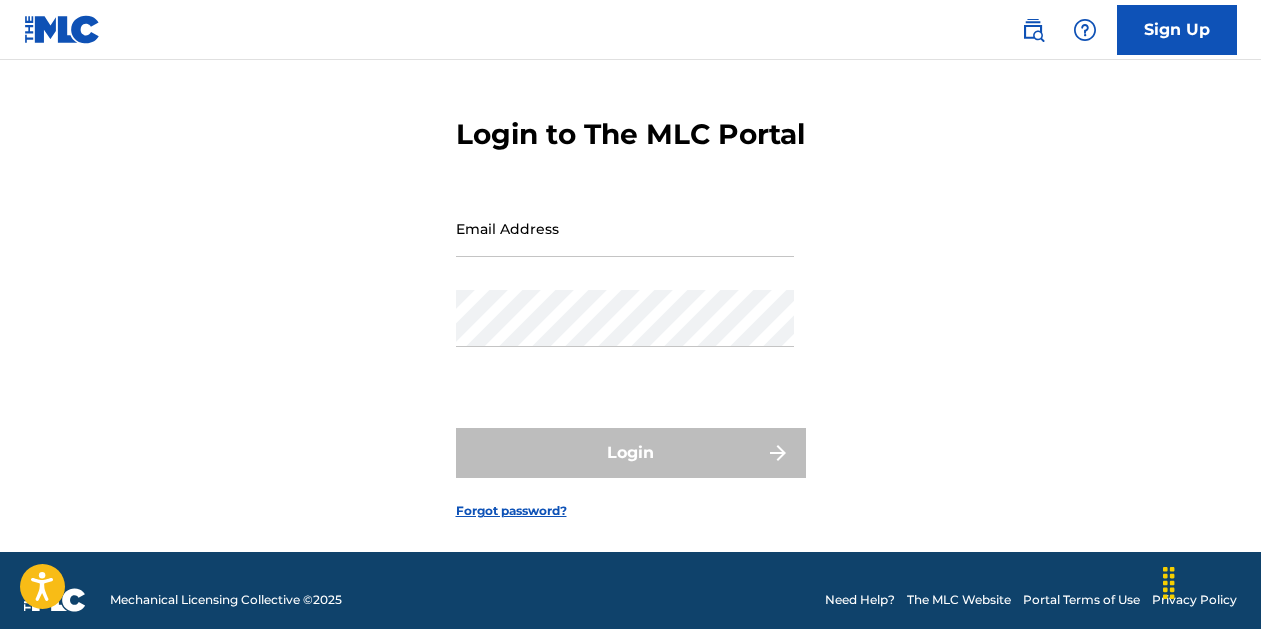 scroll, scrollTop: 0, scrollLeft: 0, axis: both 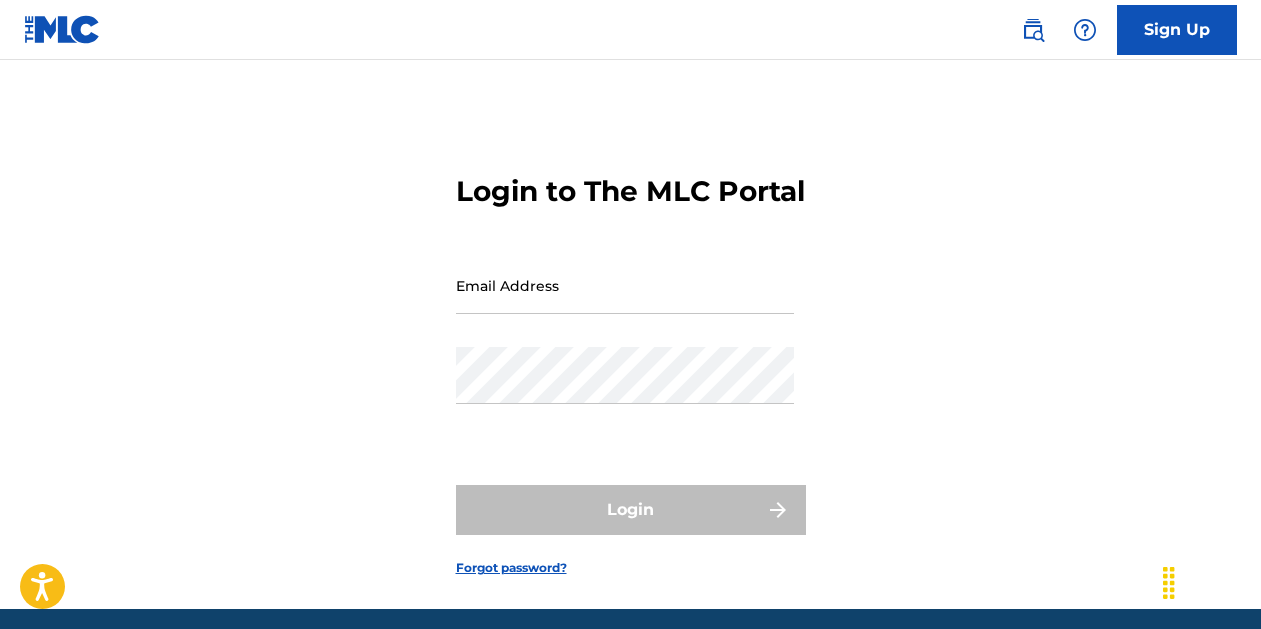 click at bounding box center [1085, 30] 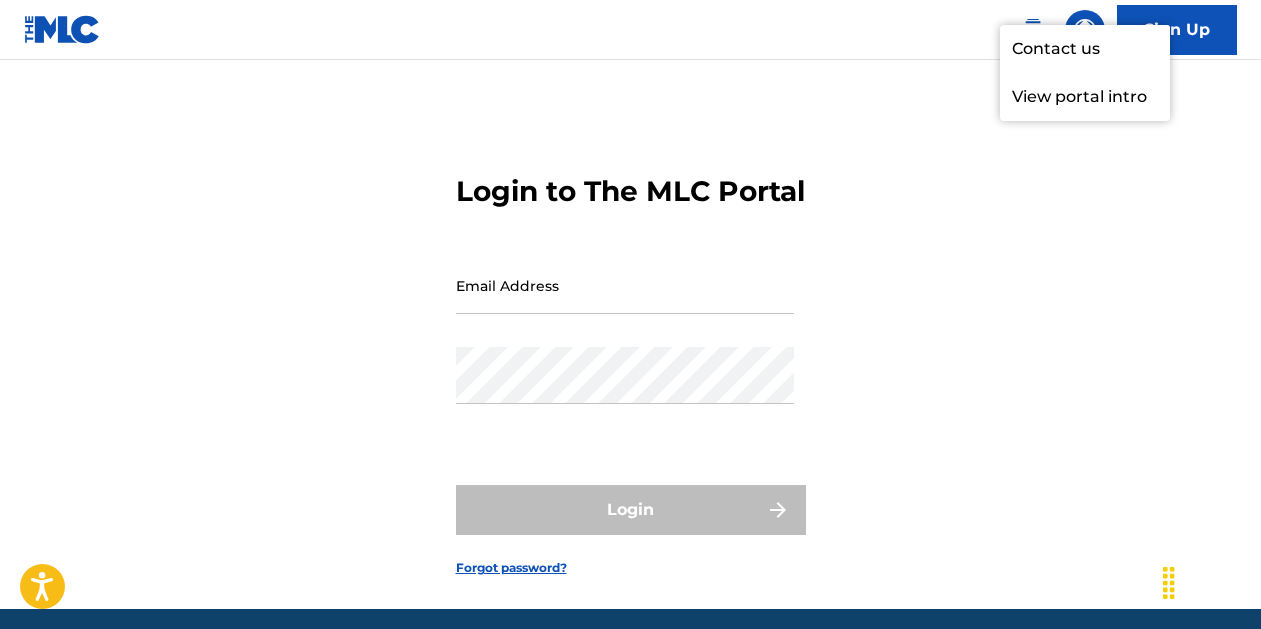 click on "View portal intro" at bounding box center [1085, 97] 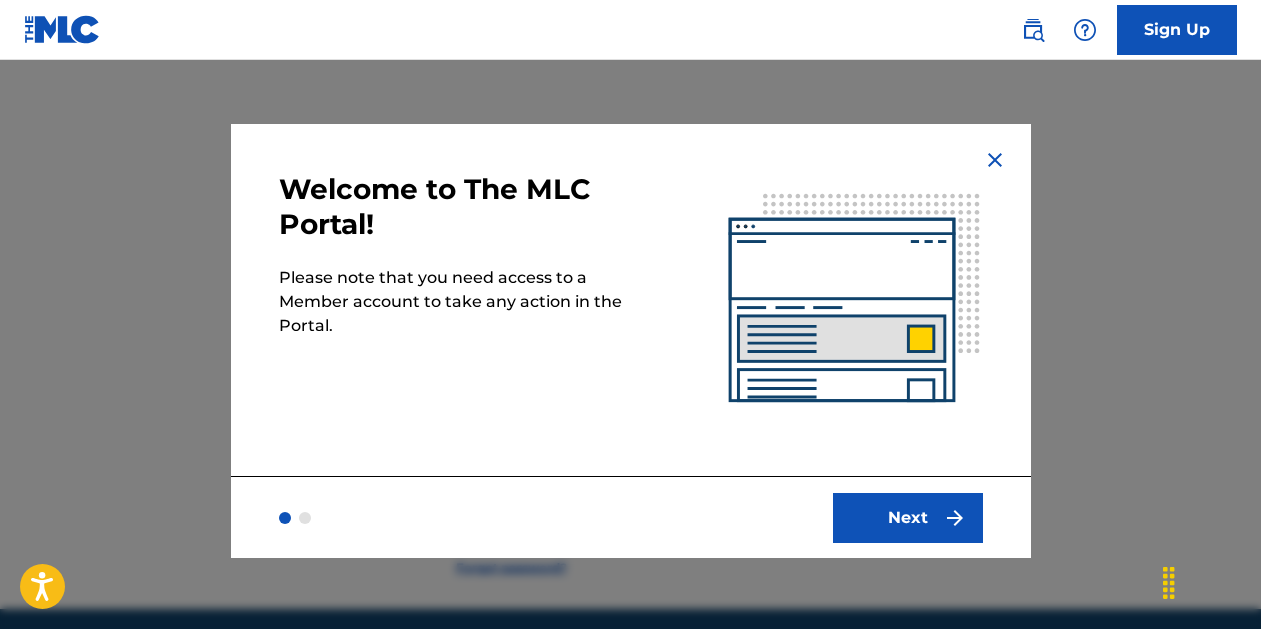 click on "Next" at bounding box center [908, 518] 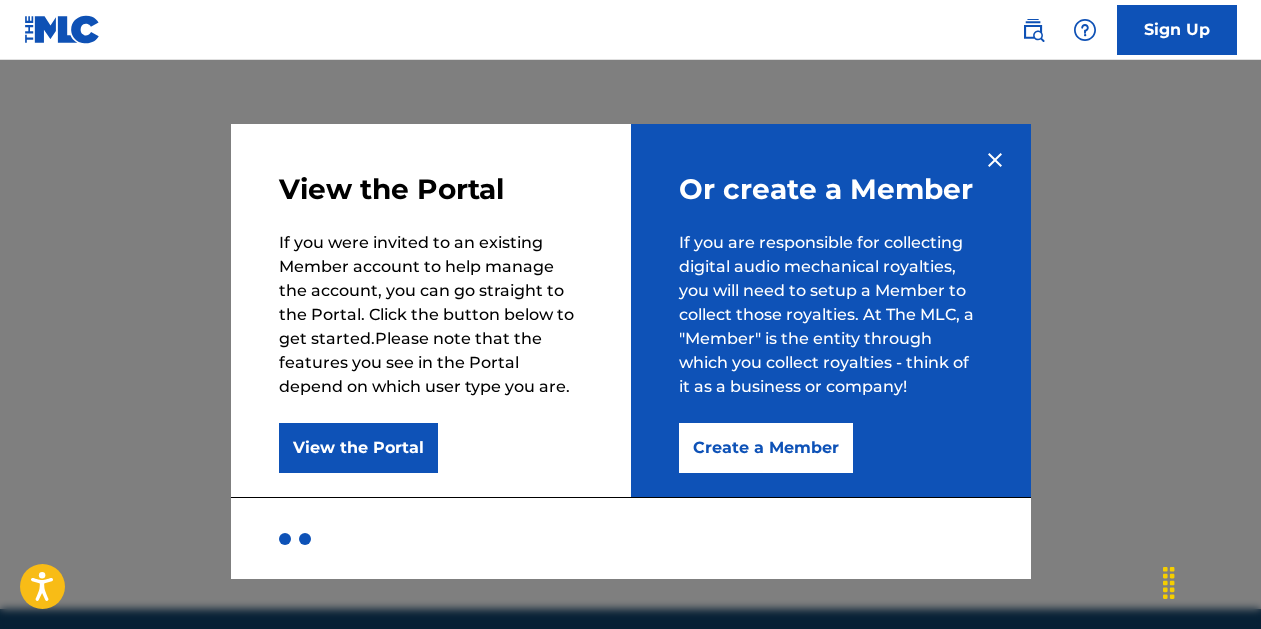 click on "Create a Member" at bounding box center (766, 448) 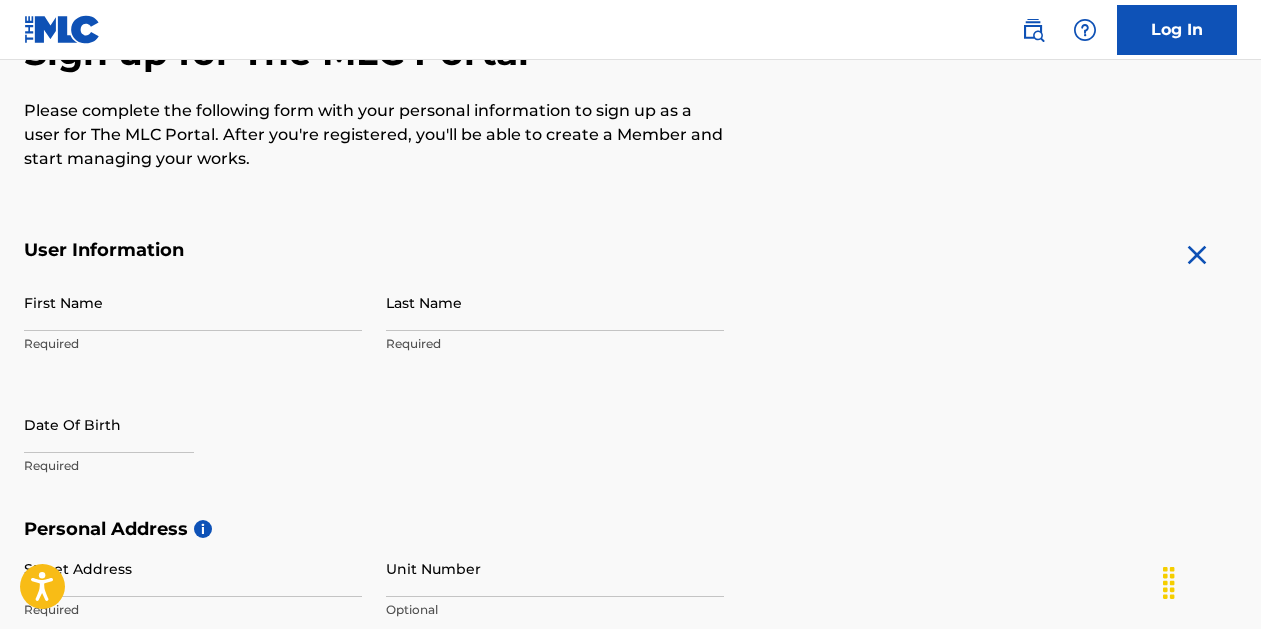 scroll, scrollTop: 234, scrollLeft: 0, axis: vertical 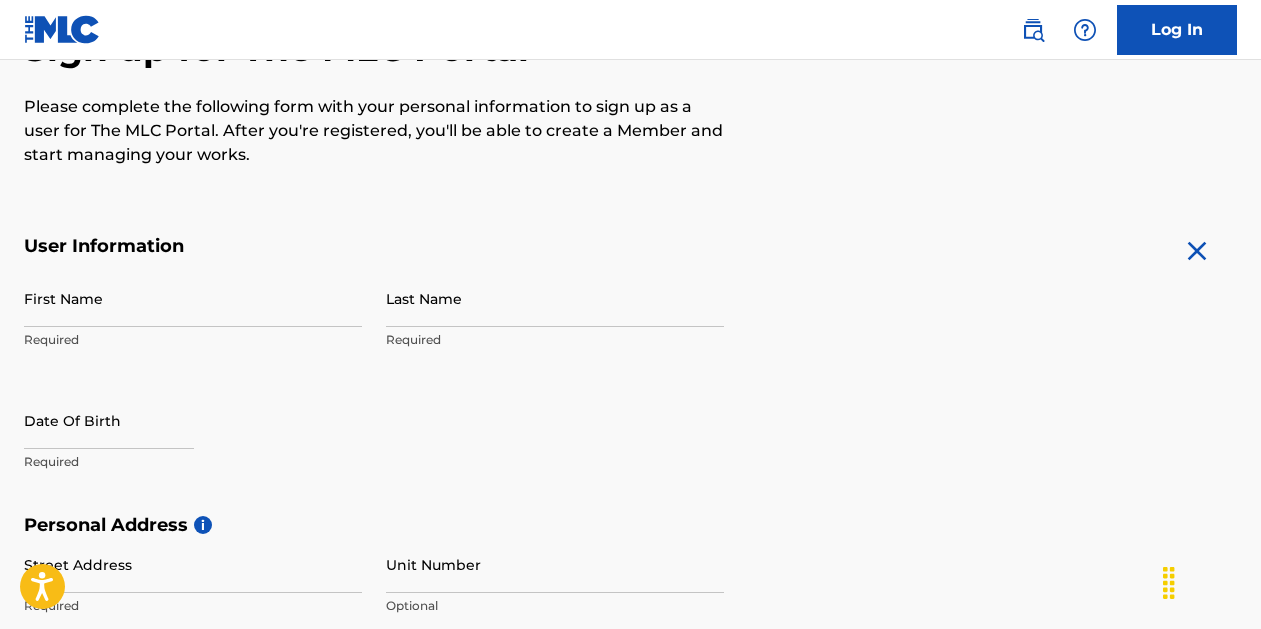 click on "First Name" at bounding box center (193, 298) 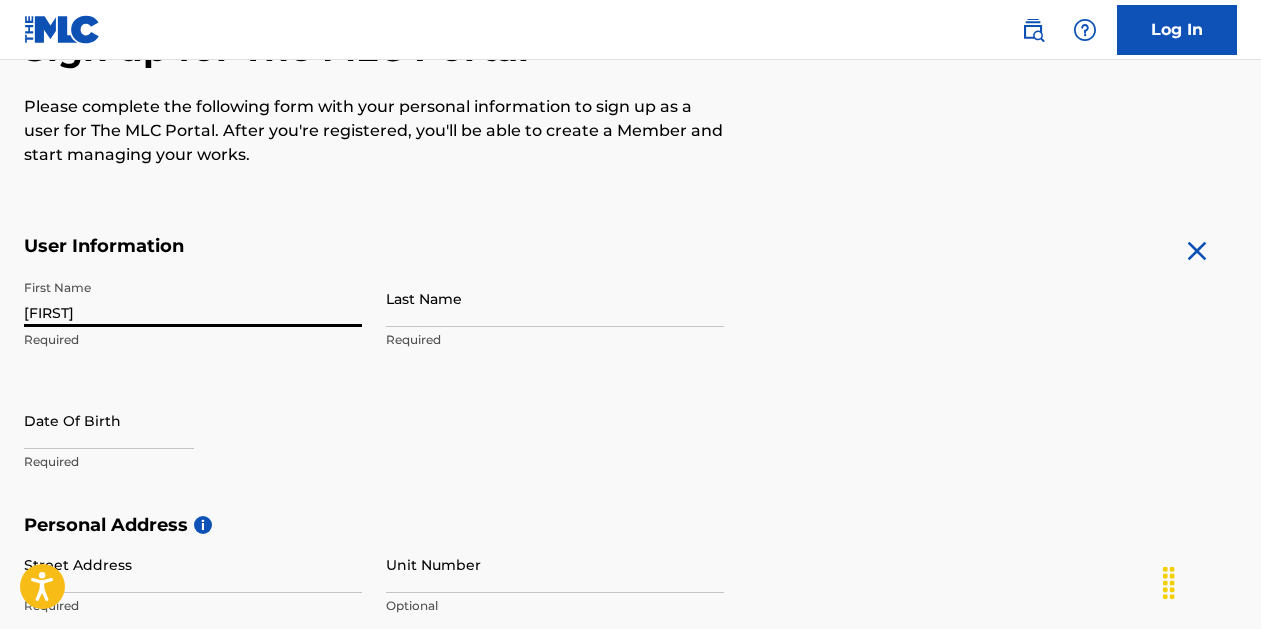 type on "[FIRST]" 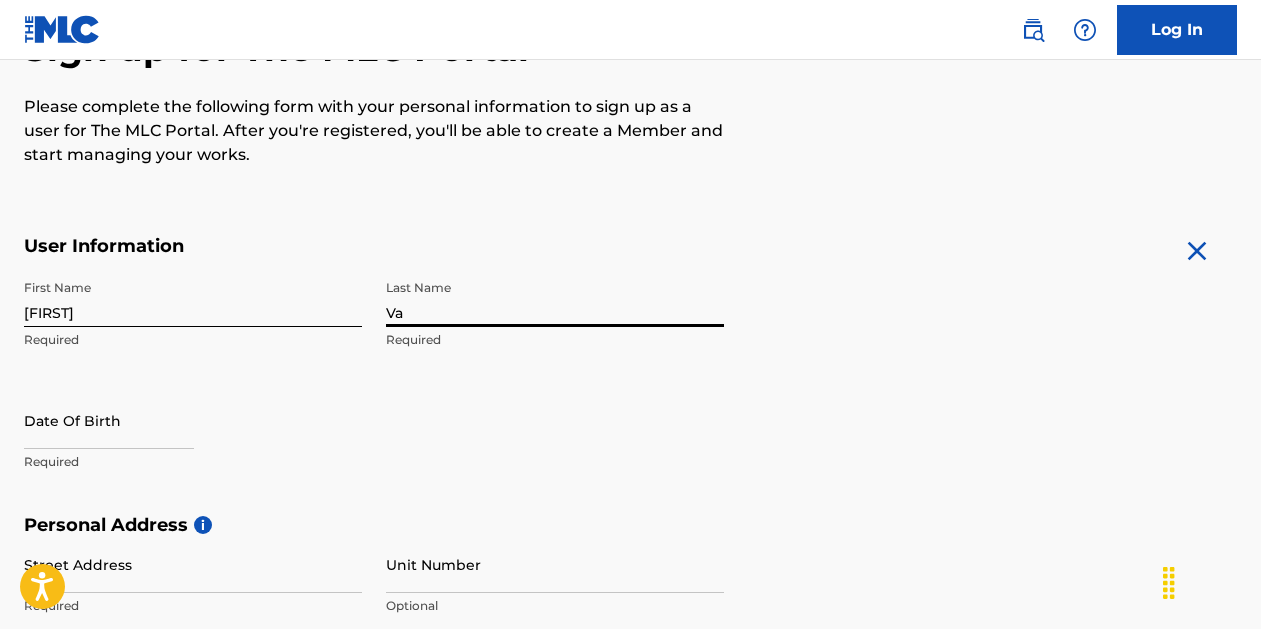 type on "V" 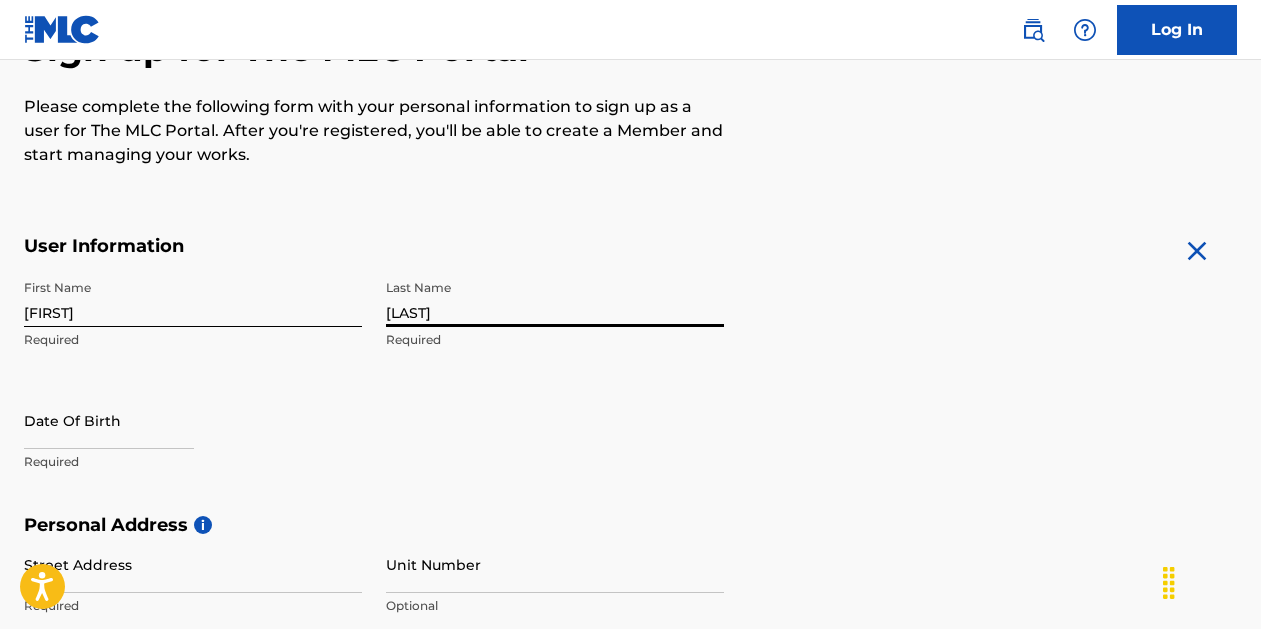 type on "[LAST]" 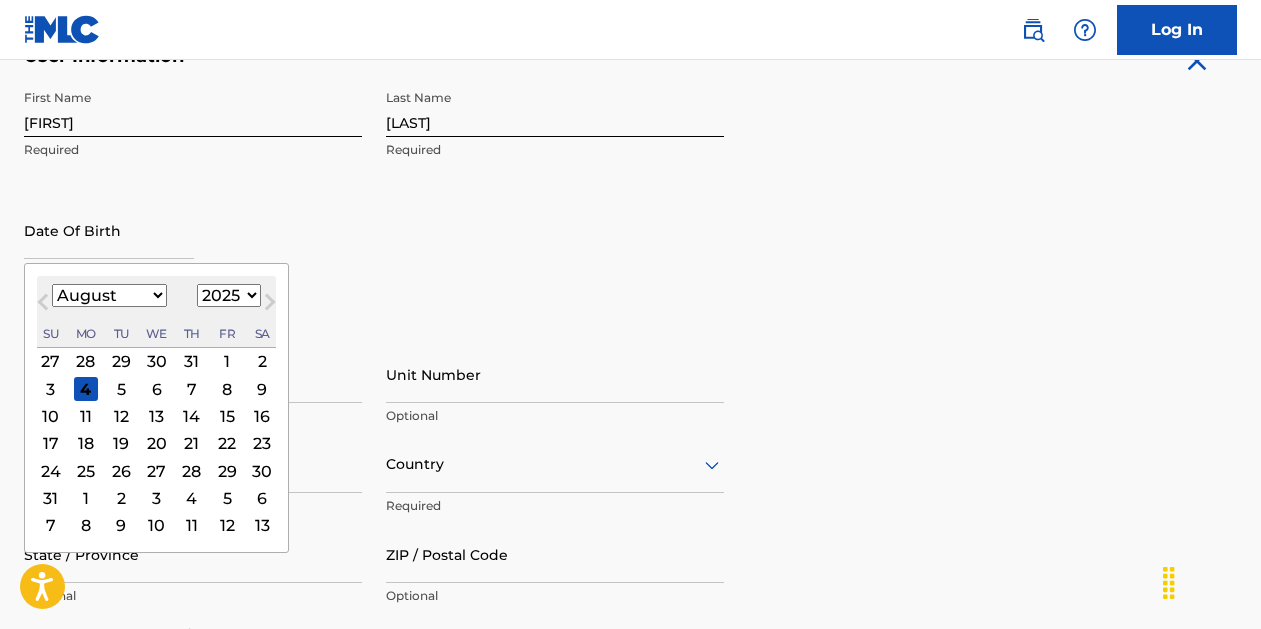 scroll, scrollTop: 425, scrollLeft: 0, axis: vertical 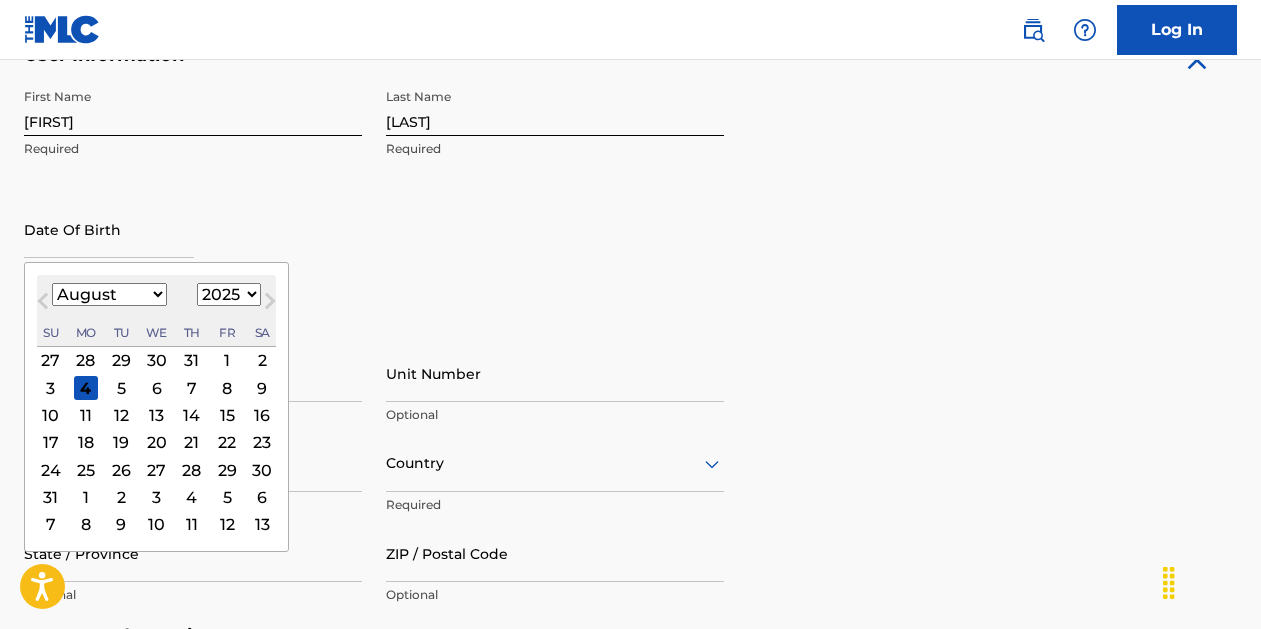 click on "Previous Month" at bounding box center [45, 304] 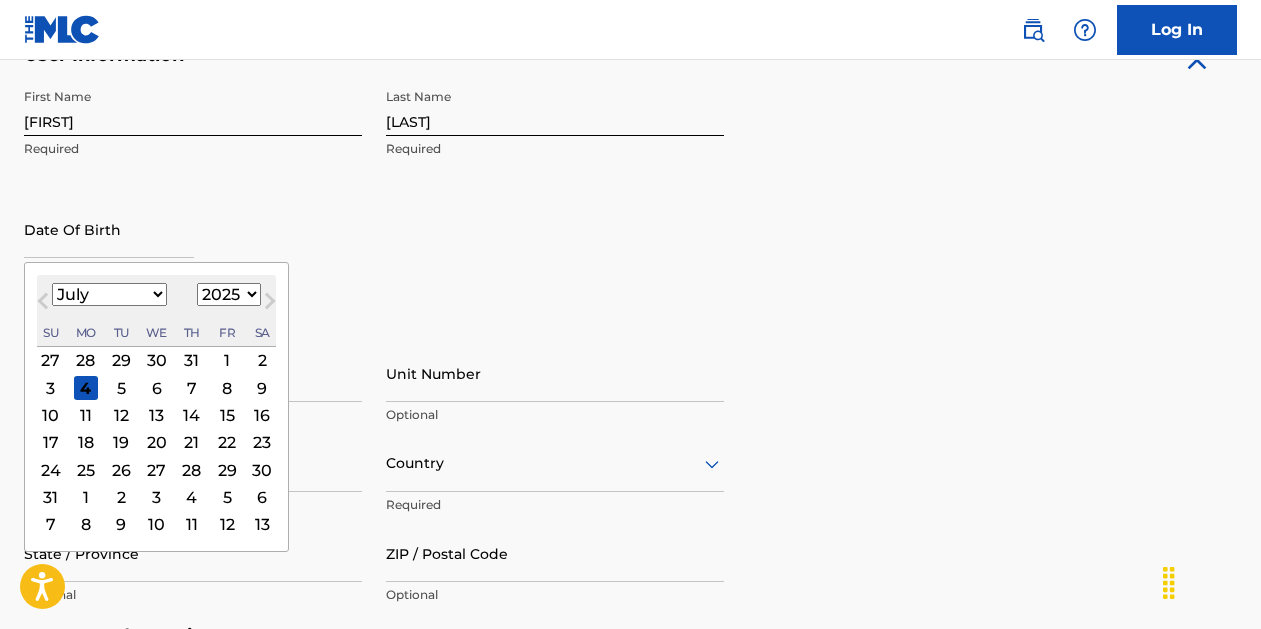 click on "Previous Month" at bounding box center (45, 304) 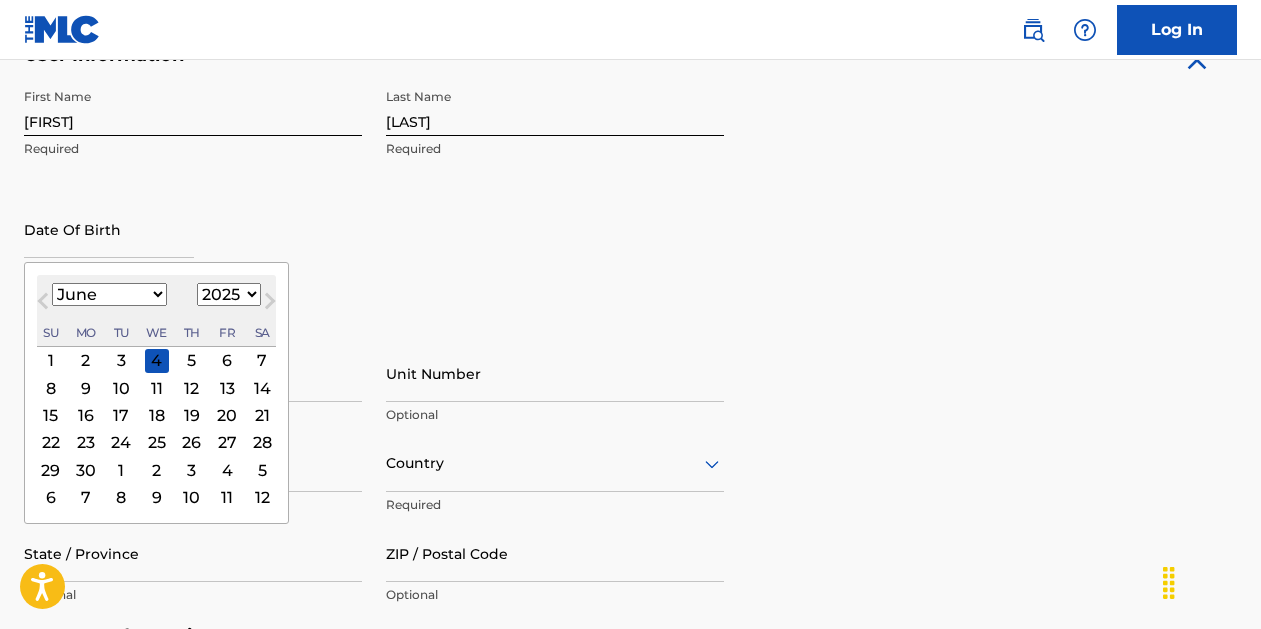 click on "Previous Month" at bounding box center (45, 304) 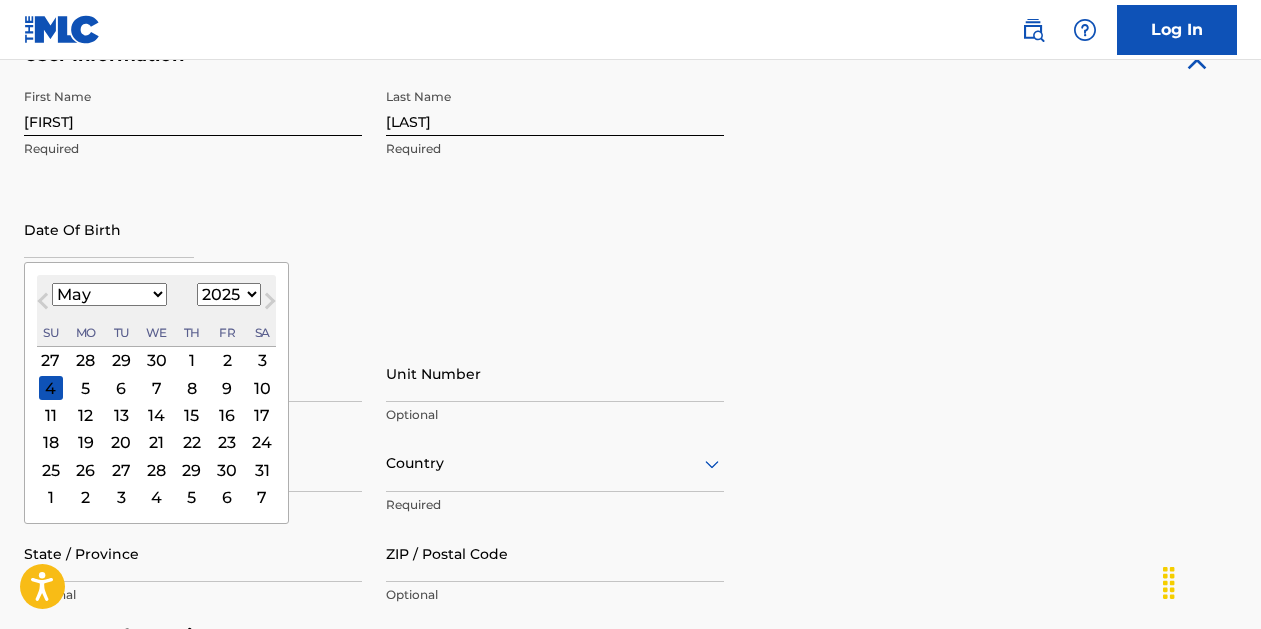 click on "Previous Month" at bounding box center [45, 304] 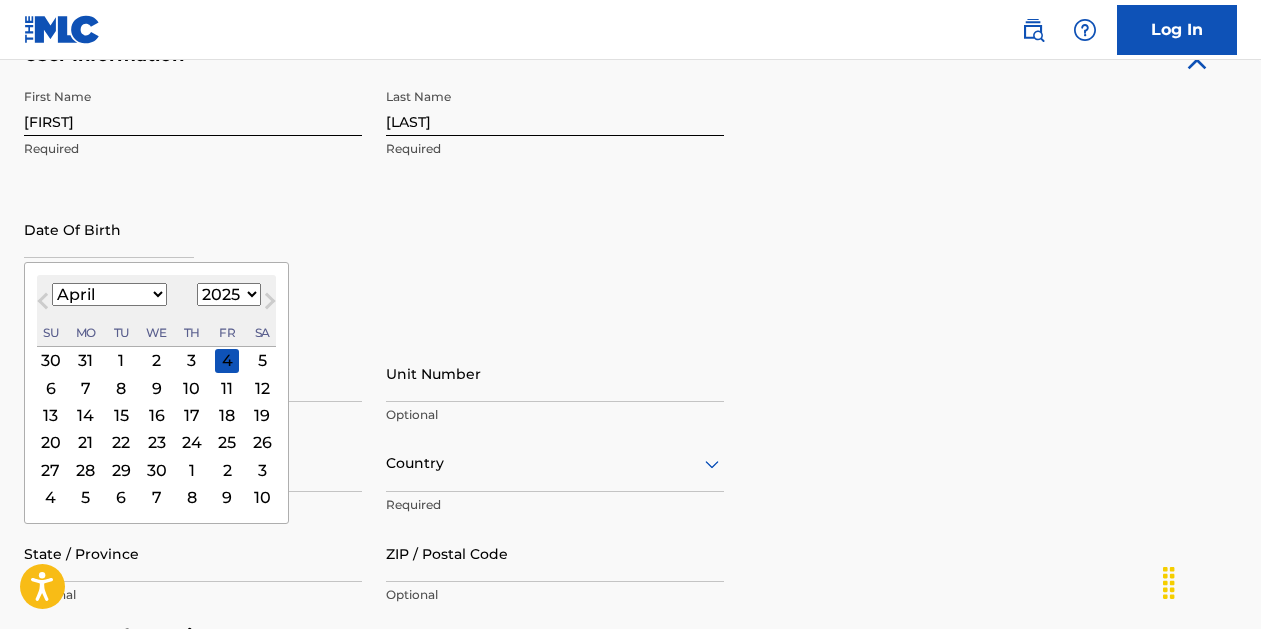 click on "21" at bounding box center [86, 442] 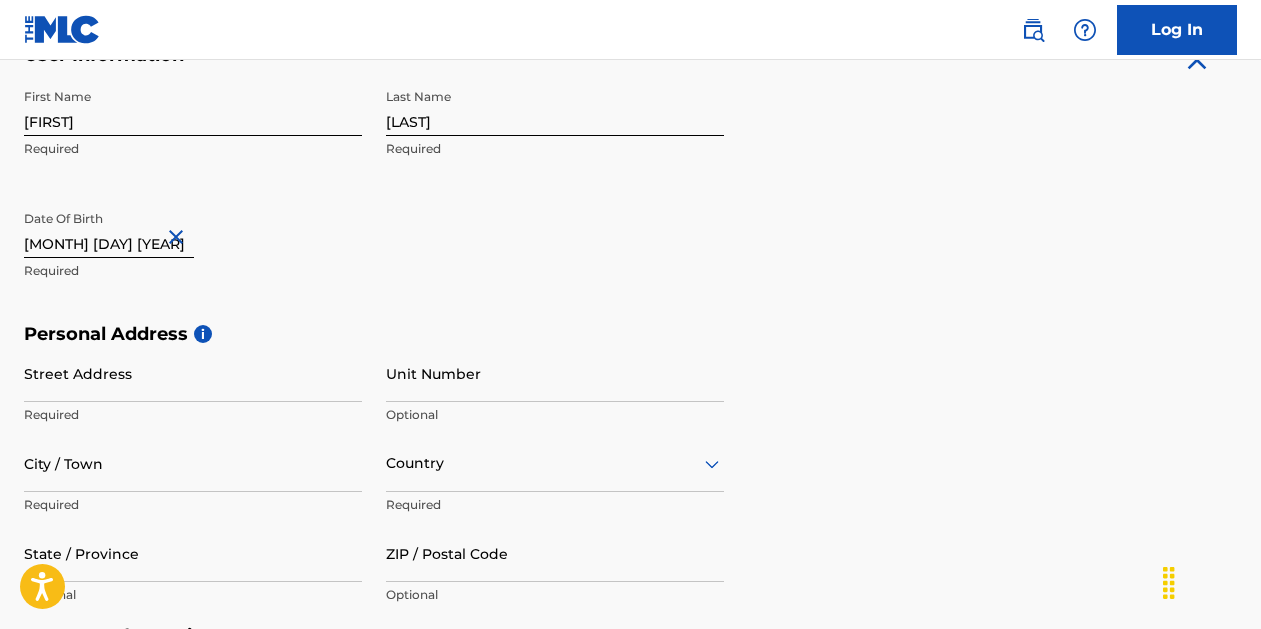 type on "[MONTH] [DAY] [YEAR]" 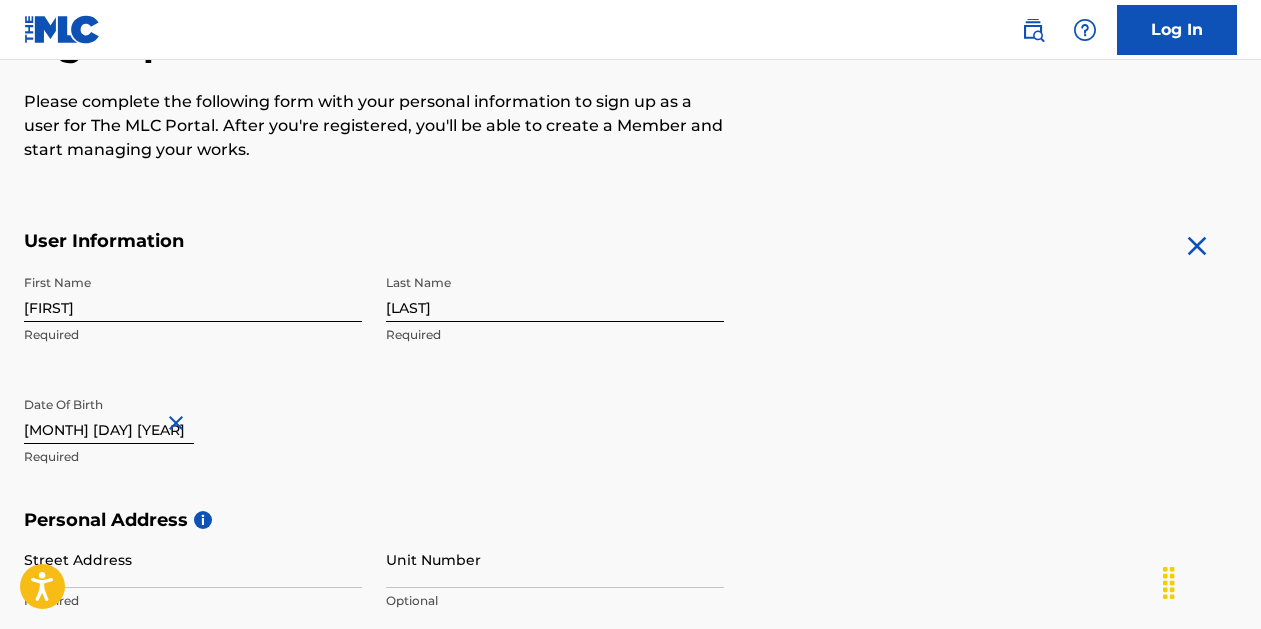 scroll, scrollTop: 243, scrollLeft: 0, axis: vertical 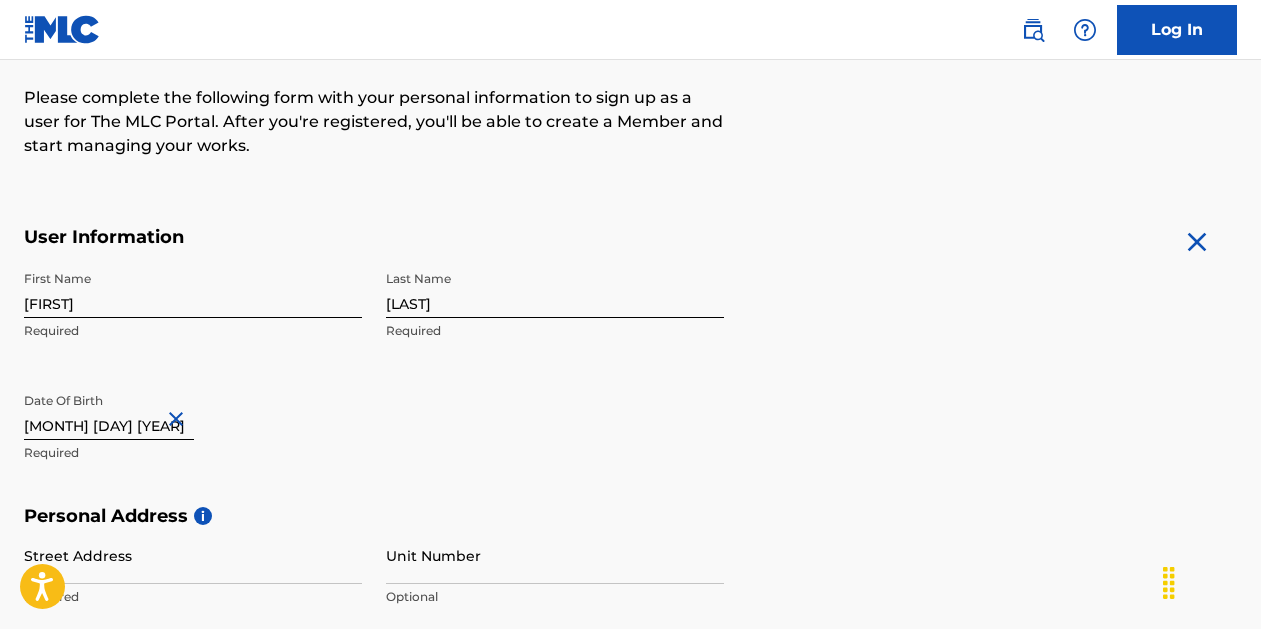 click on "[FIRST]" at bounding box center (193, 289) 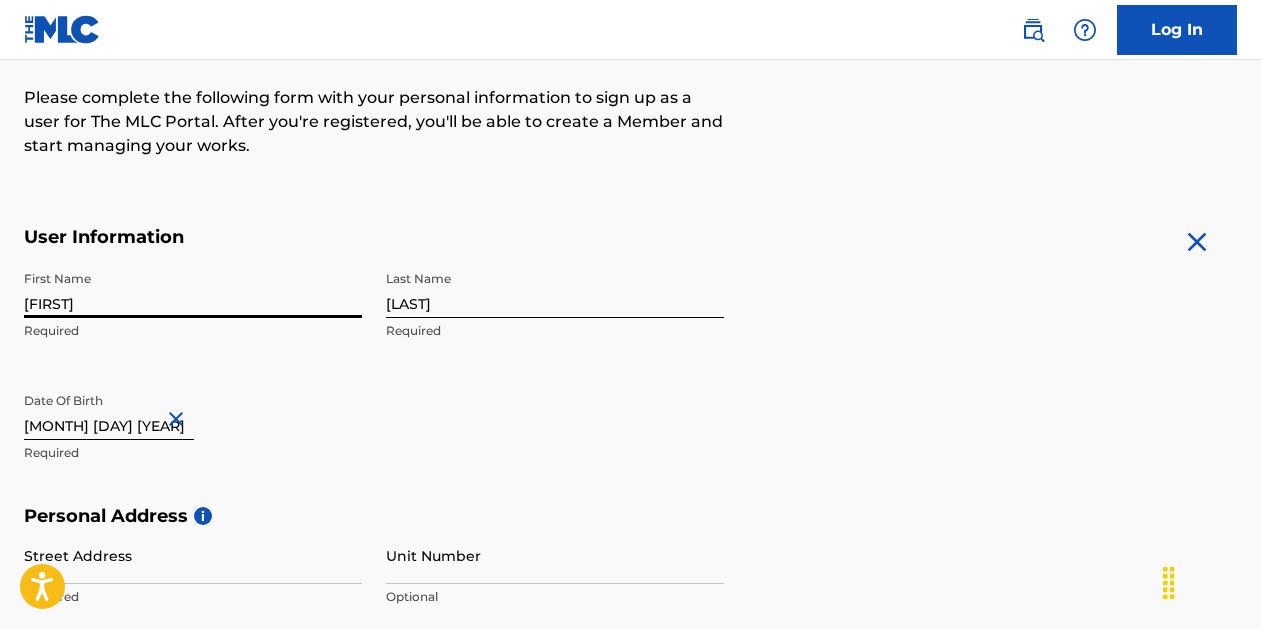click on "[FIRST]" at bounding box center (193, 289) 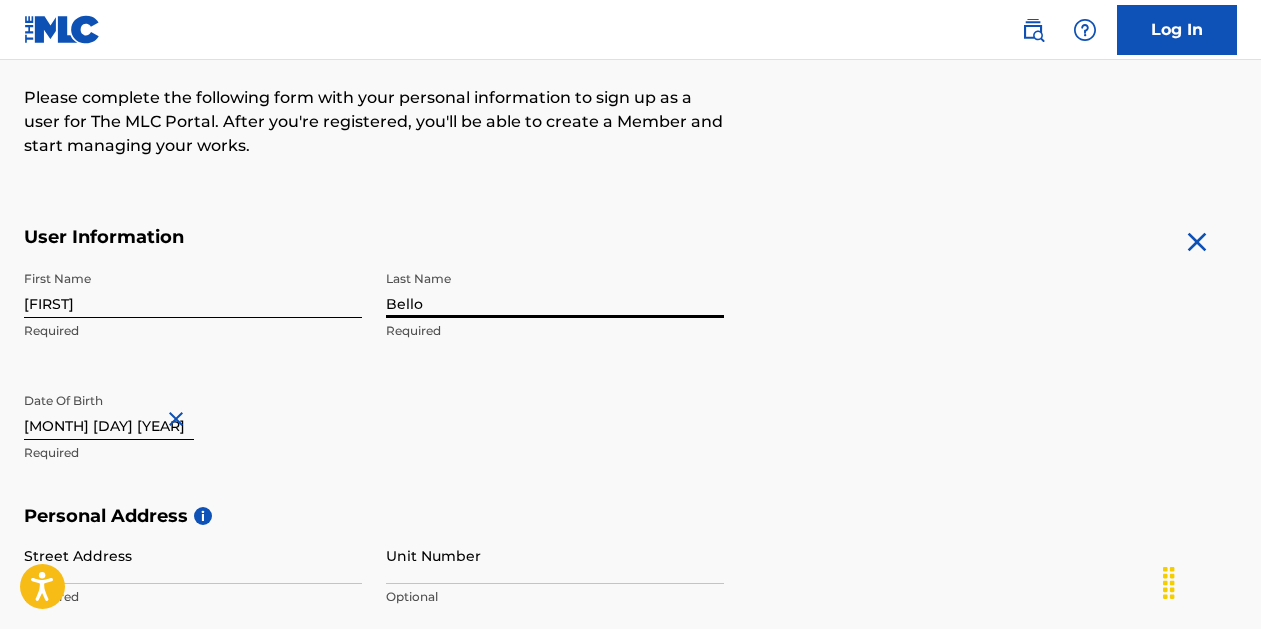 type on "Bello" 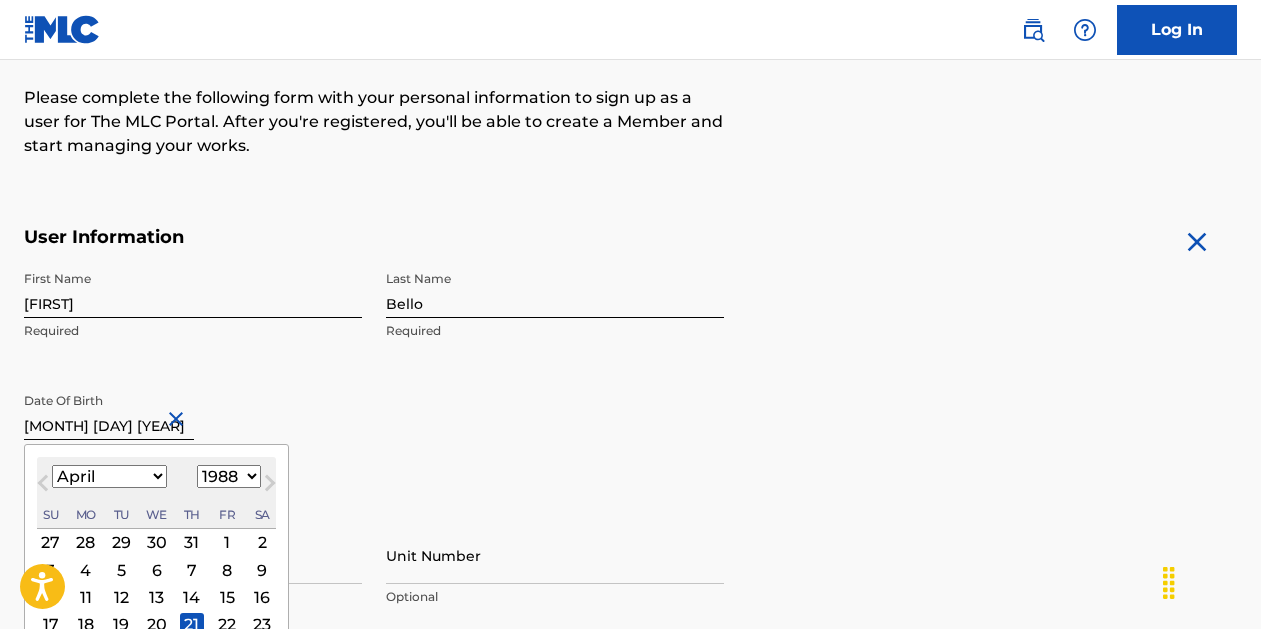click on "January February March April May June July August September October November December 1899 1900 1901 1902 1903 1904 1905 1906 1907 1908 1909 1910 1911 1912 1913 1914 1915 1916 1917 1918 1919 1920 1921 1922 1923 1924 1925 1926 1927 1928 1929 1930 1931 1932 1933 1934 1935 1936 1937 1938 1939 1940 1941 1942 1943 1944 1945 1946 1947 1948 1949 1950 1951 1952 1953 1954 1955 1956 1957 1958 1959 1960 1961 1962 1963 1964 1965 1966 1967 1968 1969 1970 1971 1972 1973 1974 1975 1976 1977 1978 1979 1980 1981 1982 1983 1984 1985 1986 1987 1988 1989 1990 1991 1992 1993 1994 1995 1996 1997 1998 1999 2000 2001 2002 2003 2004 2005 2006 2007 2008 2009 2010 2011 2012 2013 2014 2015 2016 2017 2018 2019 2020 2021 2022 2023 2024 2025 2026 2027 2028 2029 2030 2031 2032 2033 2034 2035 2036 2037 2038 2039 2040 2041 2042 2043 2044 2045 2046 2047 2048 2049 2050 2051 2052 2053 2054 2055 2056 2057 2058 2059 2060 2061 2062 2063 2064 2065 2066 2067 2068 2069 2070 2071 2072 2073 2074 2075 2076 2077 2078 2079 2080 2081 2082 2083 2084 2085" at bounding box center [156, 477] 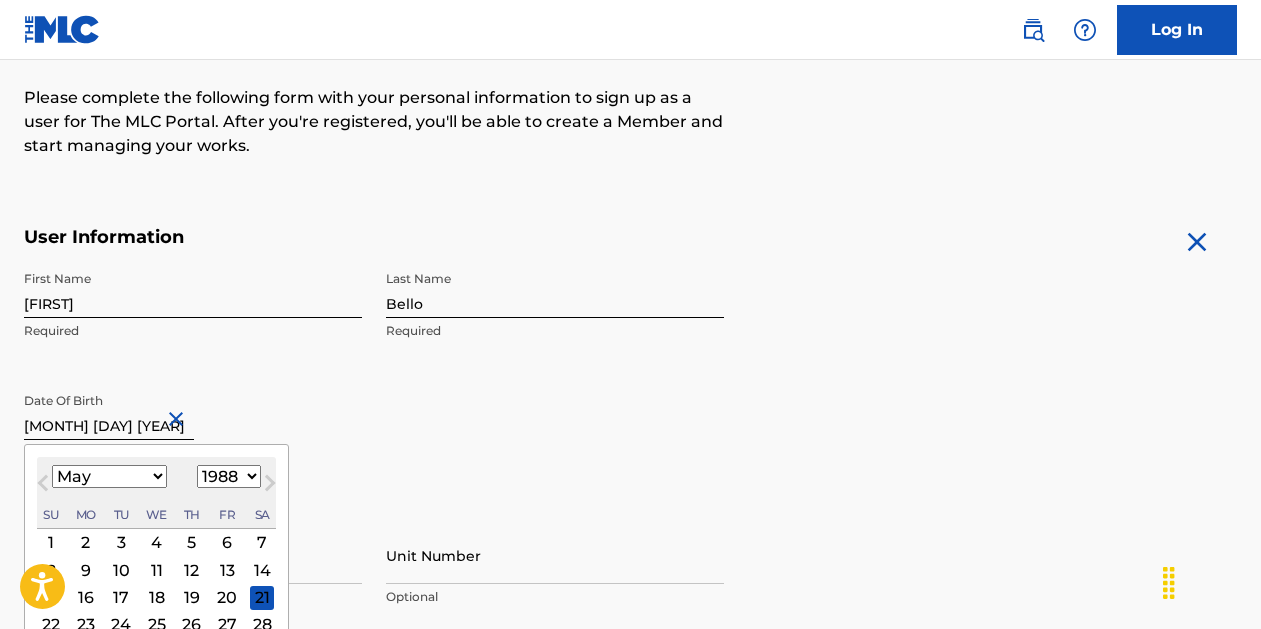click on "Next Month" at bounding box center (270, 487) 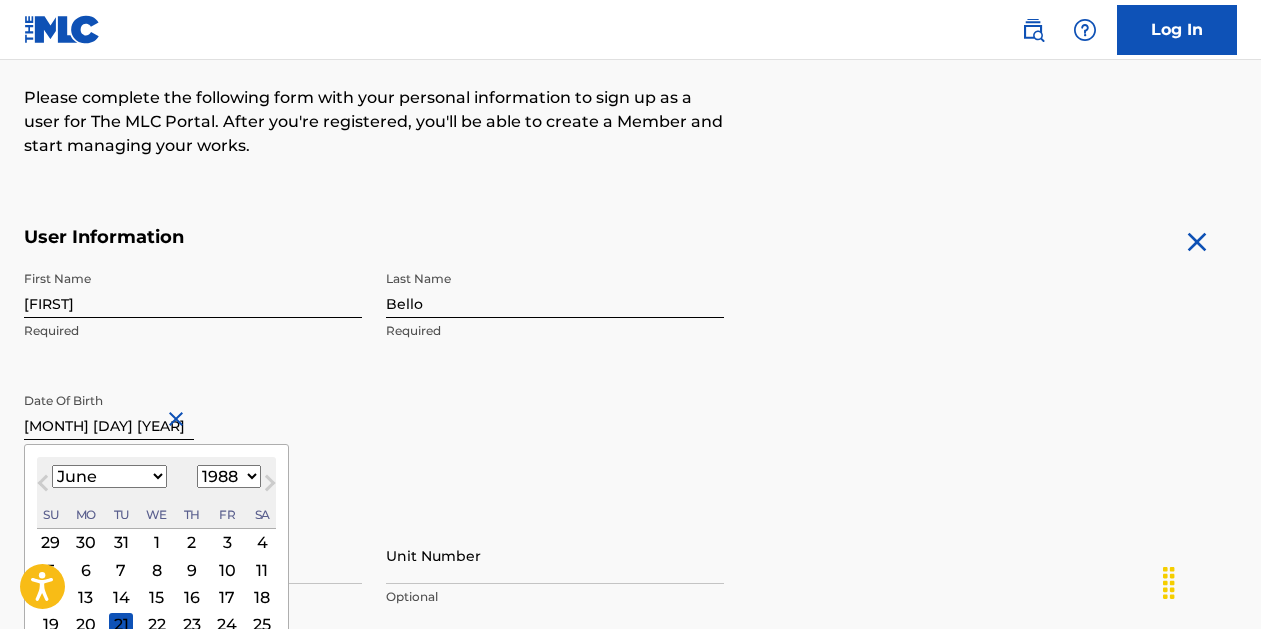 click on "Next Month" at bounding box center [270, 487] 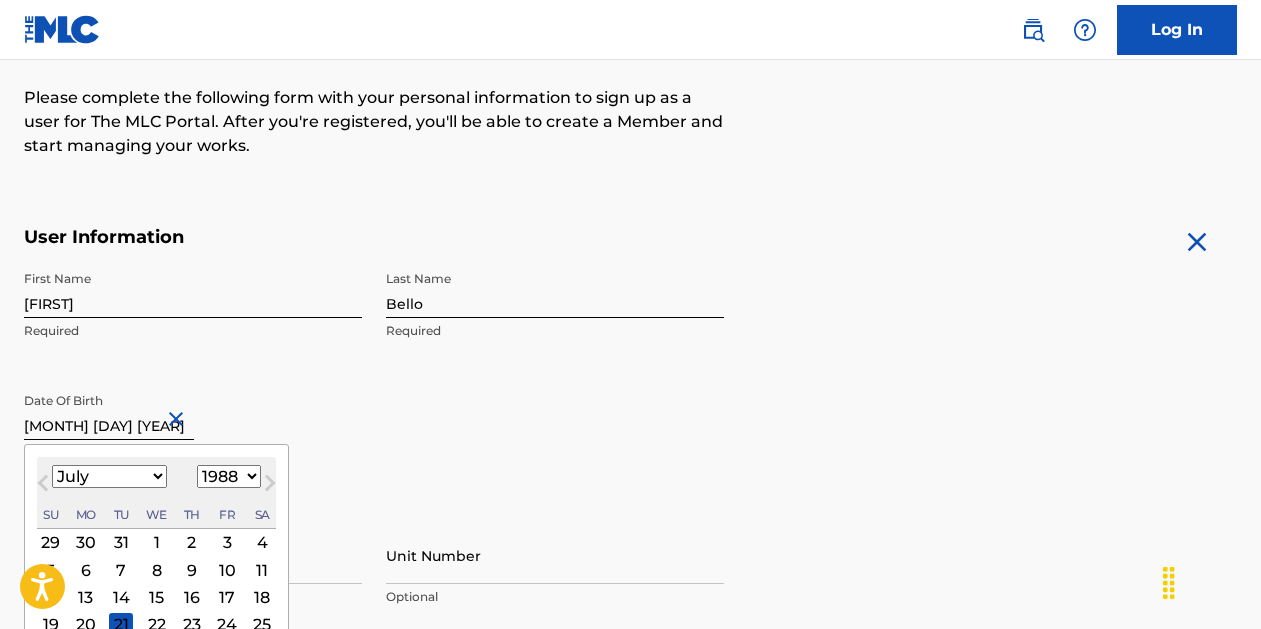 click on "Next Month" at bounding box center (270, 487) 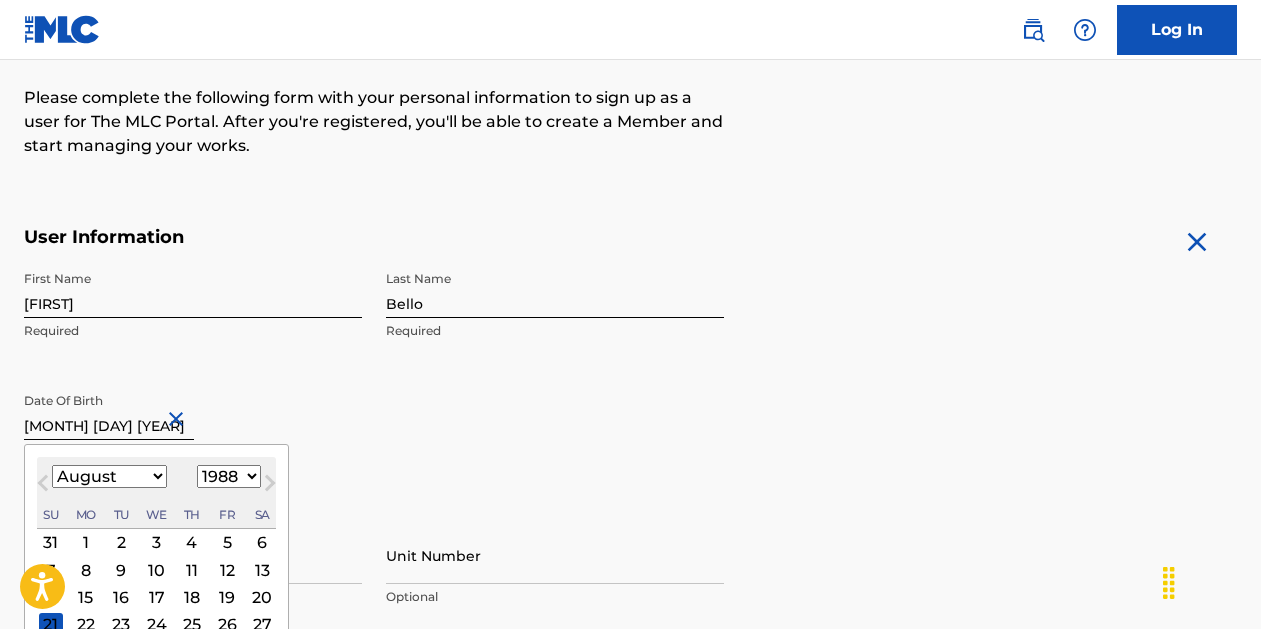 click on "Next Month" at bounding box center (270, 487) 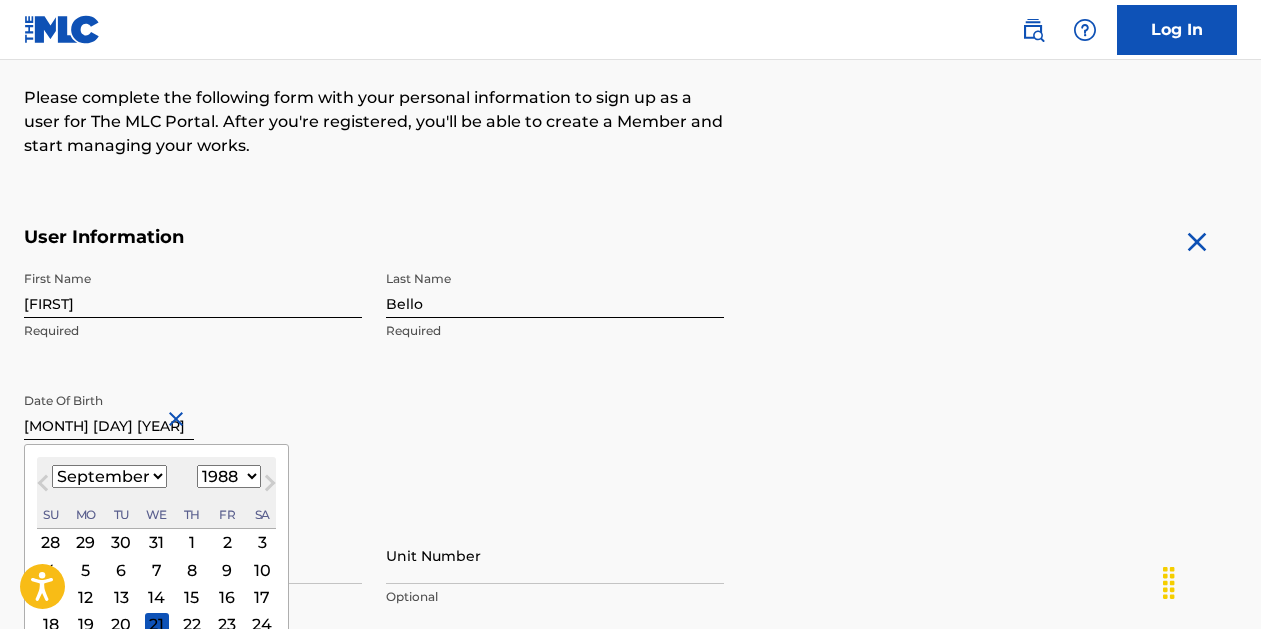 click on "7" at bounding box center [157, 570] 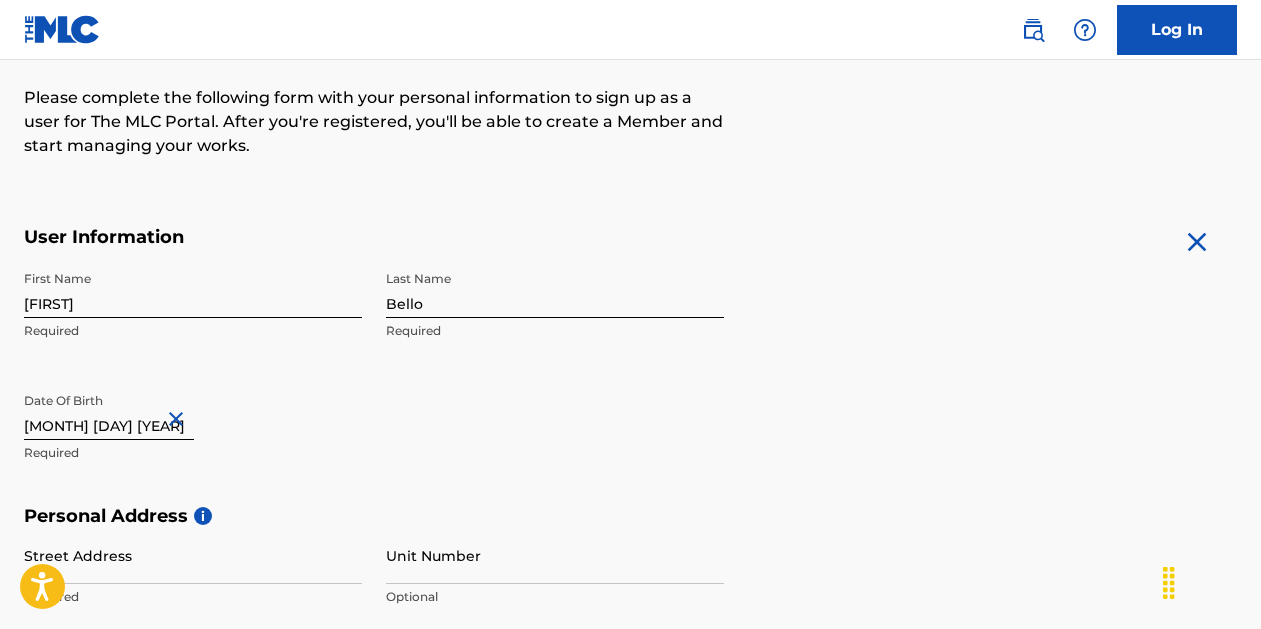 type on "[MONTH] [DAY] [YEAR]" 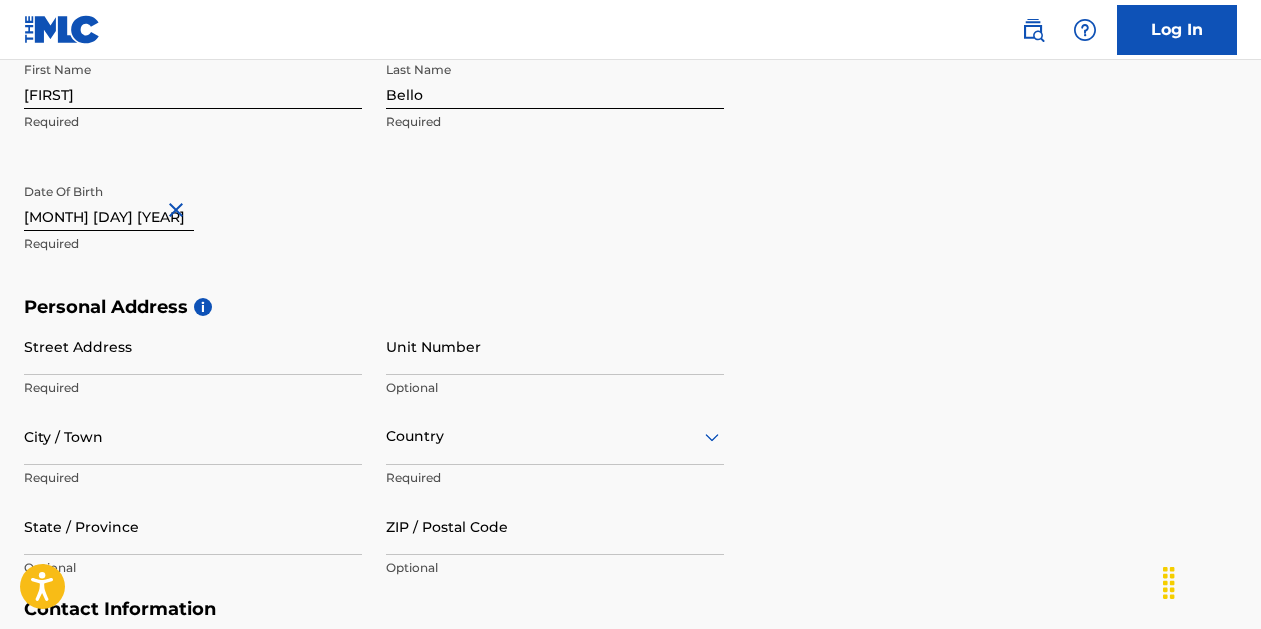 scroll, scrollTop: 478, scrollLeft: 0, axis: vertical 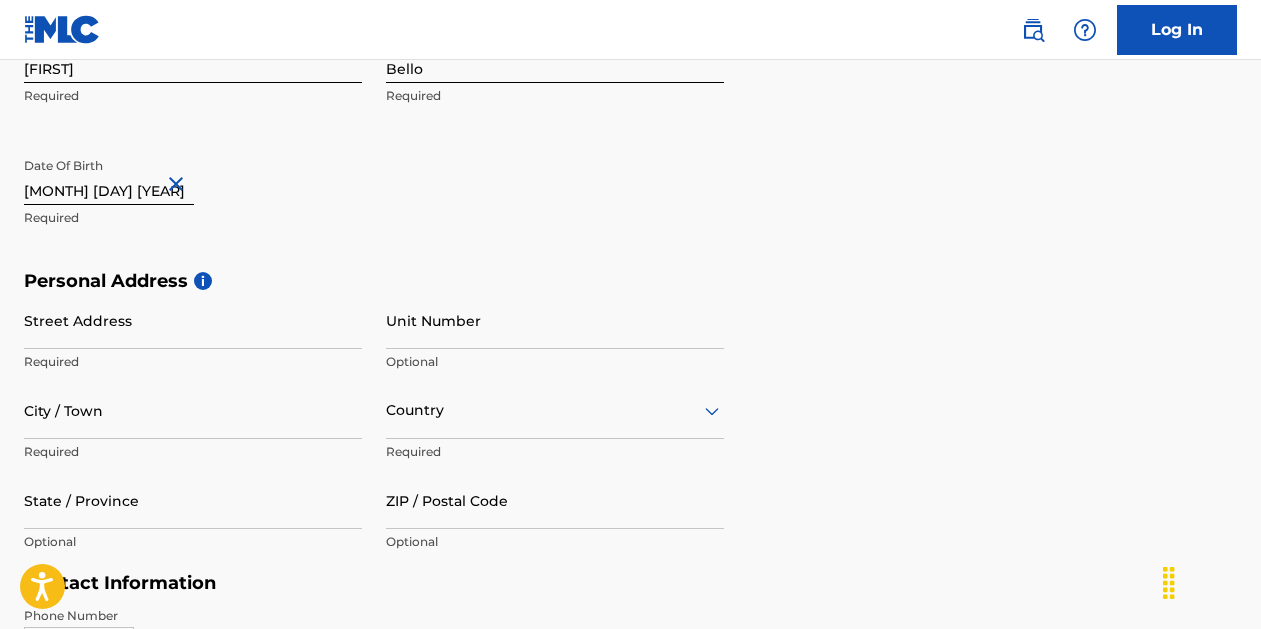 click on "Required" at bounding box center (193, 362) 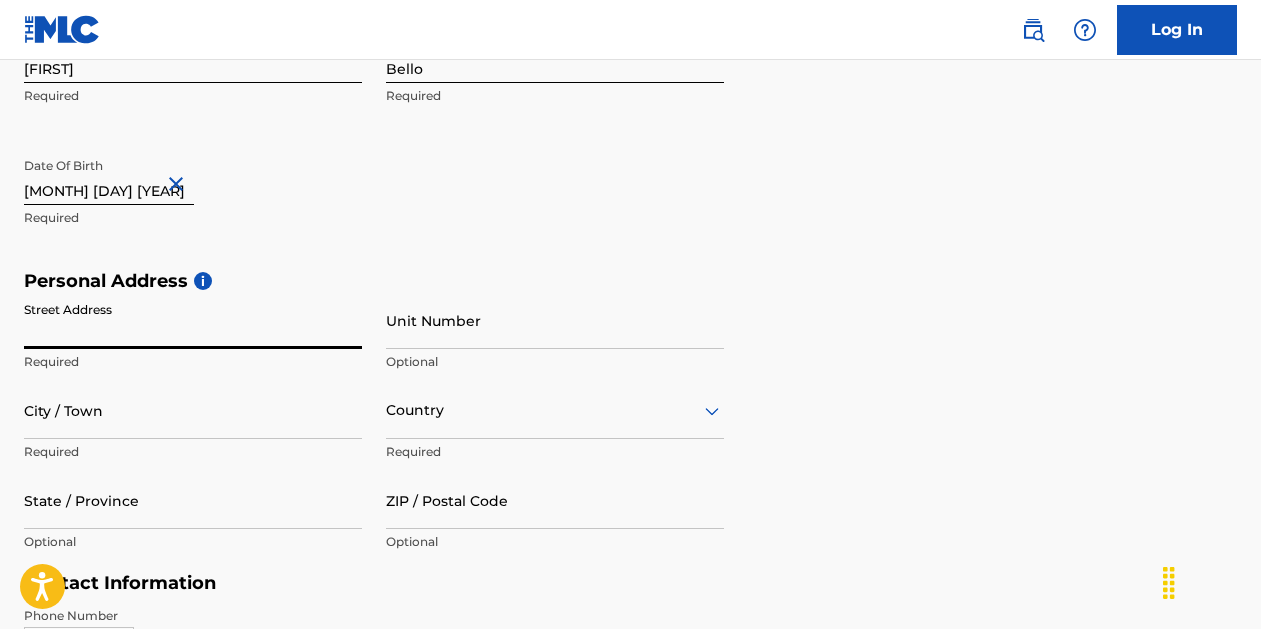 click on "Street Address" at bounding box center [193, 320] 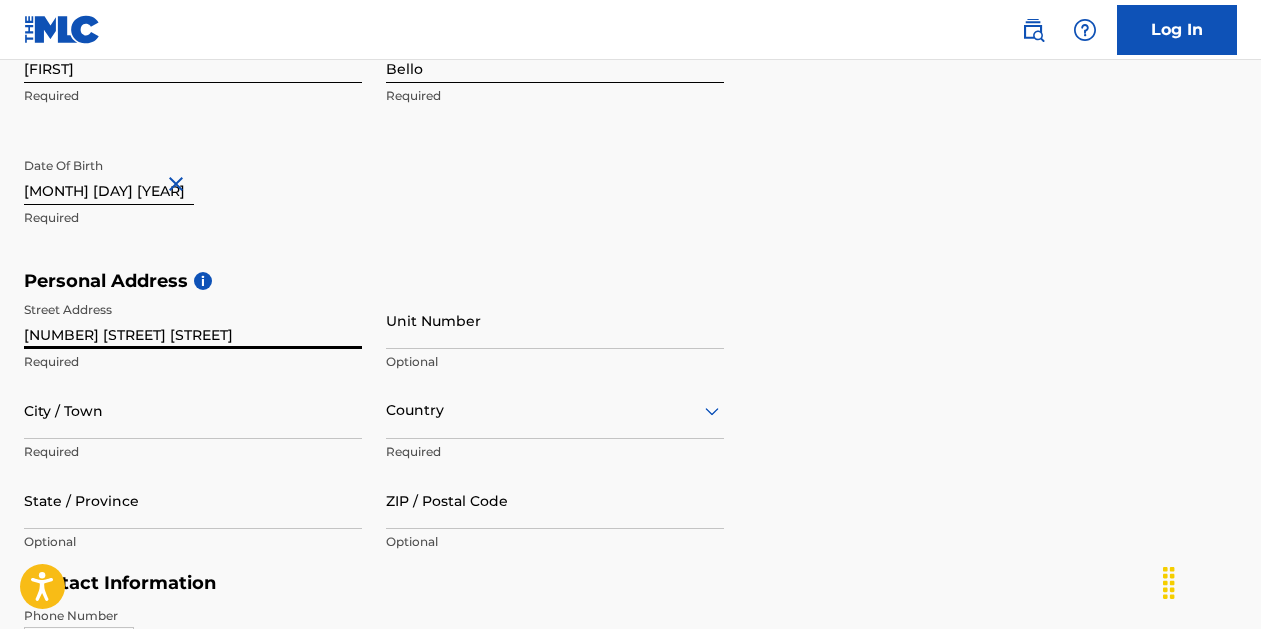 type on "[NUMBER] [STREET] [STREET]" 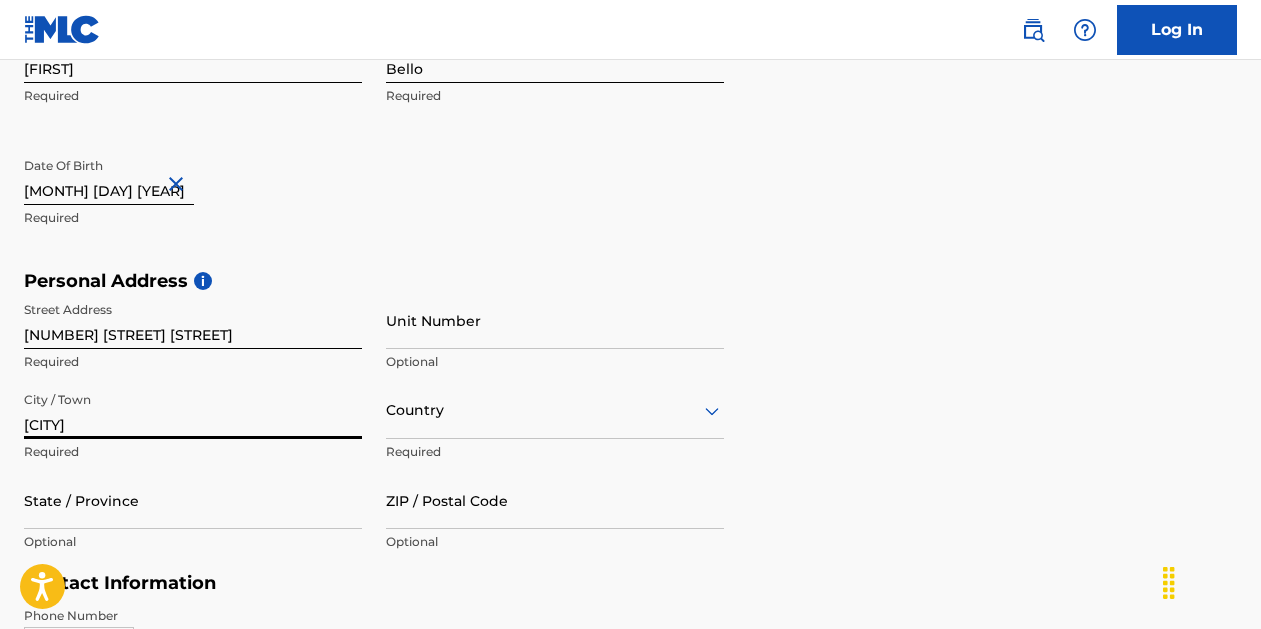 type on "[CITY]" 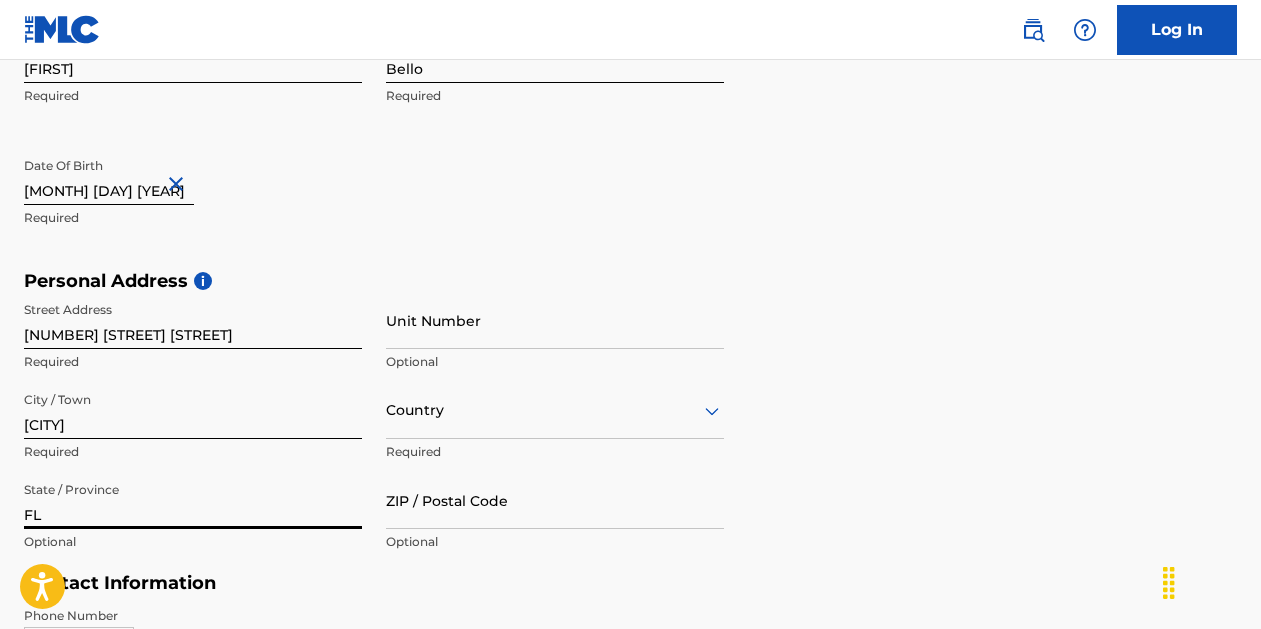 type on "FL" 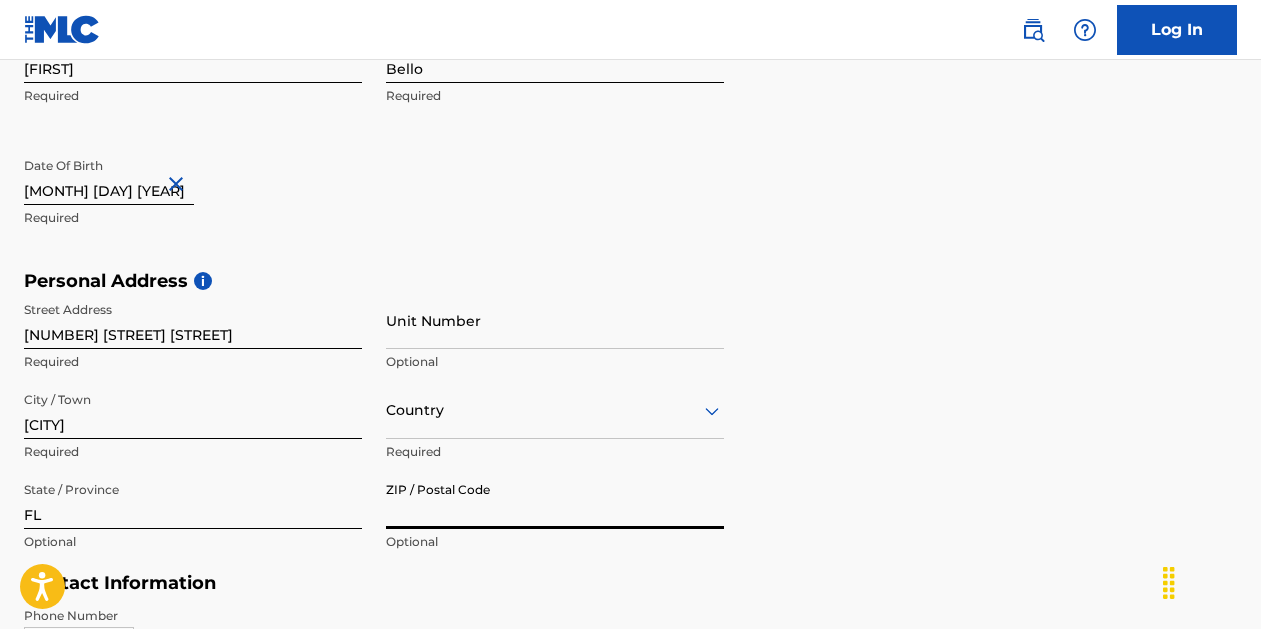 type on "2" 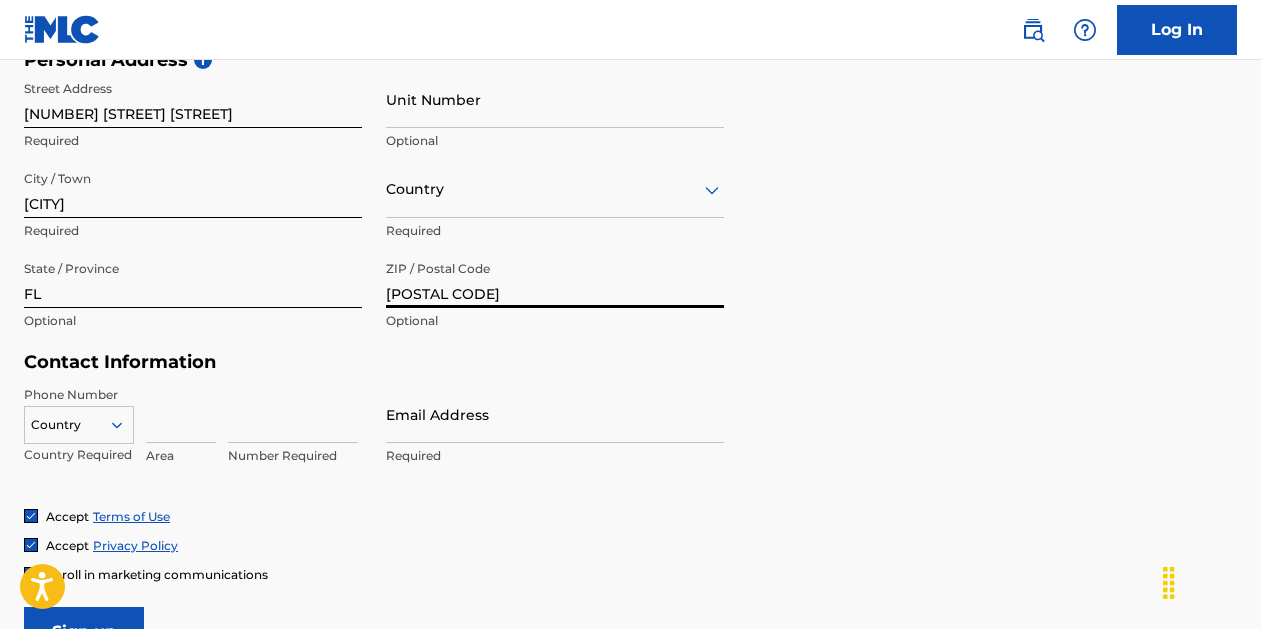 scroll, scrollTop: 738, scrollLeft: 0, axis: vertical 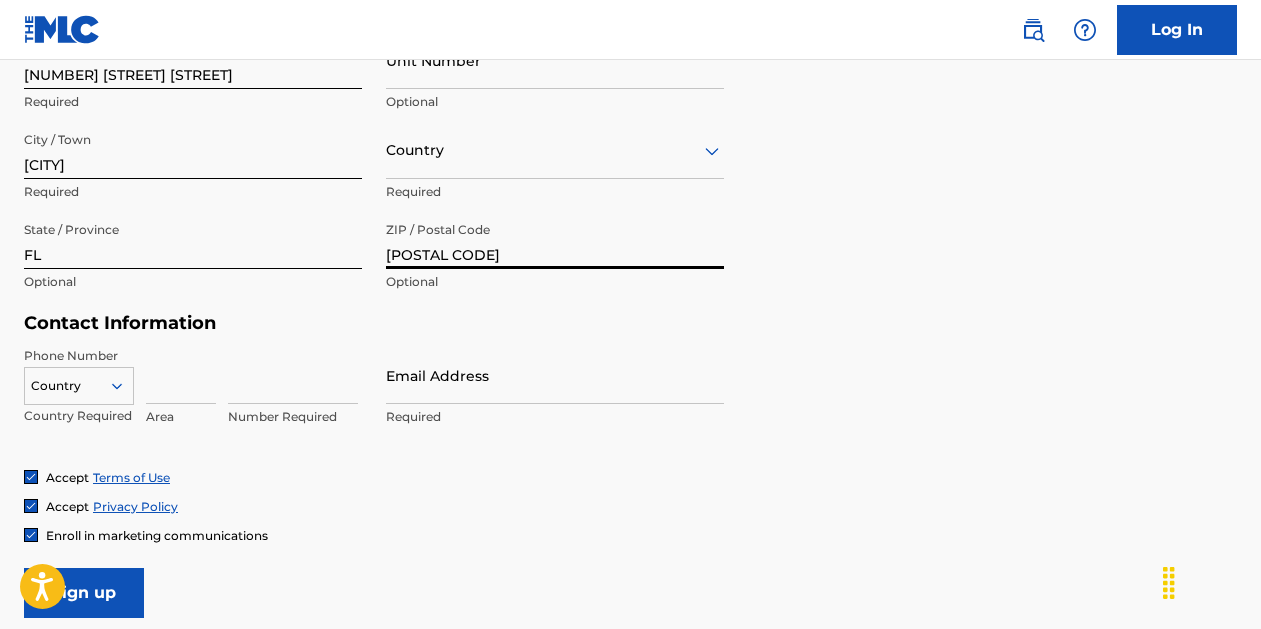 type on "[POSTAL CODE]" 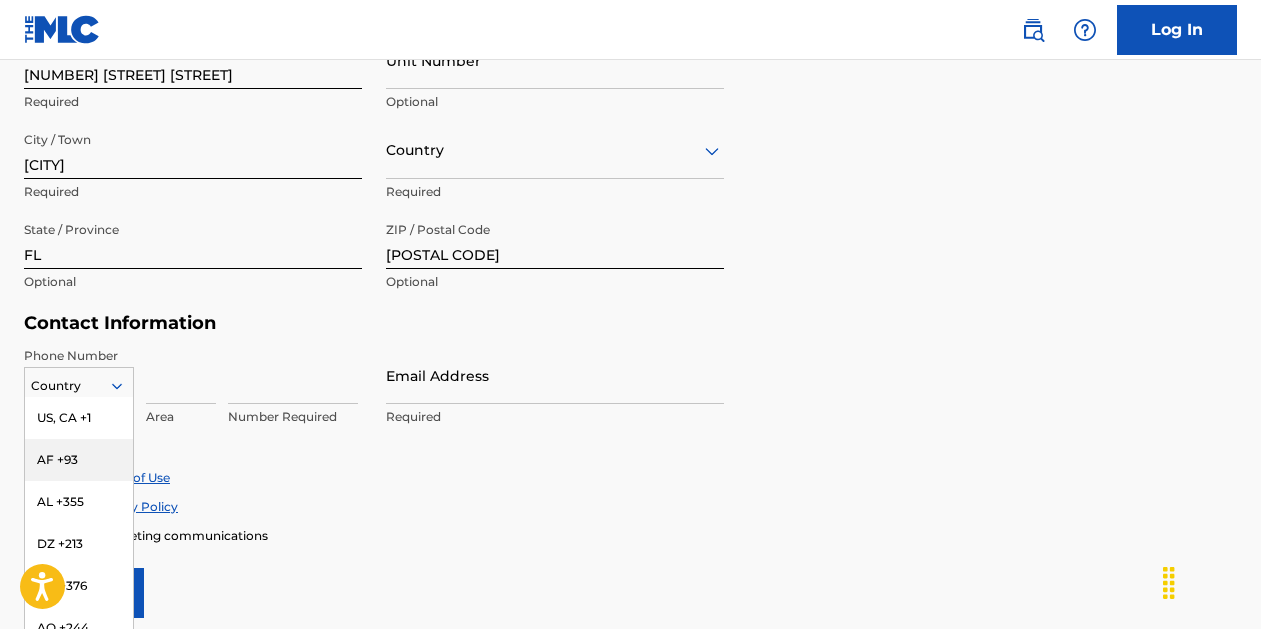 click on "AF +93, 2 of 216. 216 results available. Use Up and Down to choose options, press Enter to select the currently focused option, press Escape to exit the menu, press Tab to select the option and exit the menu. Country US, CA +1 AF +93 AL +355 DZ +213 AD +376 AO +244 AI +1264 AG +1268 AR +54 AM +374 AW +297 AU +61 AT +43 AZ +994 BS +1242 BH +973 BD +880 BB +1246 BY +375 BE +32 BZ +501 BJ +229 BM +1441 BT +975 BO +591 BA +387 BW +267 BR +55 BN +673 BG +359 BF +226 BI +257 KH +855 CM +237 CV +238 KY +1345 CF +236 TD +235 CL +56 CN +86 CO +57 KM +269 CG, CD +242 CK +682 CR +506 CI +225 HR +385 CU +53 CY +357 CZ +420 DK +45 DJ +253 DM +1767 DO +1809 EC +593 EG +20 SV +503 GQ +240 ER +291 EE +372 ET +251 FK +500 FO +298 FJ +679 FI +358 FR +33 GF +594 PF +689 GA +241 GM +220 GE +995 DE +49 GH +233 GI +350 GR +30 GL +299 GD +1473 GP +590 GT +502 GN +224 GW +245 GY +592 HT +509 VA, IT +39 HN +504 HK +852 HU +36 IS +354 IN +91 ID +62 IR +98 IQ +964 IE +353 IL +972 JM +1876 JP +81 JO +962 KZ +7 KE +254 KI +686 KP +850" at bounding box center [79, 382] 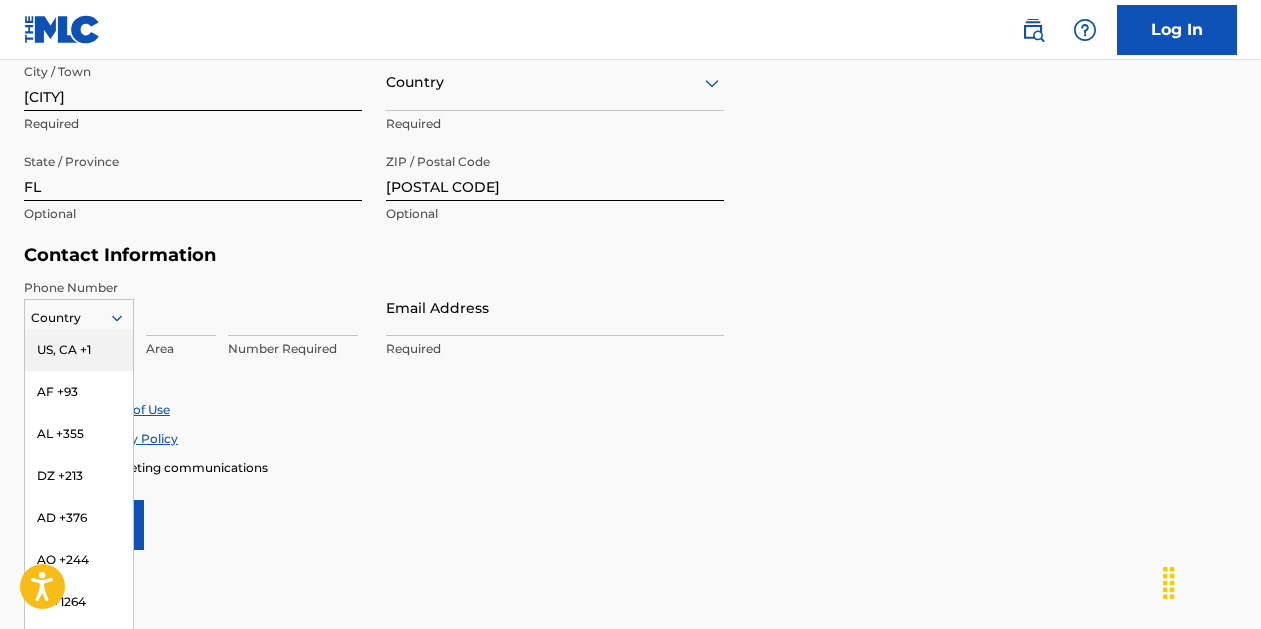 click on "US, CA +1" at bounding box center [79, 350] 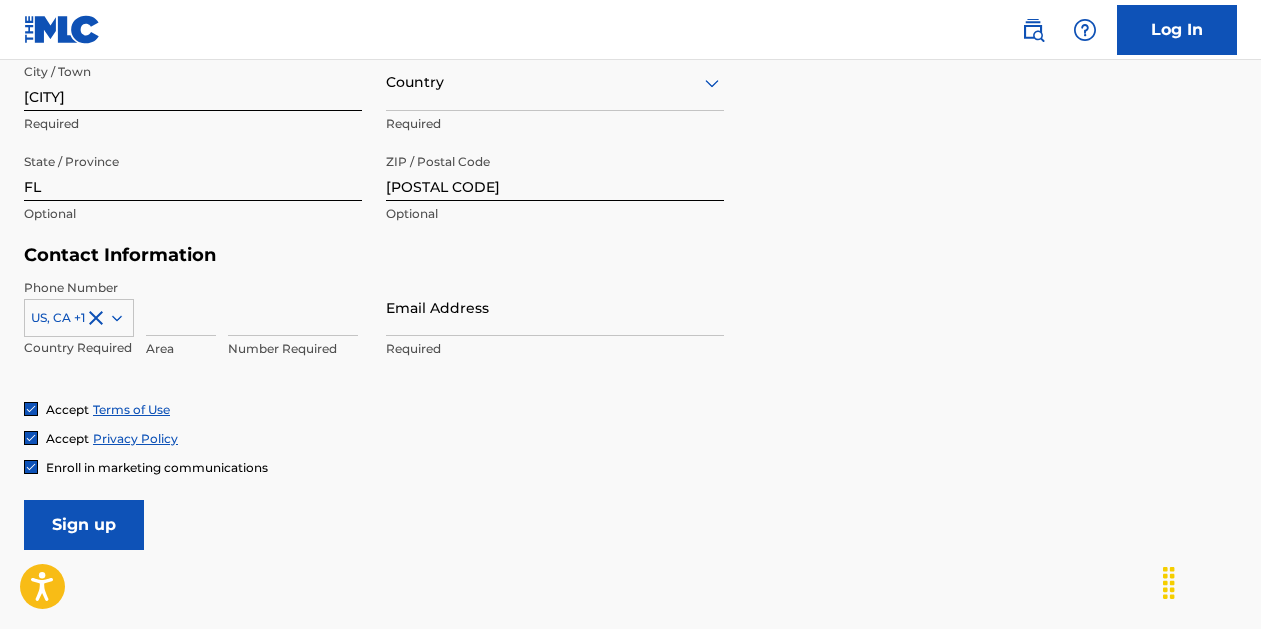 click at bounding box center [181, 307] 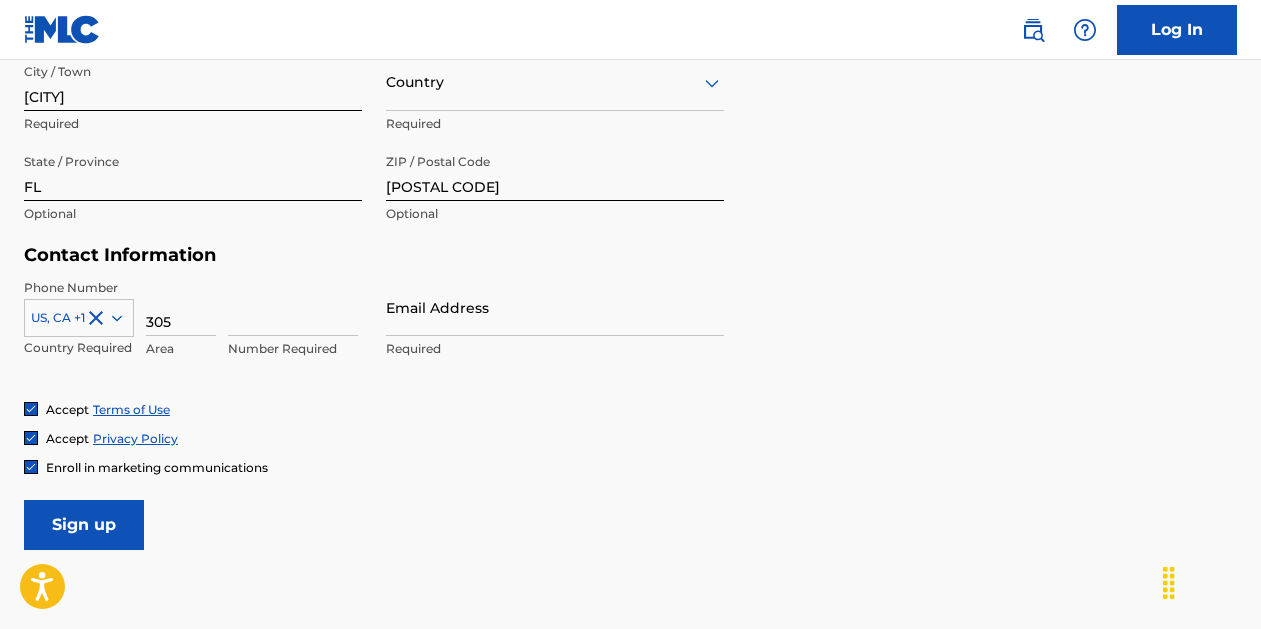 type on "305" 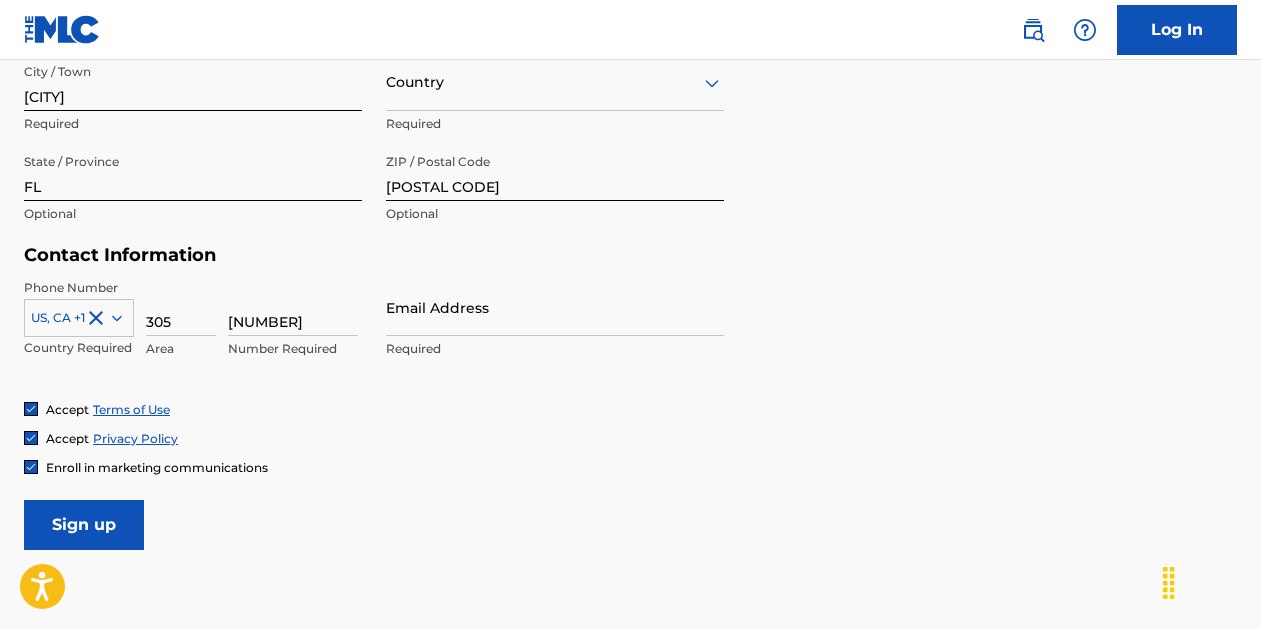 type on "[NUMBER]" 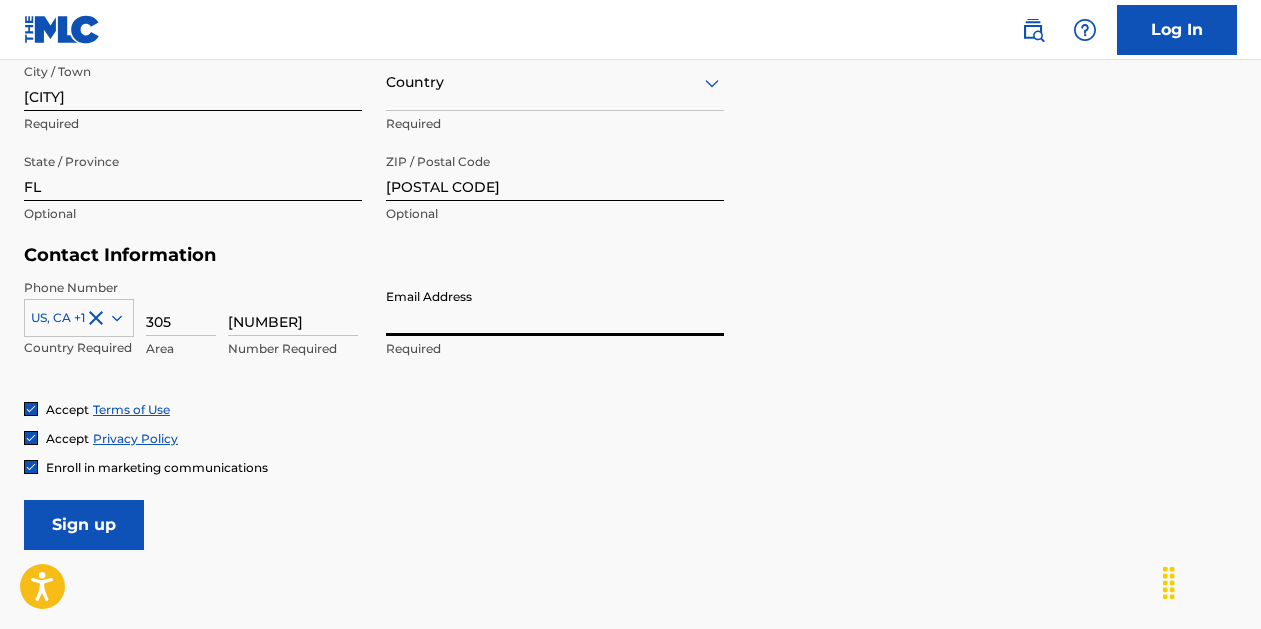 type on "[FIRST][LAST]@[EXAMPLE].COM" 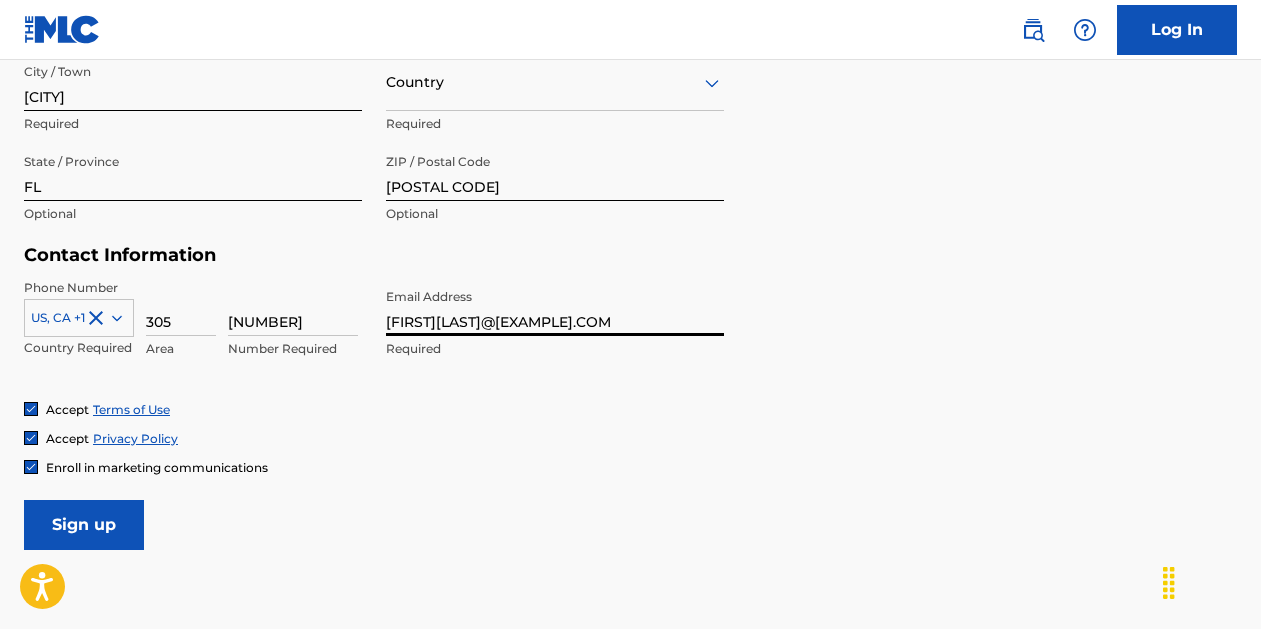 click at bounding box center [31, 409] 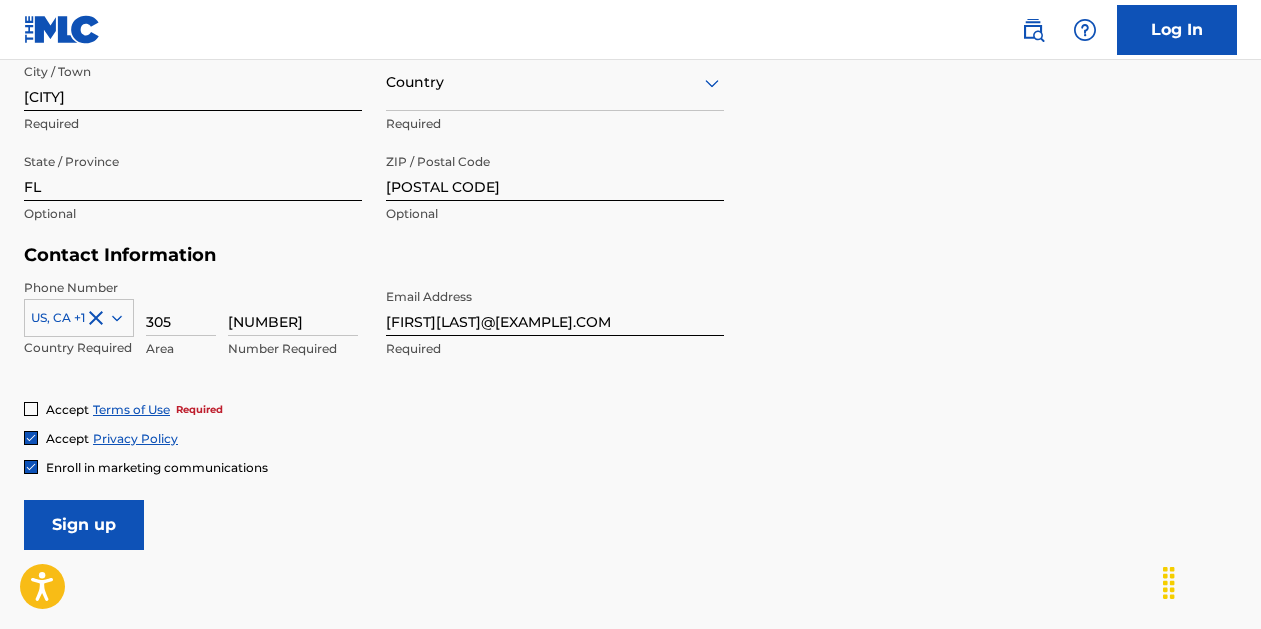 click at bounding box center (31, 409) 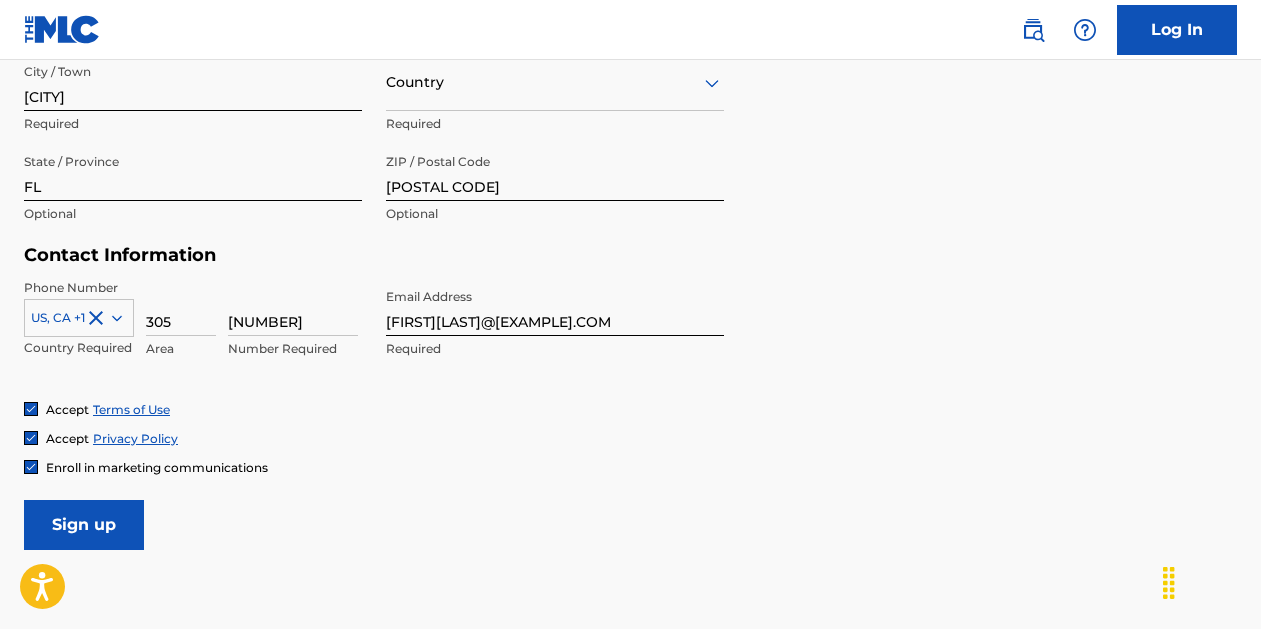 click on "User Information First Name [FIRST] Required Last Name [LAST] Required Date Of Birth [MONTH] [DAY] [YEAR] Required Personal Address i Street Address [NUMBER] [STREET] Required Unit Number Optional City / Town [CITY] Required Country Required State / Province [STATE] Optional ZIP / Postal Code [POSTAL CODE] Required Contact Information Phone Number US, CA +1 Country Required [AREA CODE] [PHONE NUMBER] Number Required Email Address [EMAIL] Required Accept Terms of Use Accept Privacy Policy Enroll in marketing communications Sign up" at bounding box center (630, 106) 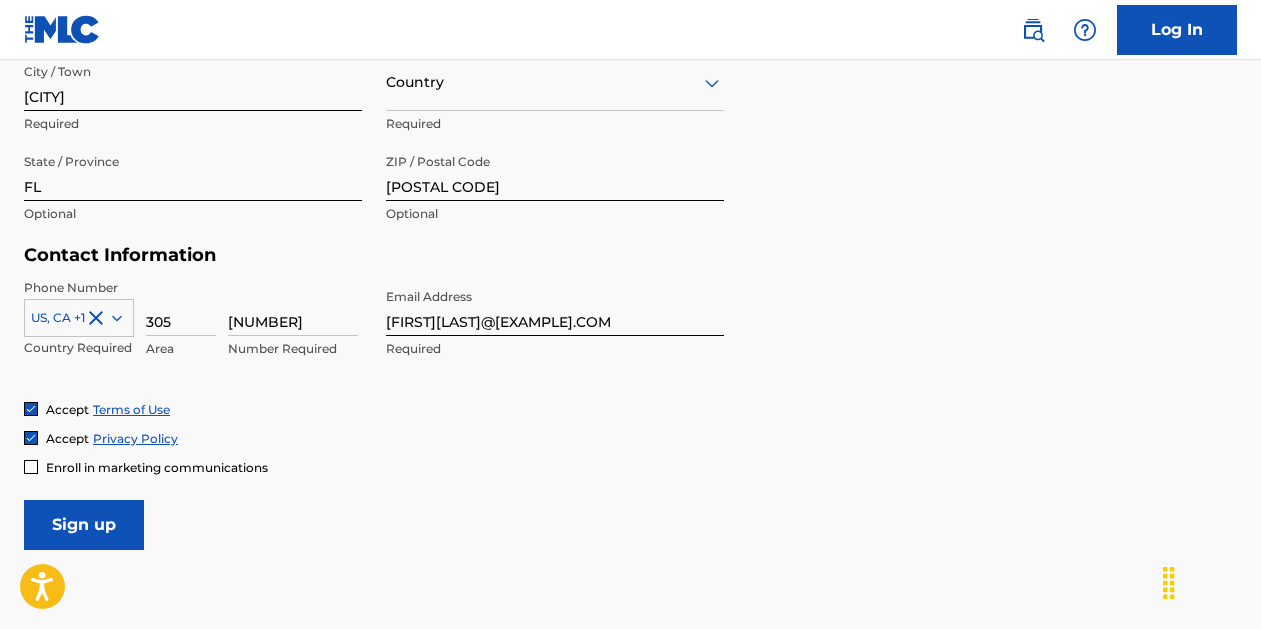 click on "User Information First Name [FIRST] Required Last Name [LAST] Required Date Of Birth [MONTH] [DAY] [YEAR] Required Personal Address i Street Address [NUMBER] [STREET] Required Unit Number Optional City / Town [CITY] Required Country Required State / Province [STATE] Optional ZIP / Postal Code [POSTAL CODE] Required Contact Information Phone Number US, CA +1 Country Required [AREA CODE] [PHONE NUMBER] Number Required Email Address [EMAIL] Required Accept Terms of Use Accept Privacy Policy Enroll in marketing communications Sign up" at bounding box center (630, 106) 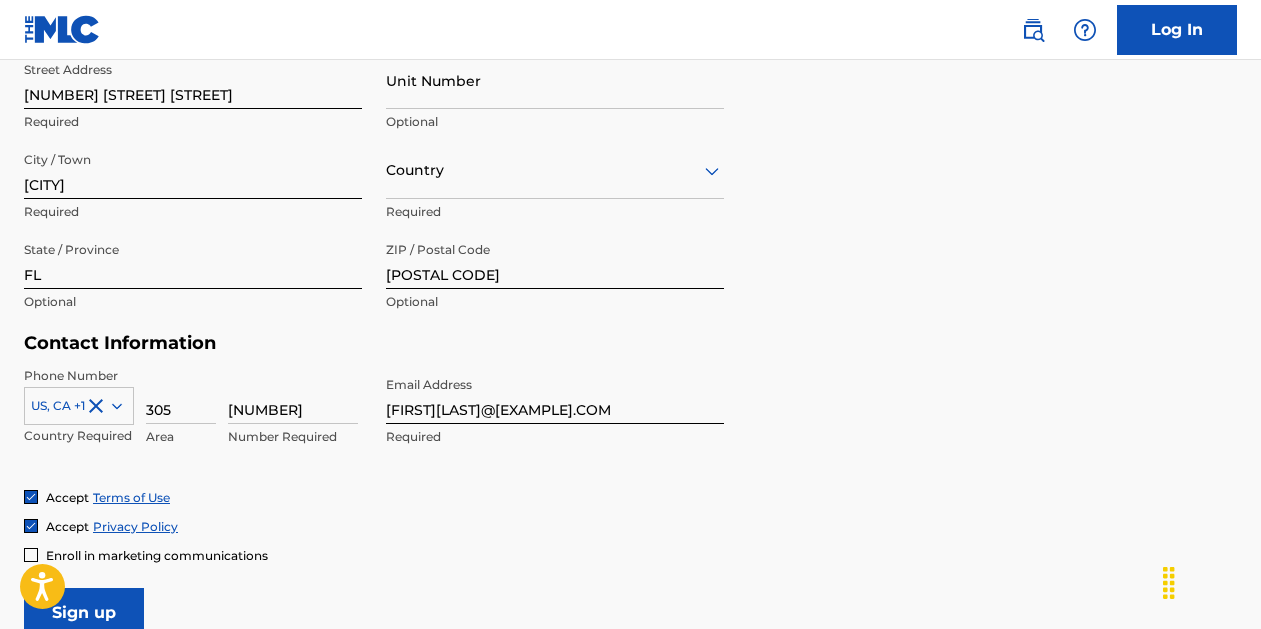 scroll, scrollTop: 934, scrollLeft: 0, axis: vertical 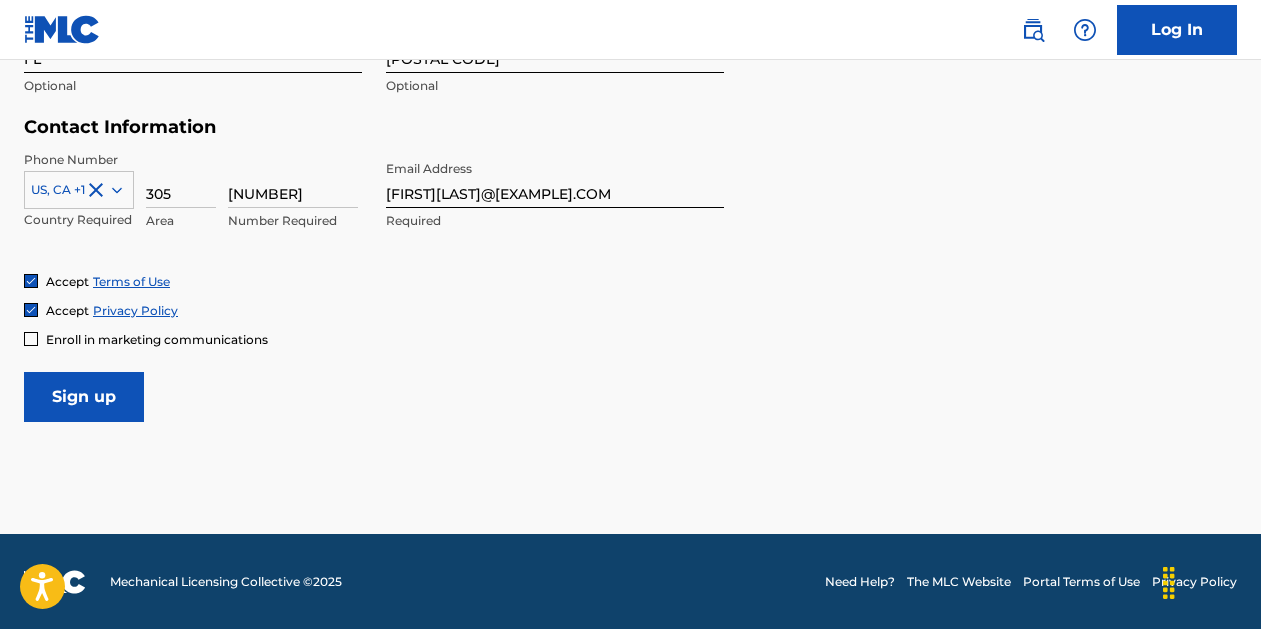 click on "Sign up" at bounding box center [84, 397] 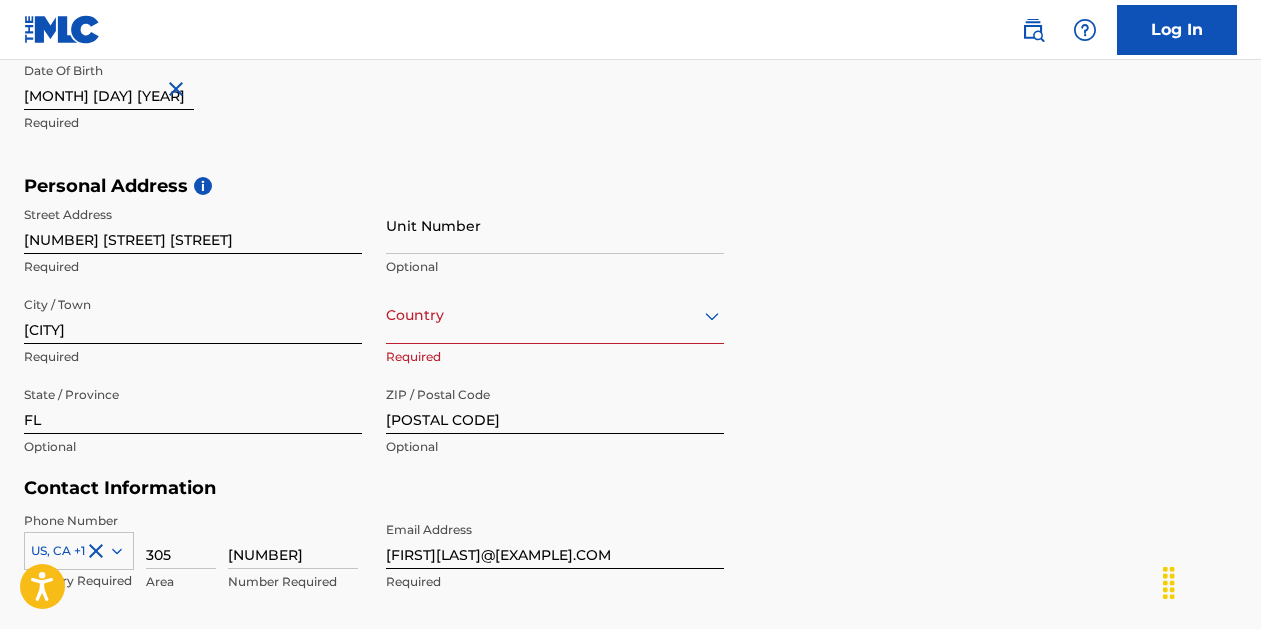 click on "Country" at bounding box center [555, 315] 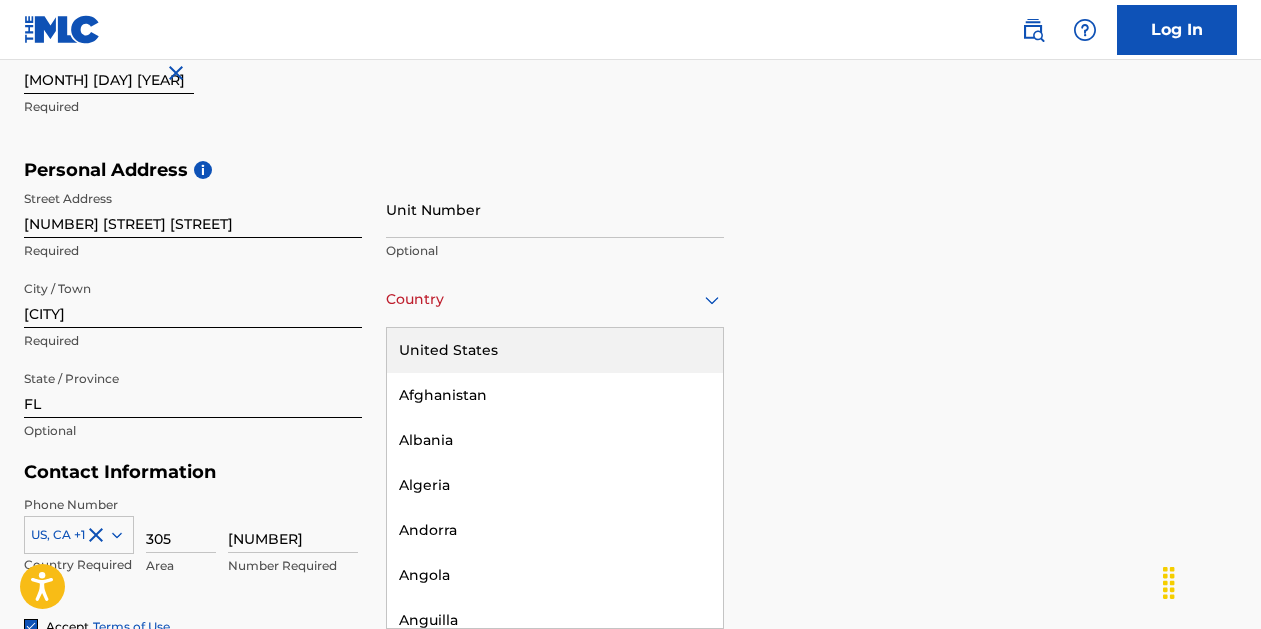 click on "United States" at bounding box center [555, 350] 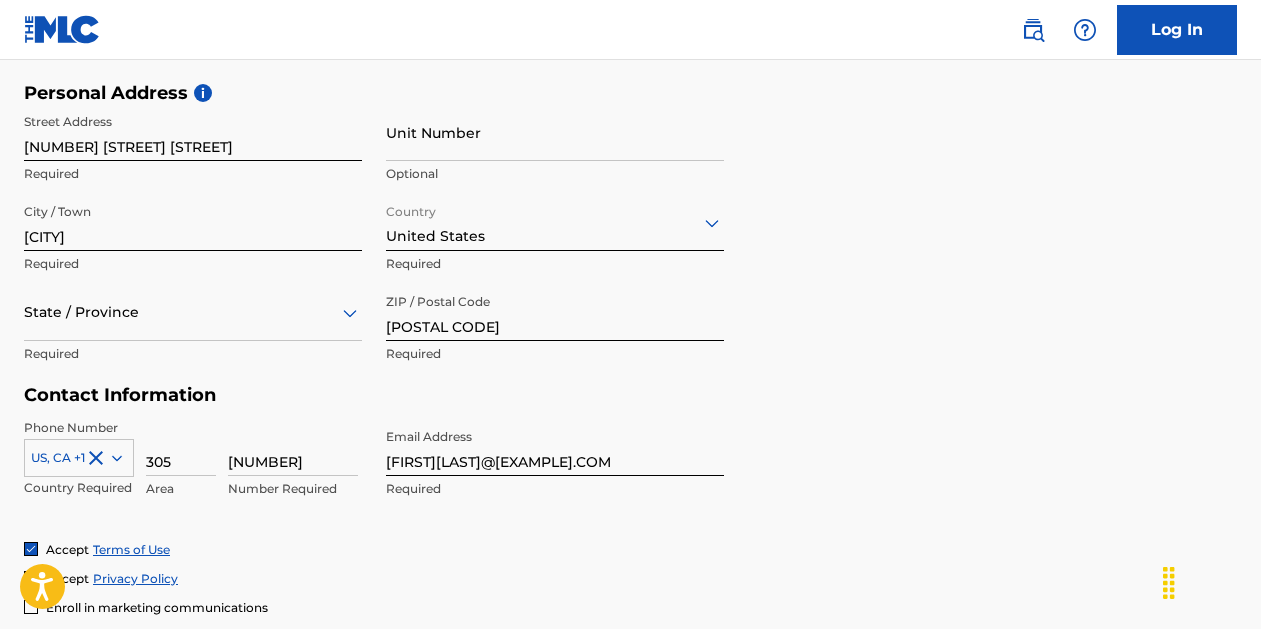 scroll, scrollTop: 679, scrollLeft: 0, axis: vertical 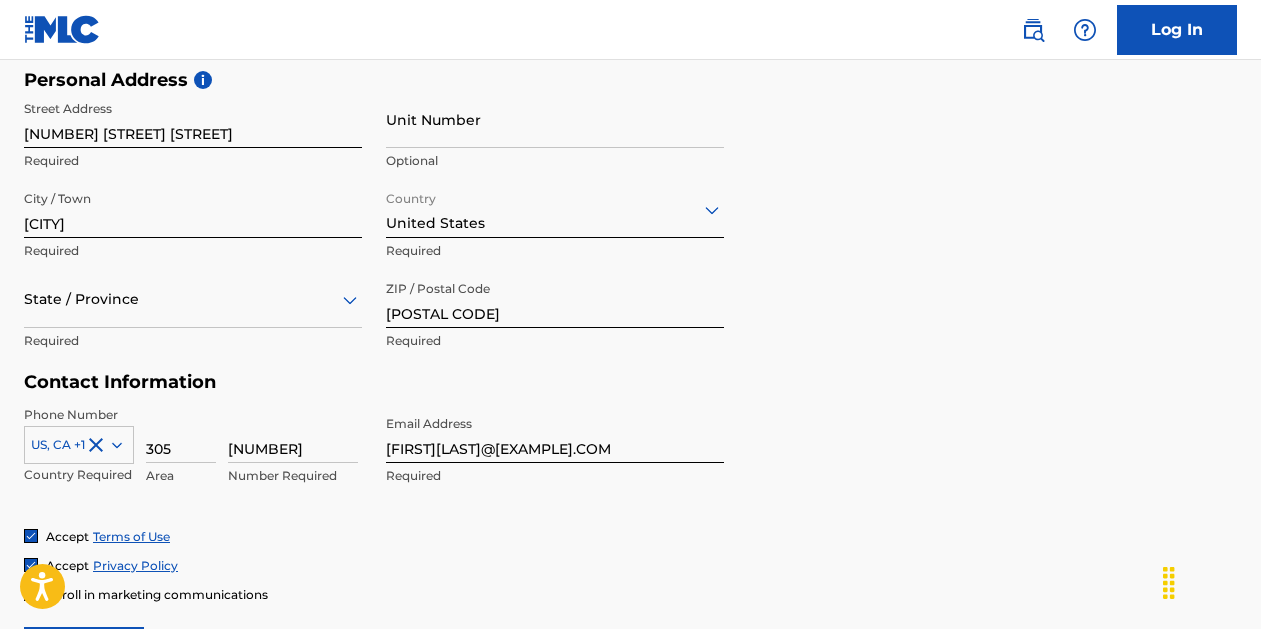 click on "State / Province" at bounding box center (193, 299) 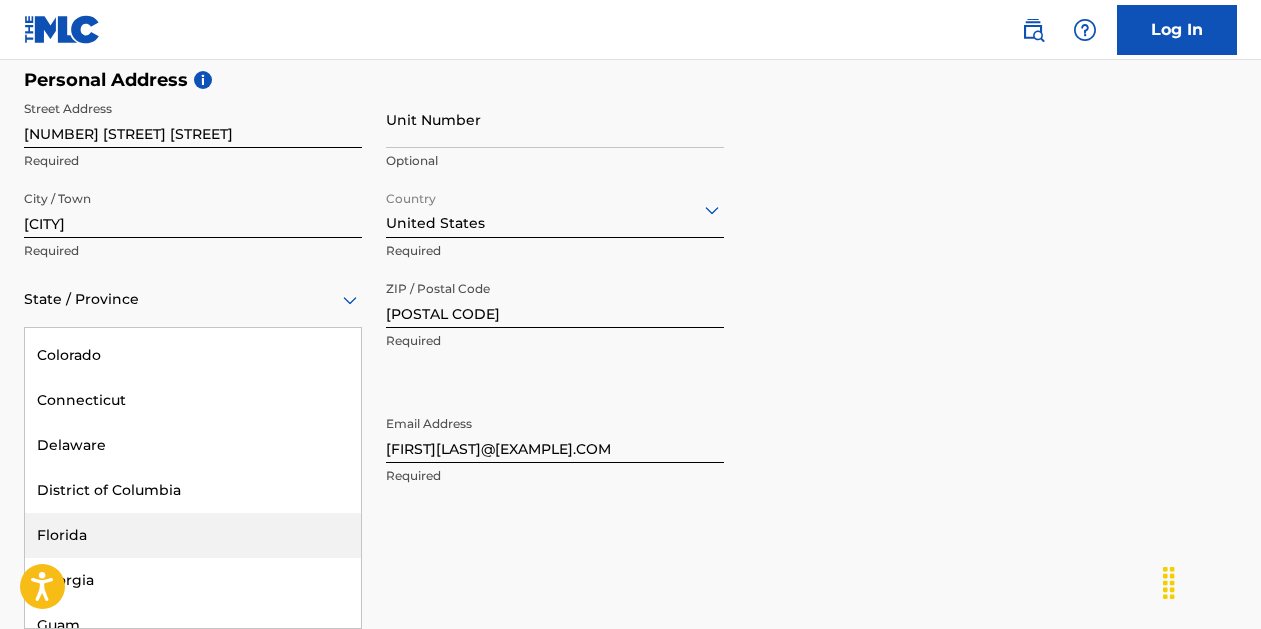 scroll, scrollTop: 282, scrollLeft: 0, axis: vertical 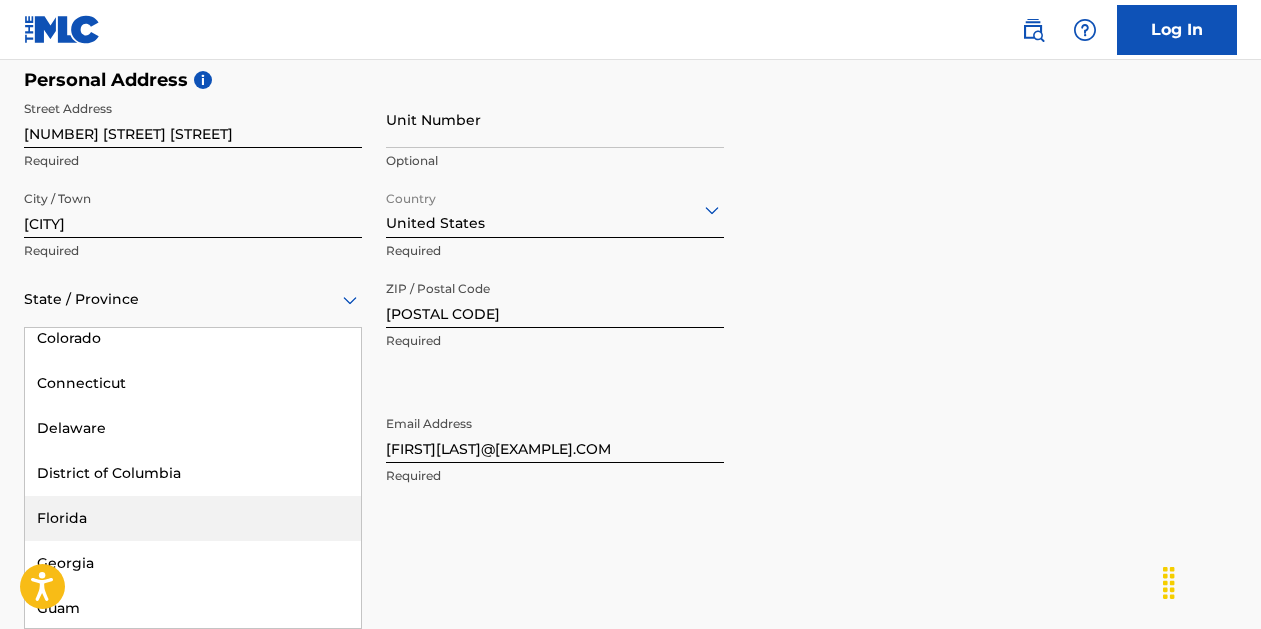 click on "Florida" at bounding box center (193, 518) 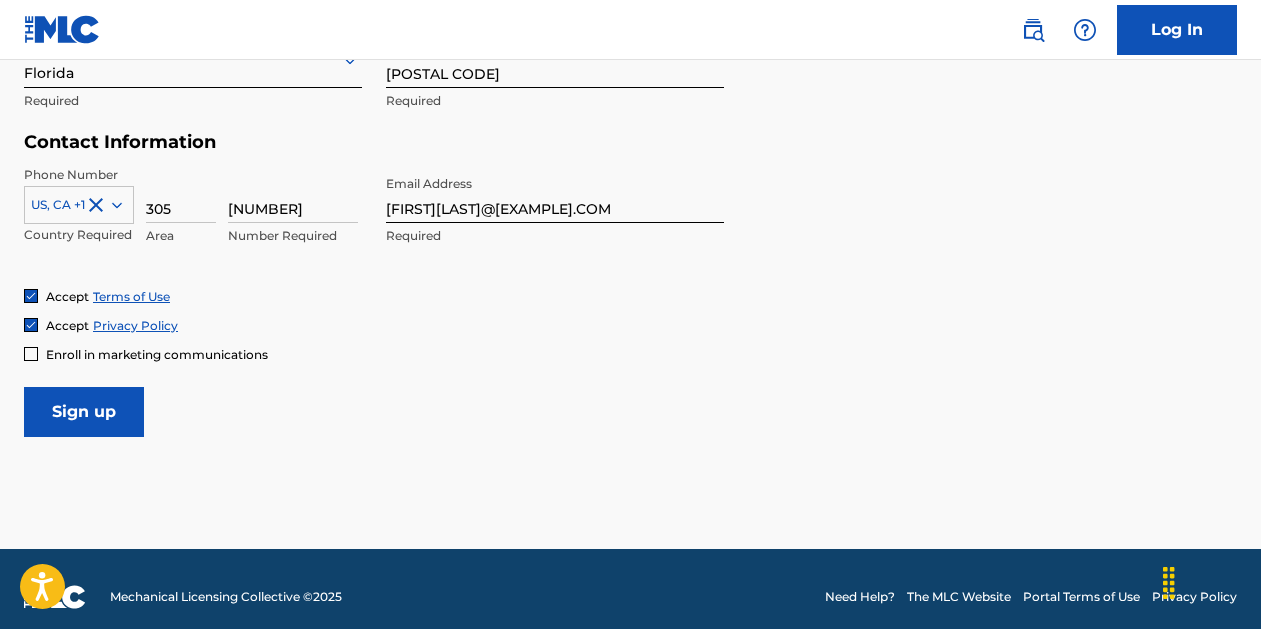 scroll, scrollTop: 923, scrollLeft: 0, axis: vertical 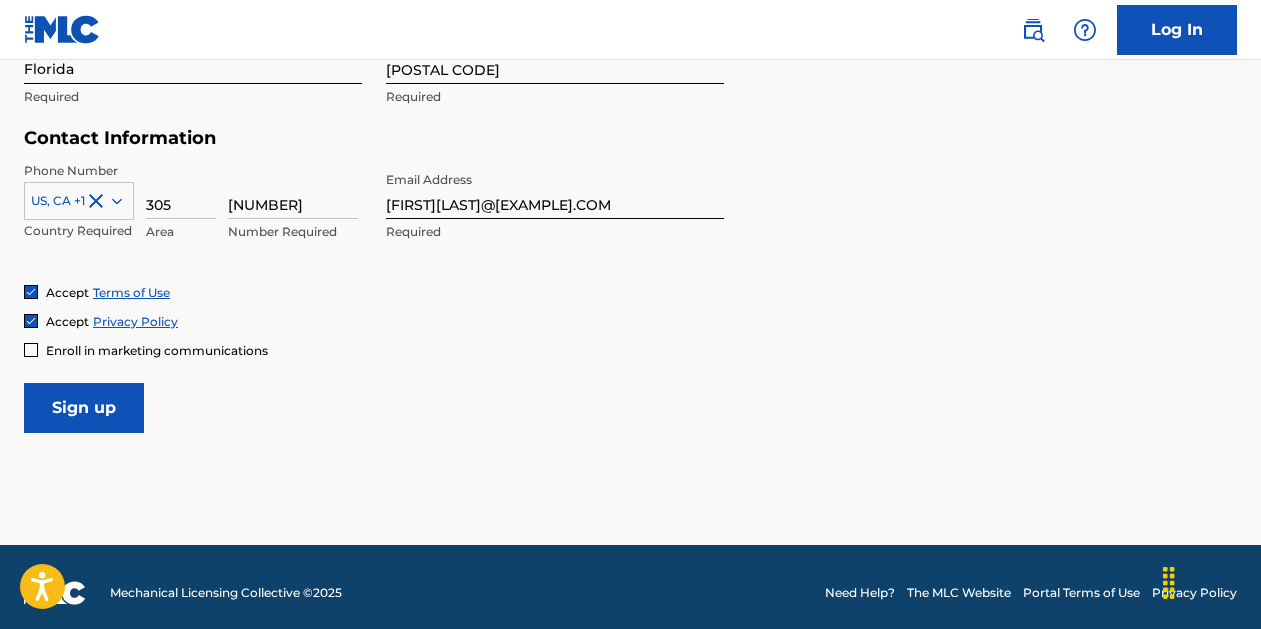 click on "Sign up" at bounding box center [84, 408] 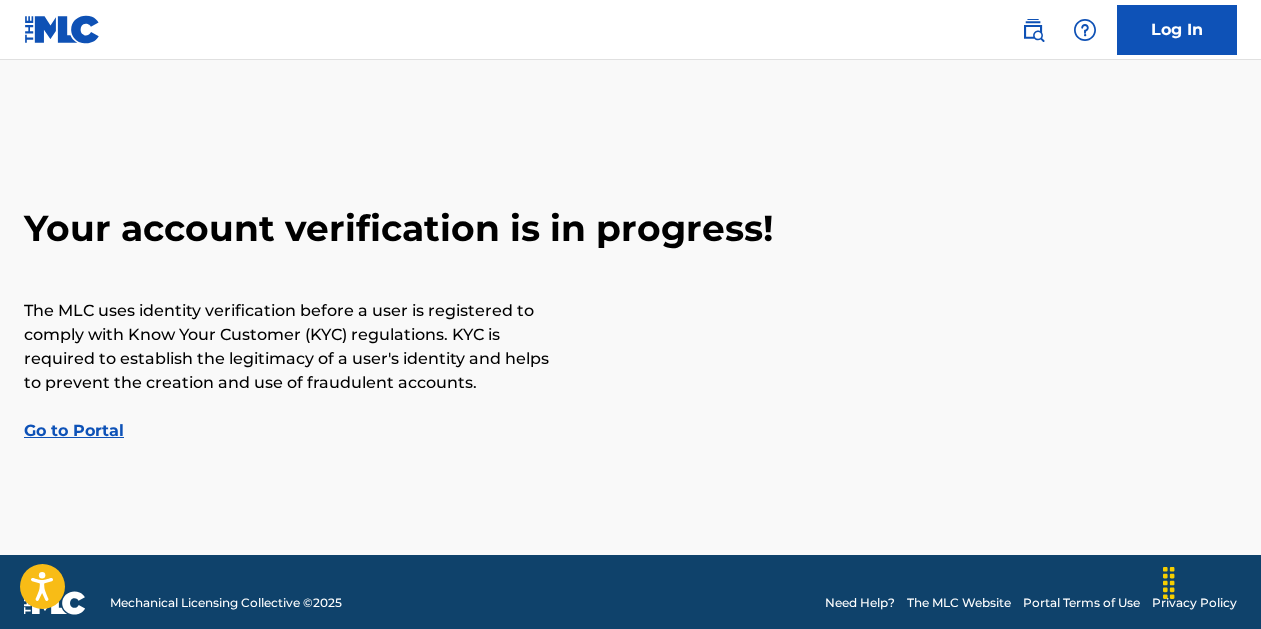 scroll, scrollTop: 22, scrollLeft: 0, axis: vertical 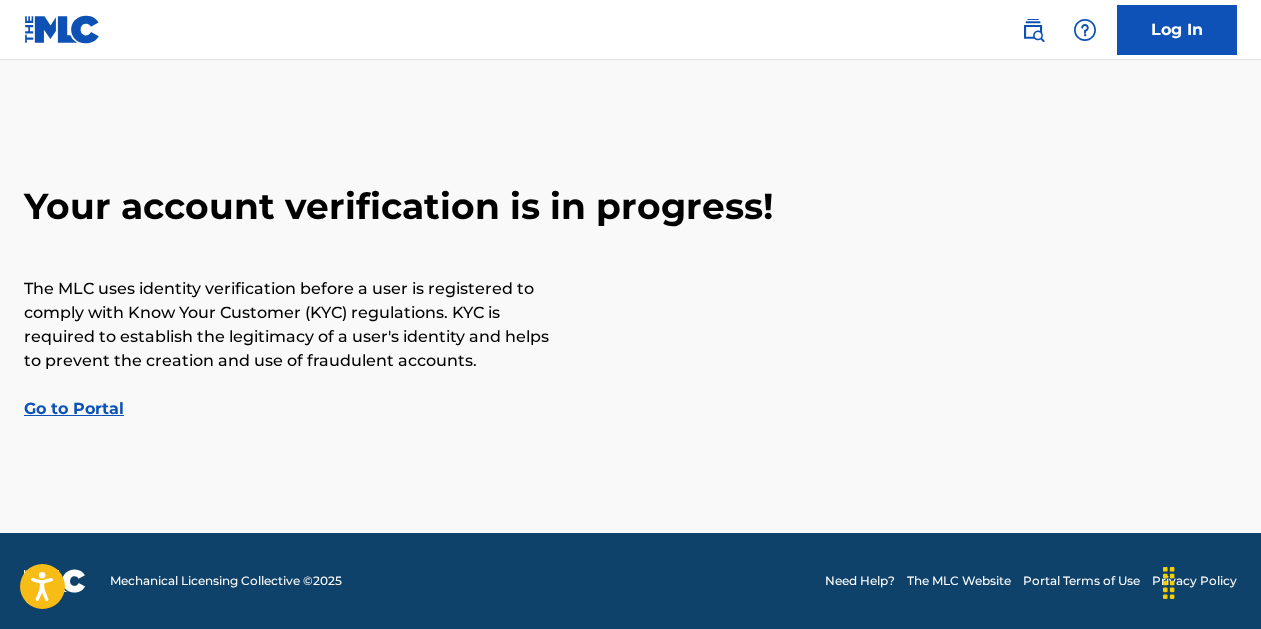 click on "Go to Portal" at bounding box center (74, 408) 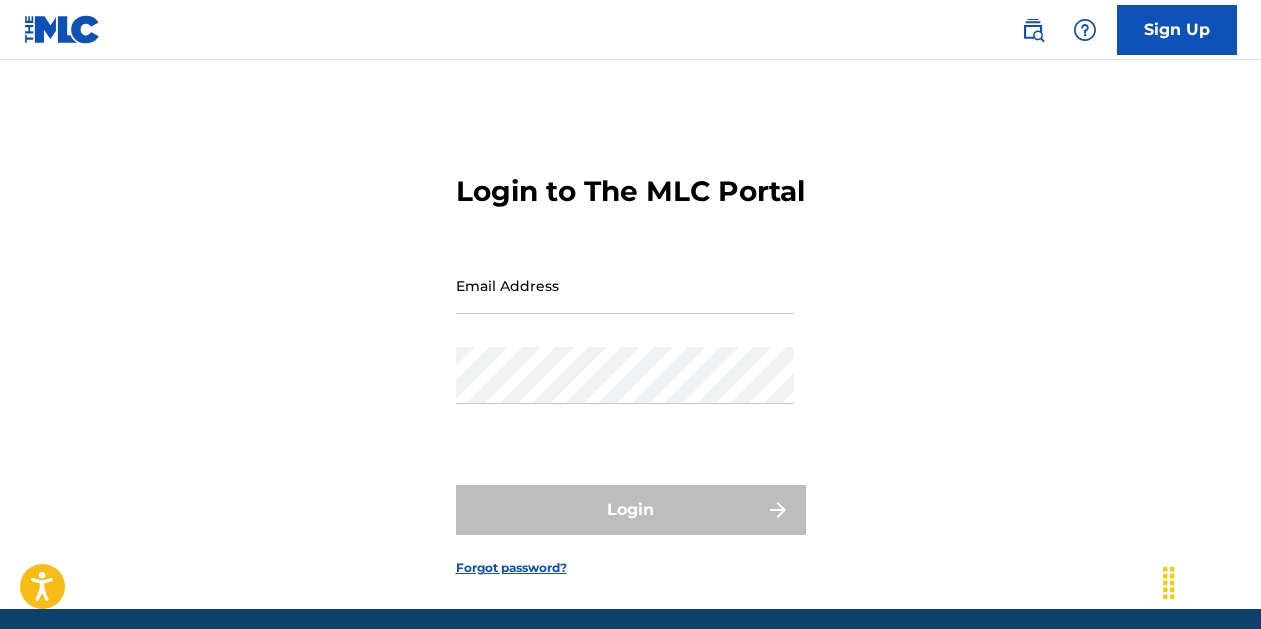 scroll, scrollTop: 111, scrollLeft: 0, axis: vertical 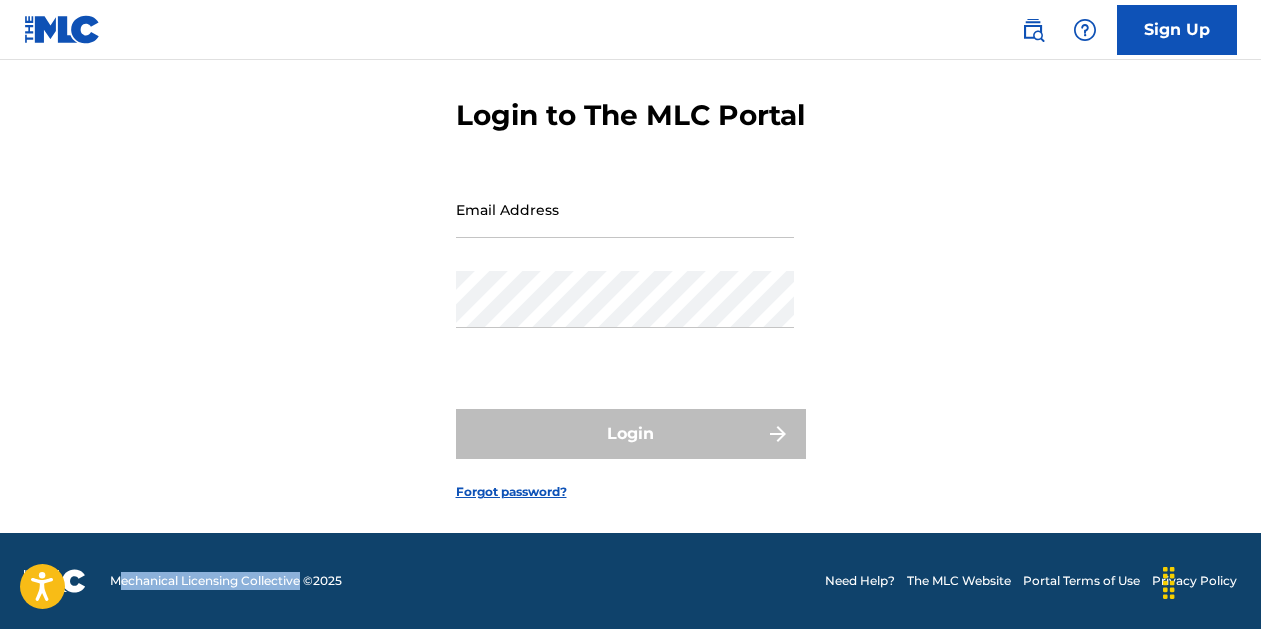 drag, startPoint x: 116, startPoint y: 578, endPoint x: 304, endPoint y: 572, distance: 188.09572 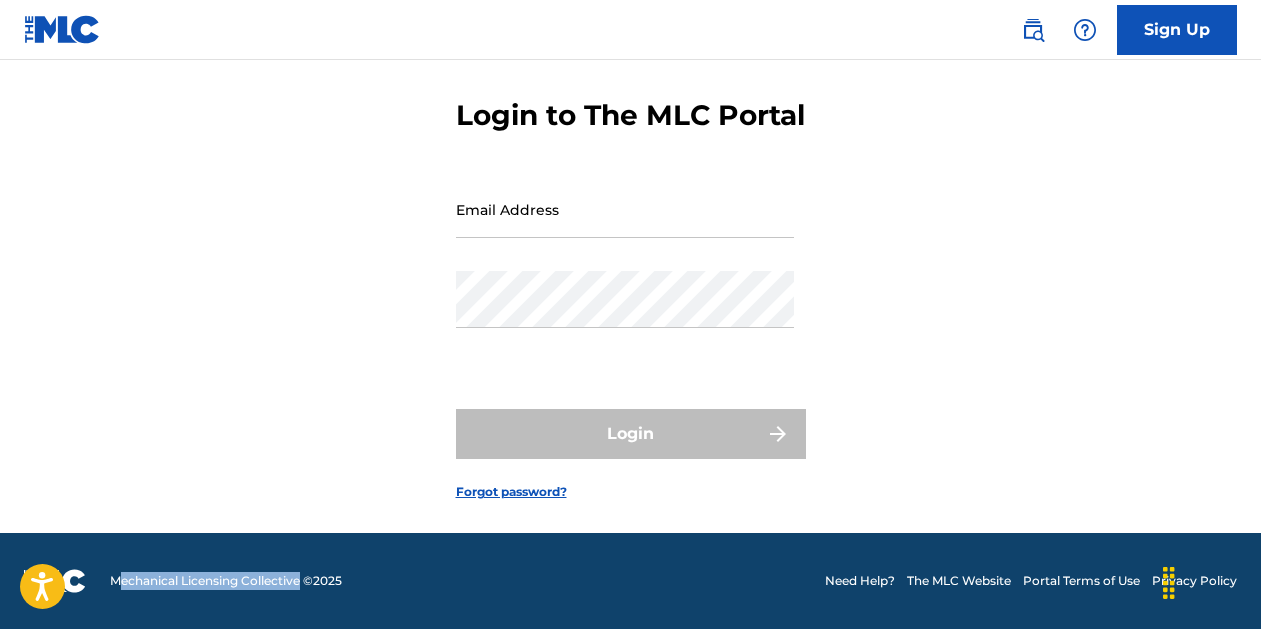 copy on "echanical Licensing Collective" 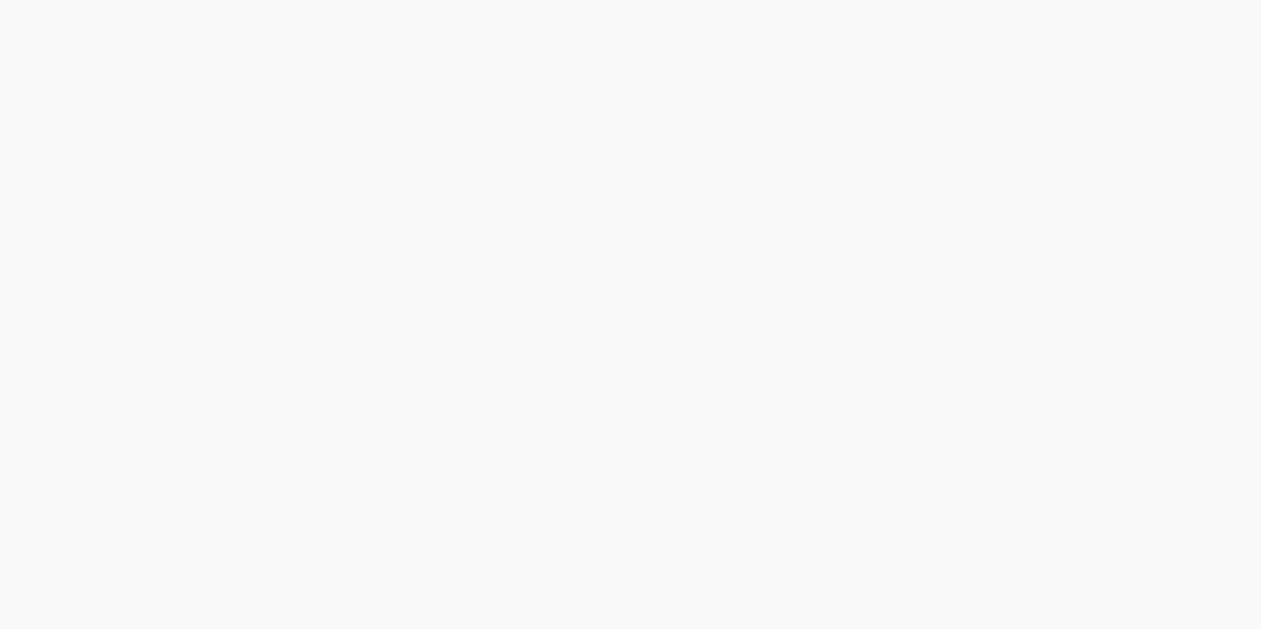 scroll, scrollTop: 0, scrollLeft: 0, axis: both 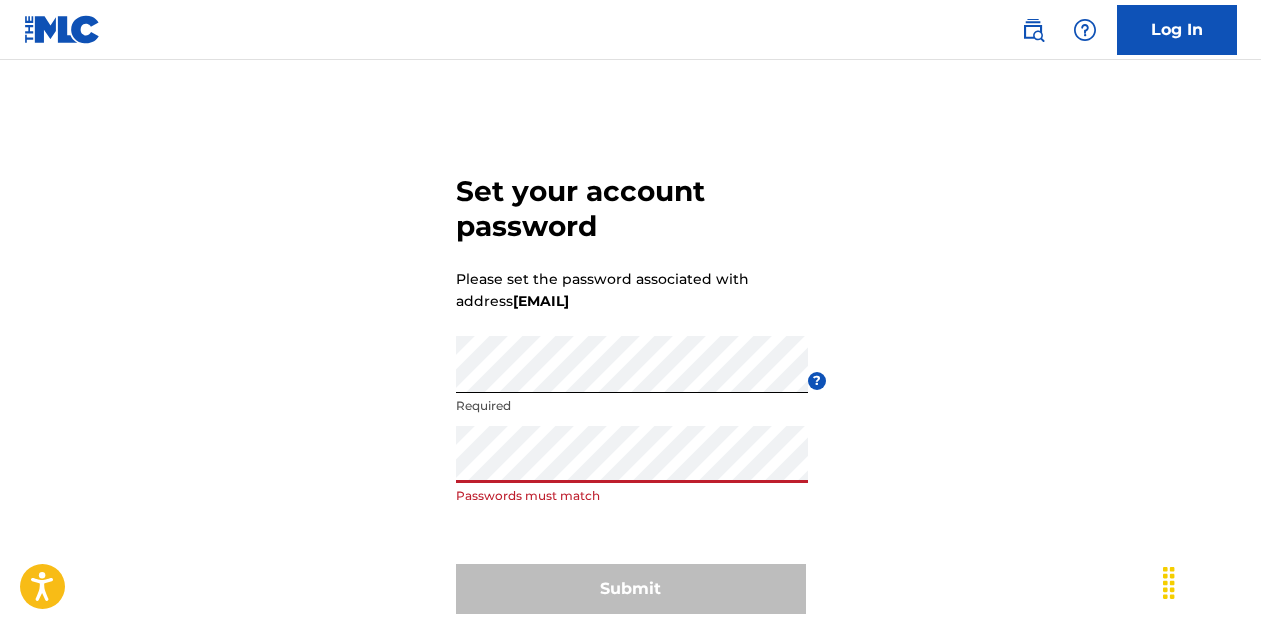 click on "Set your account password Please set the password associated with address [EMAIL] Password Required ? Re enter password Passwords must match Submit" at bounding box center [630, 390] 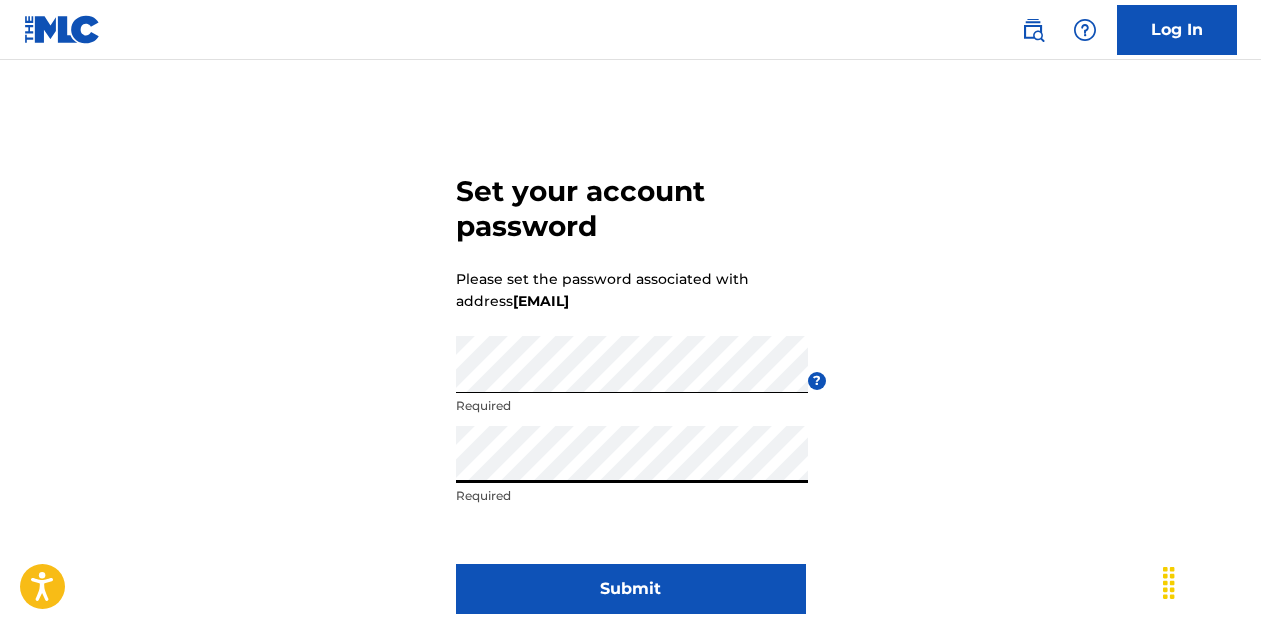click on "Submit" at bounding box center (631, 589) 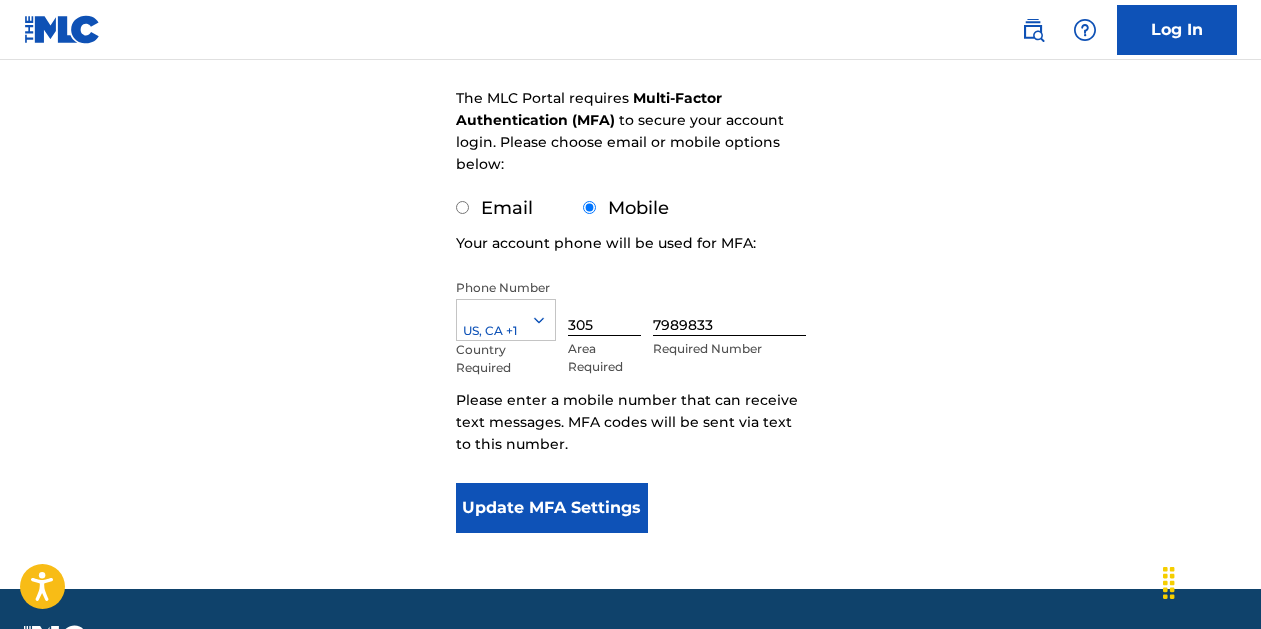 scroll, scrollTop: 290, scrollLeft: 0, axis: vertical 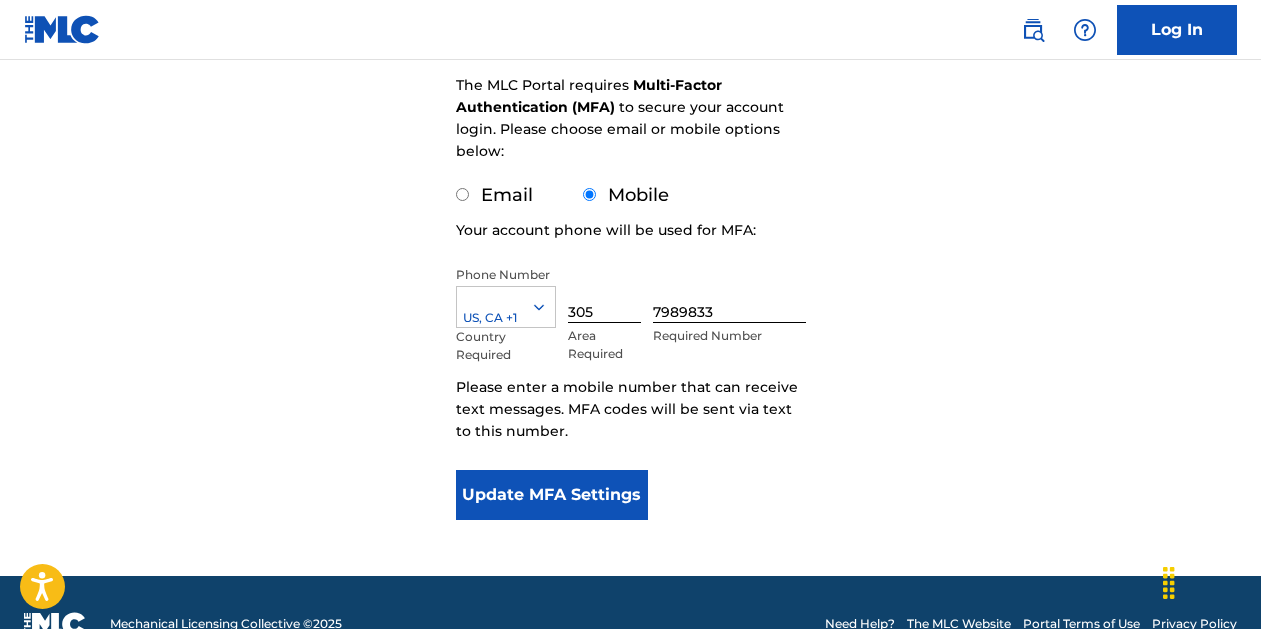 click on "Email" at bounding box center [507, 195] 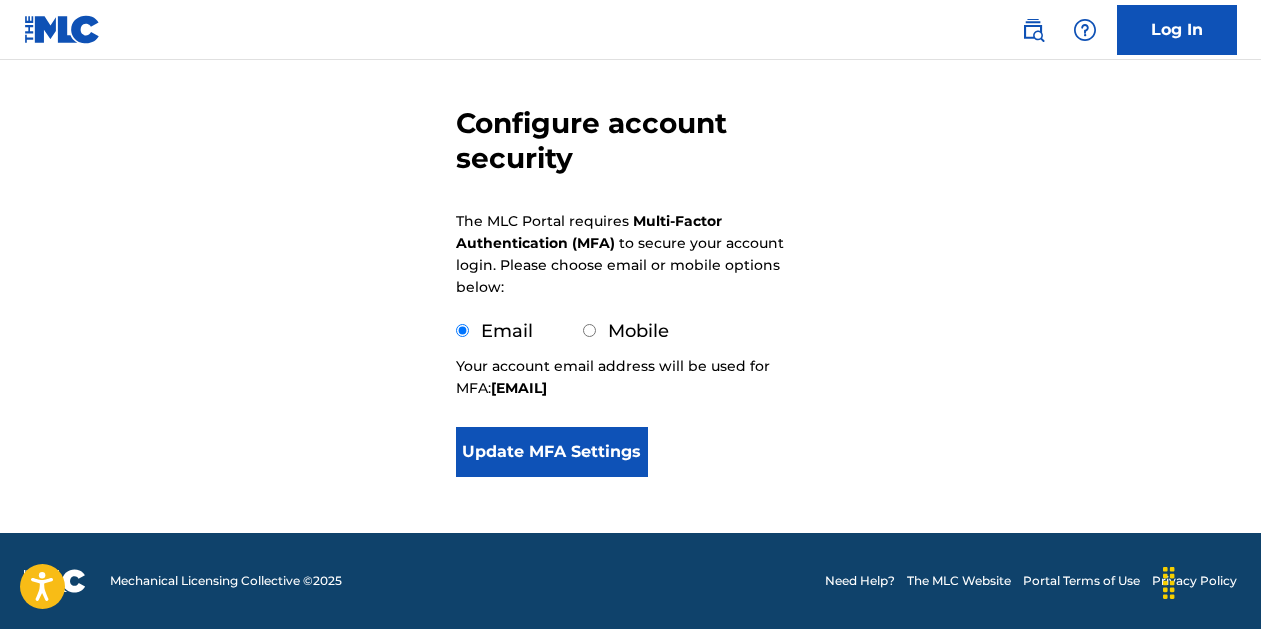 scroll, scrollTop: 154, scrollLeft: 0, axis: vertical 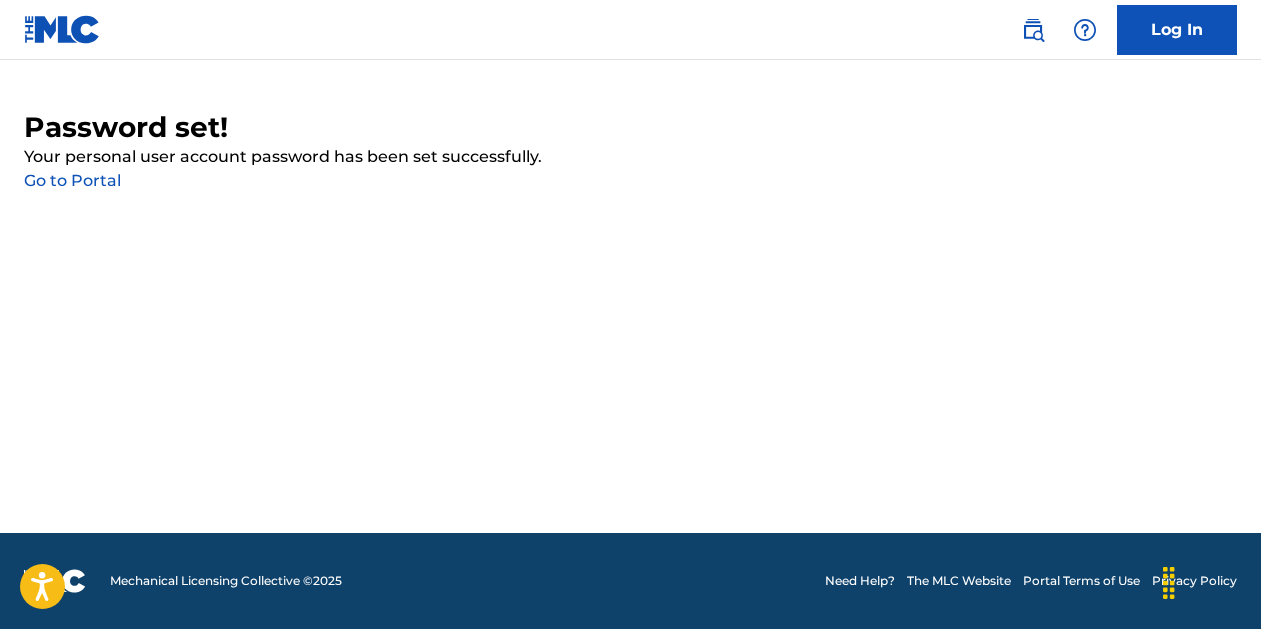 click on "Go to Portal" at bounding box center (72, 180) 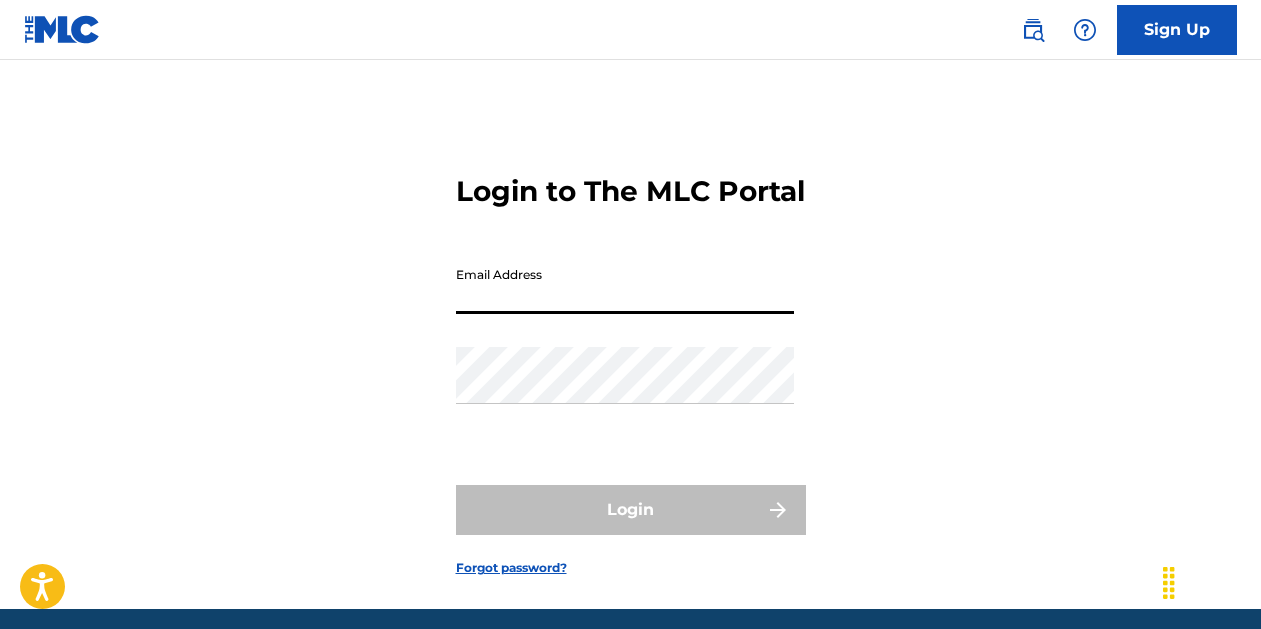 click on "Email Address" at bounding box center [625, 285] 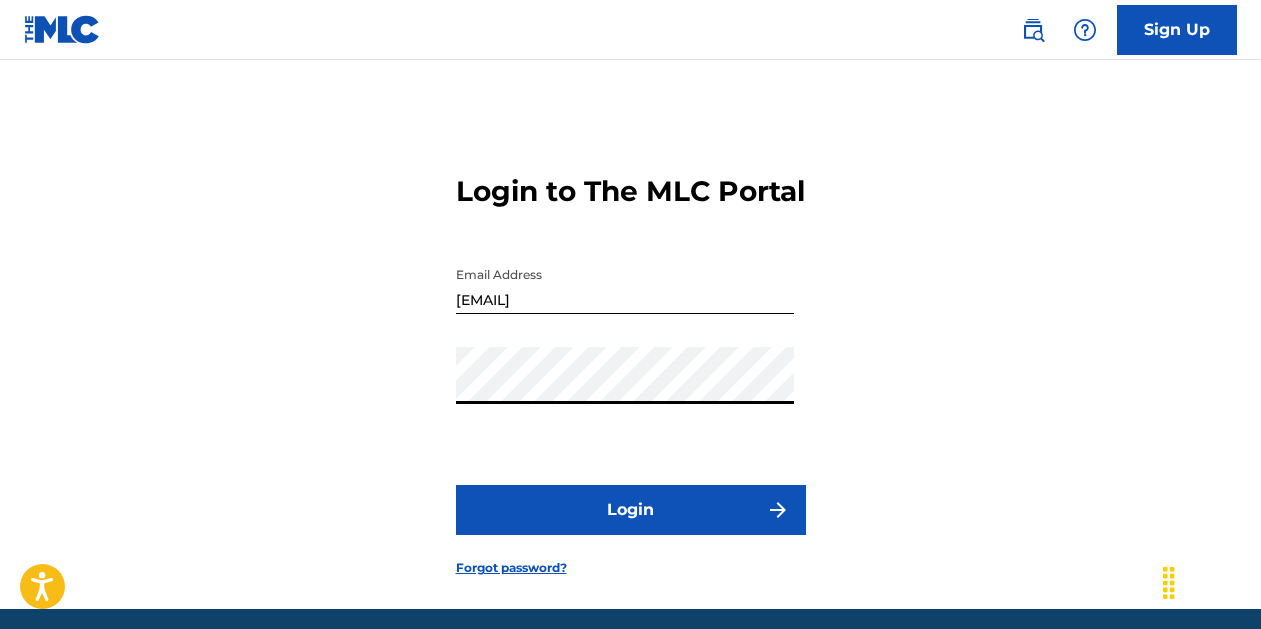 click on "Login" at bounding box center [631, 510] 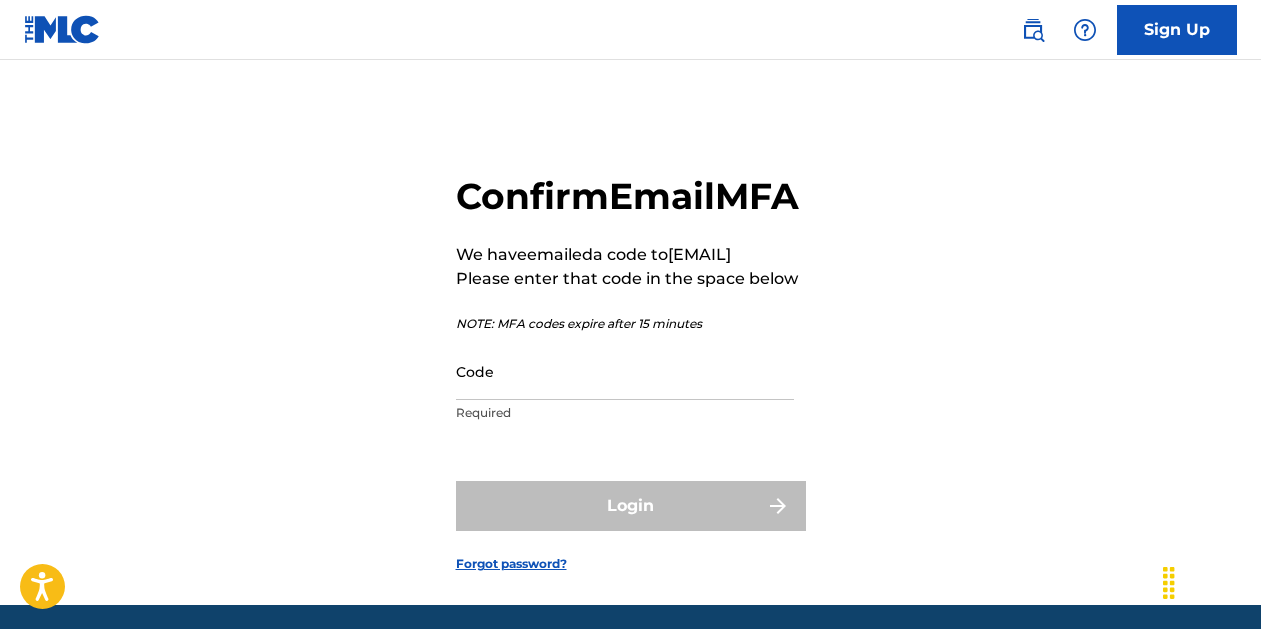 click on "Code" at bounding box center (625, 371) 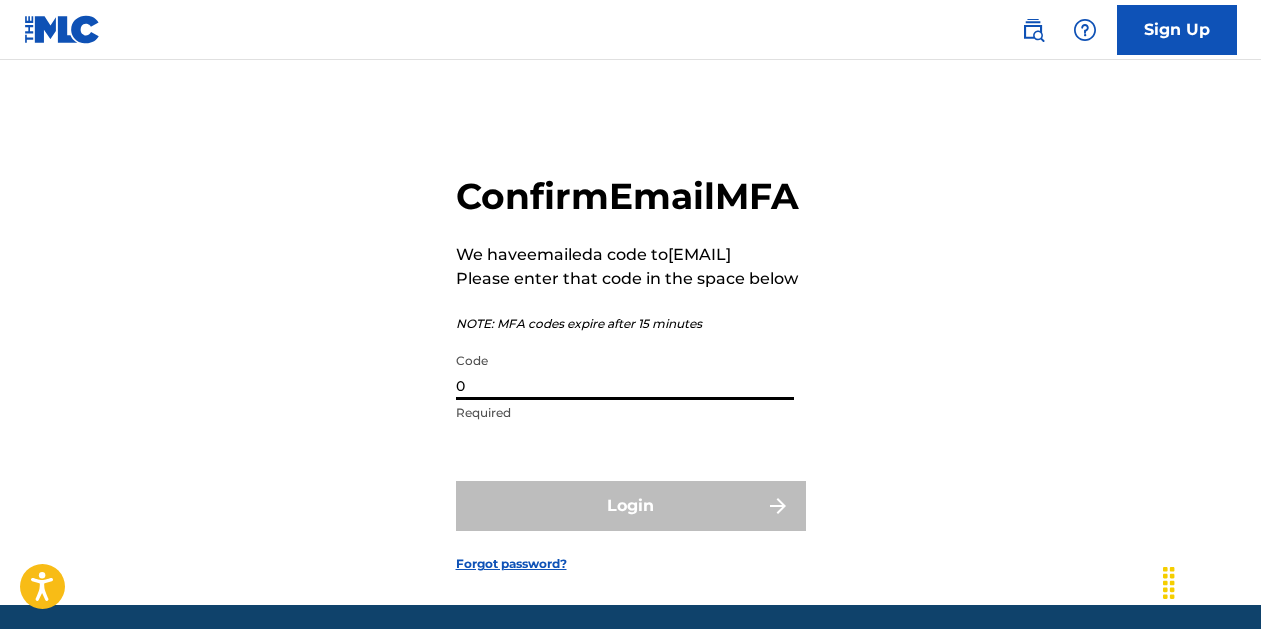 paste on "MLC Your email MFA code is: [NUMBER]" 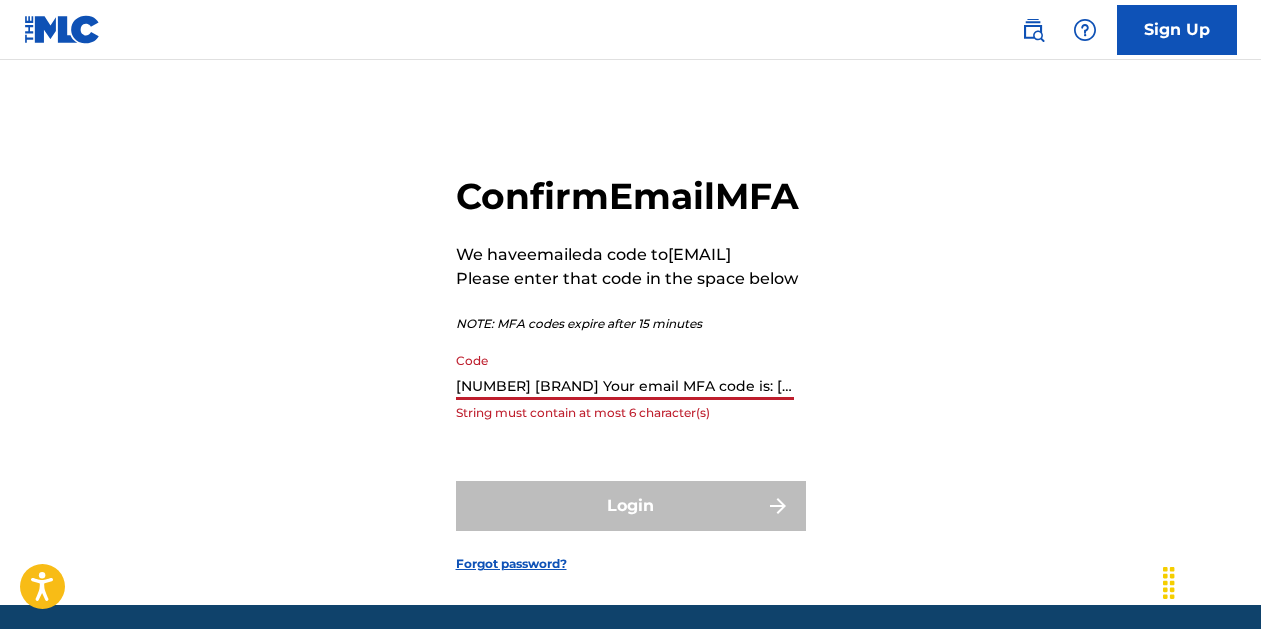 drag, startPoint x: 718, startPoint y: 460, endPoint x: 398, endPoint y: 420, distance: 322.4903 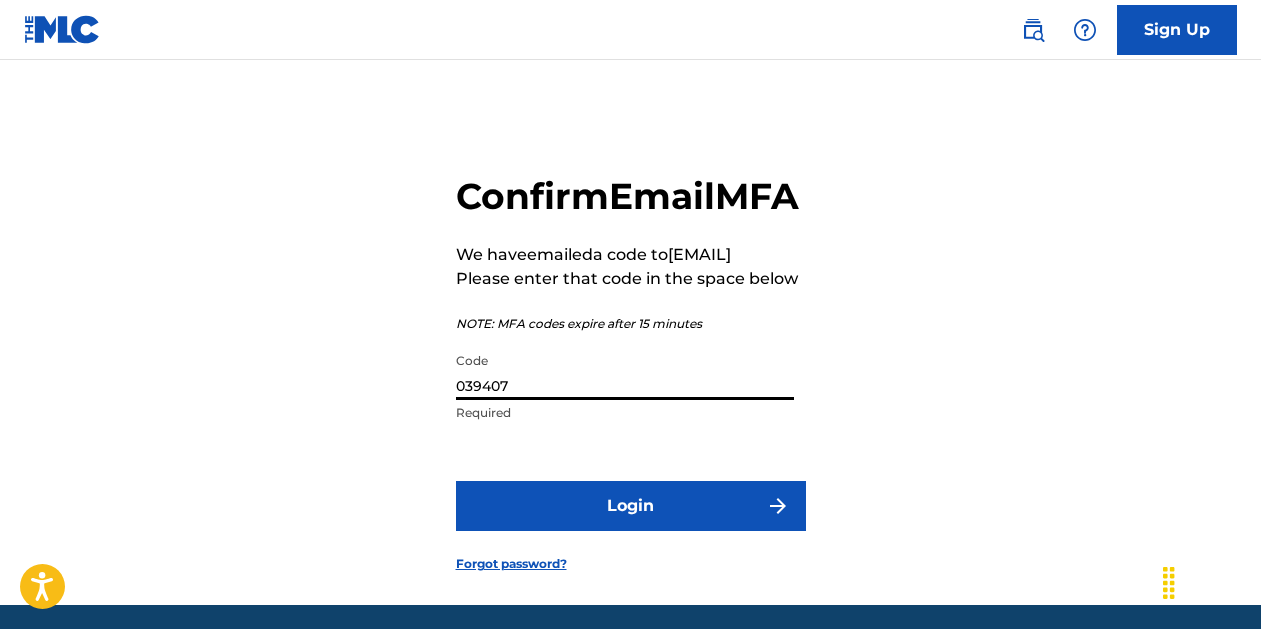 type on "039407" 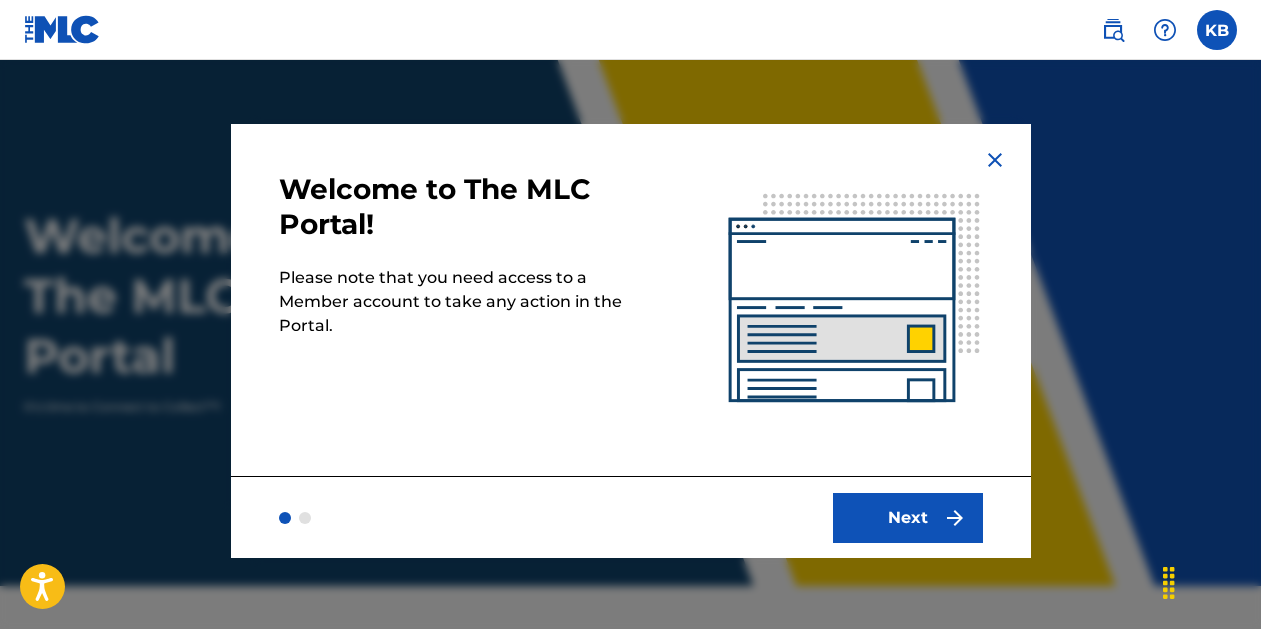 scroll, scrollTop: 0, scrollLeft: 0, axis: both 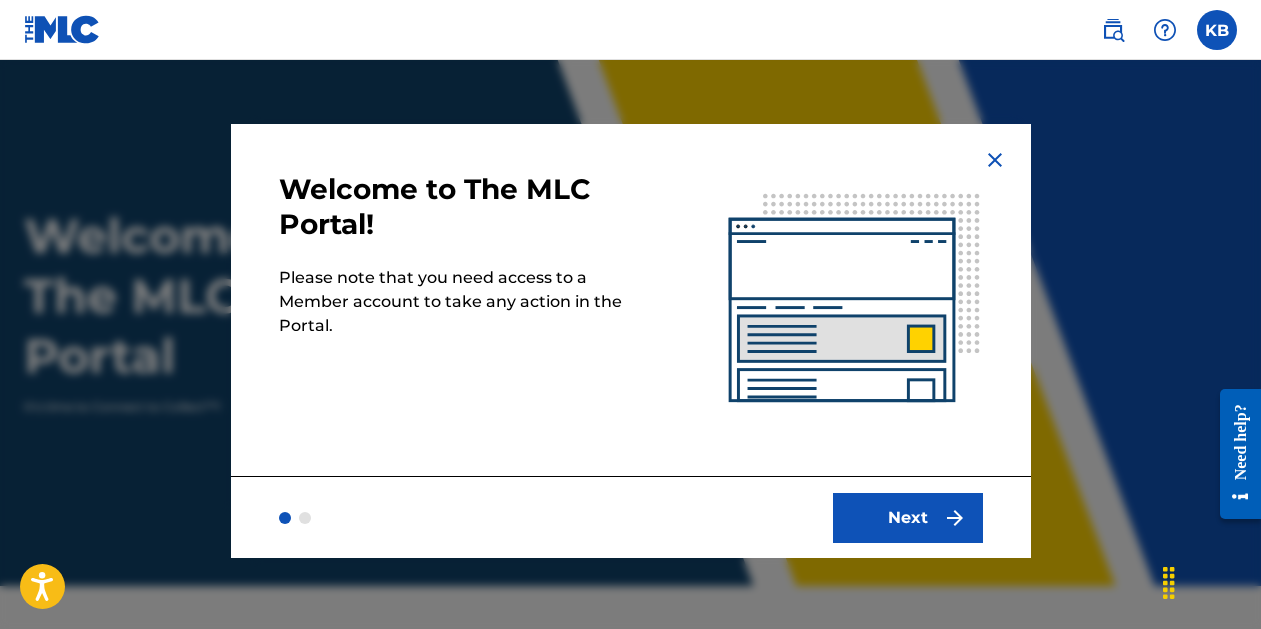 click on "Next" at bounding box center (908, 518) 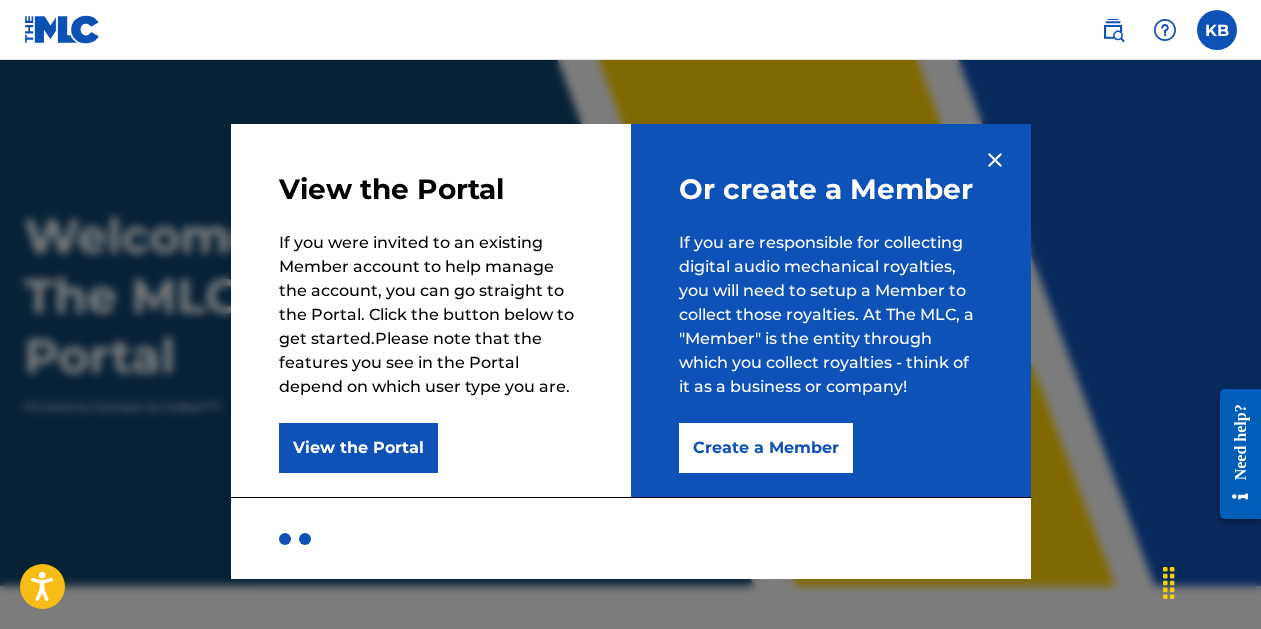 scroll, scrollTop: 7, scrollLeft: 0, axis: vertical 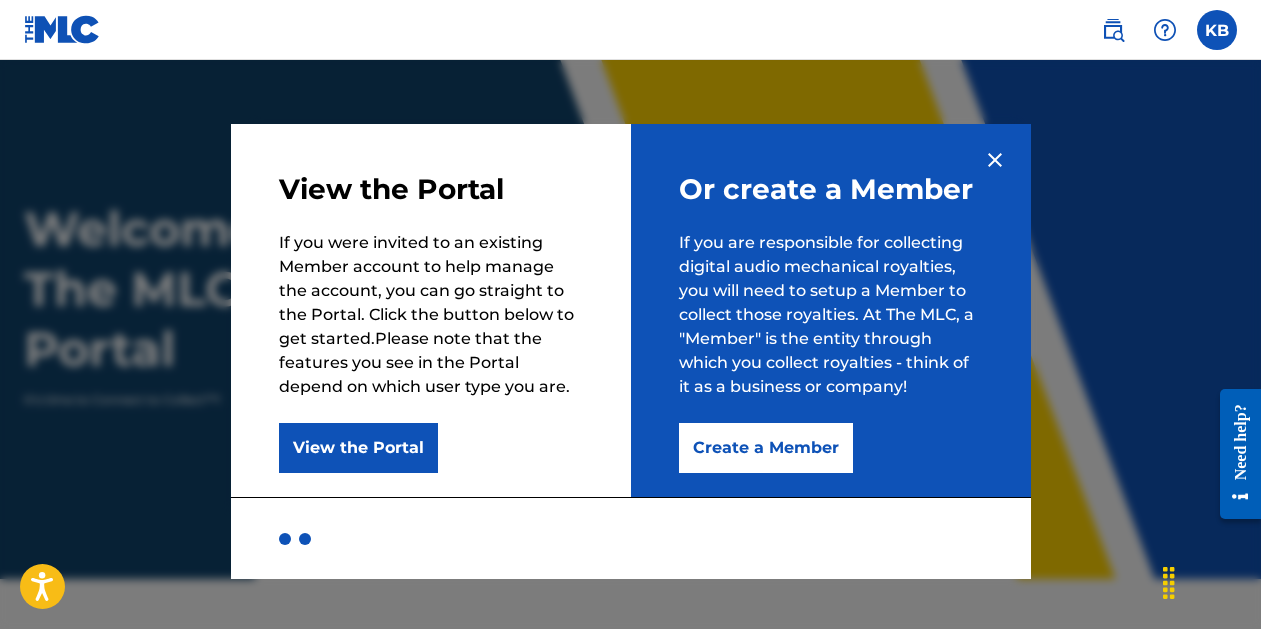 click at bounding box center [995, 160] 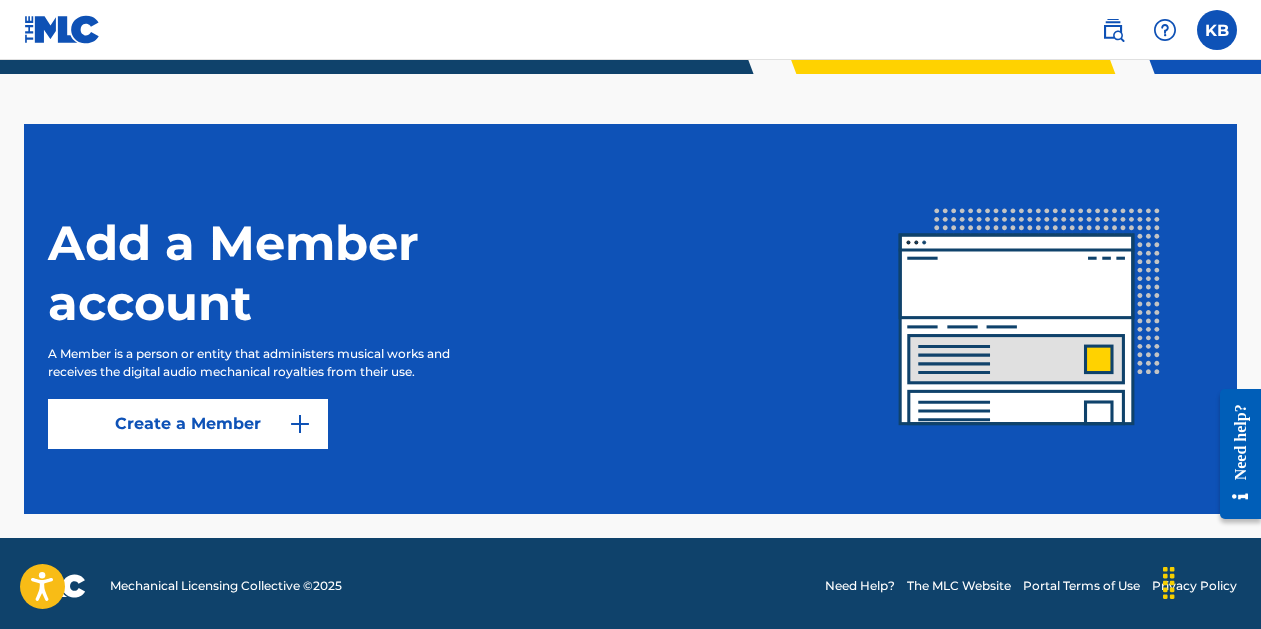 scroll, scrollTop: 517, scrollLeft: 0, axis: vertical 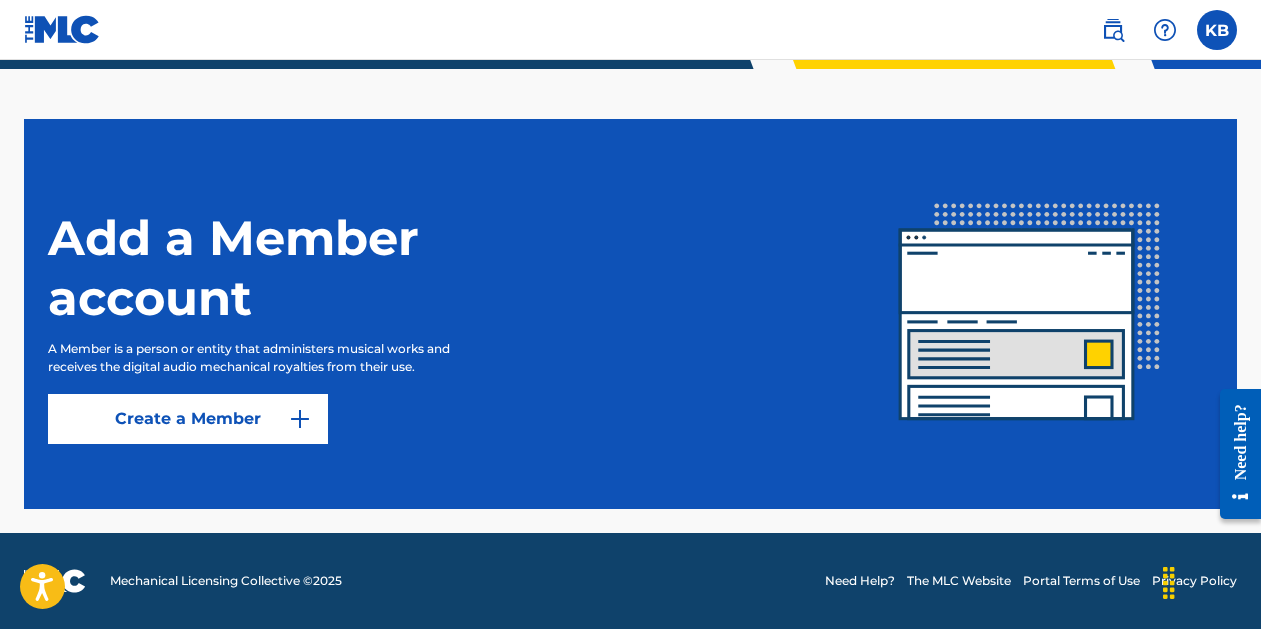 click on "Create a Member" at bounding box center [188, 419] 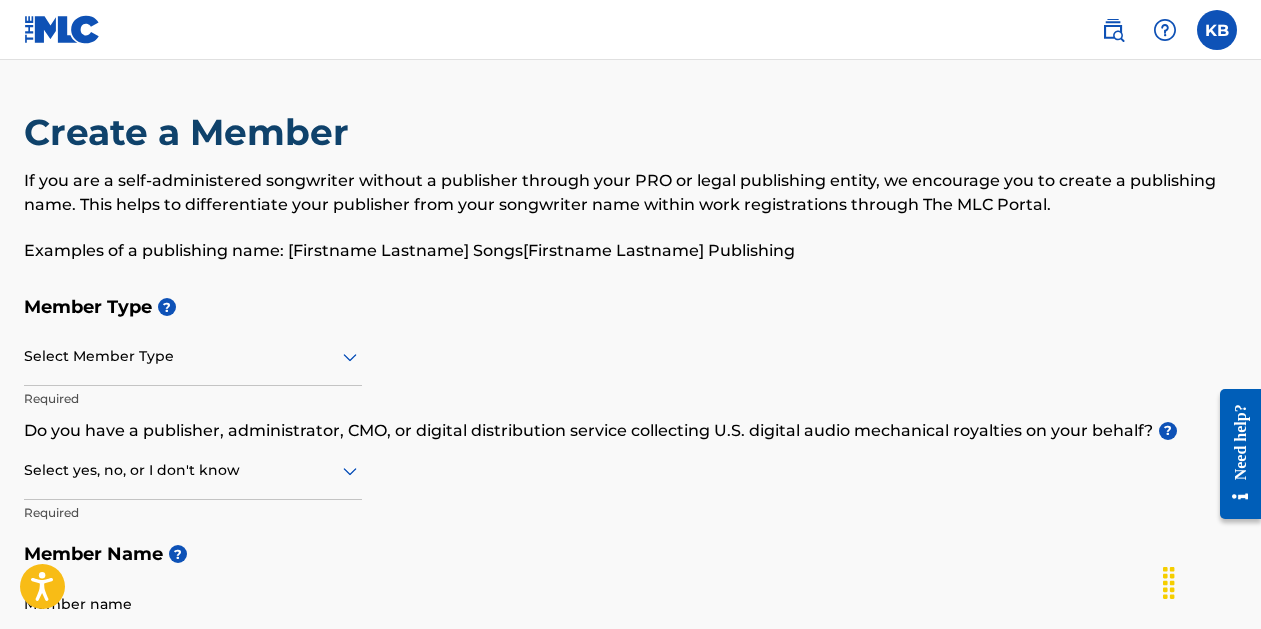 scroll, scrollTop: 28, scrollLeft: 0, axis: vertical 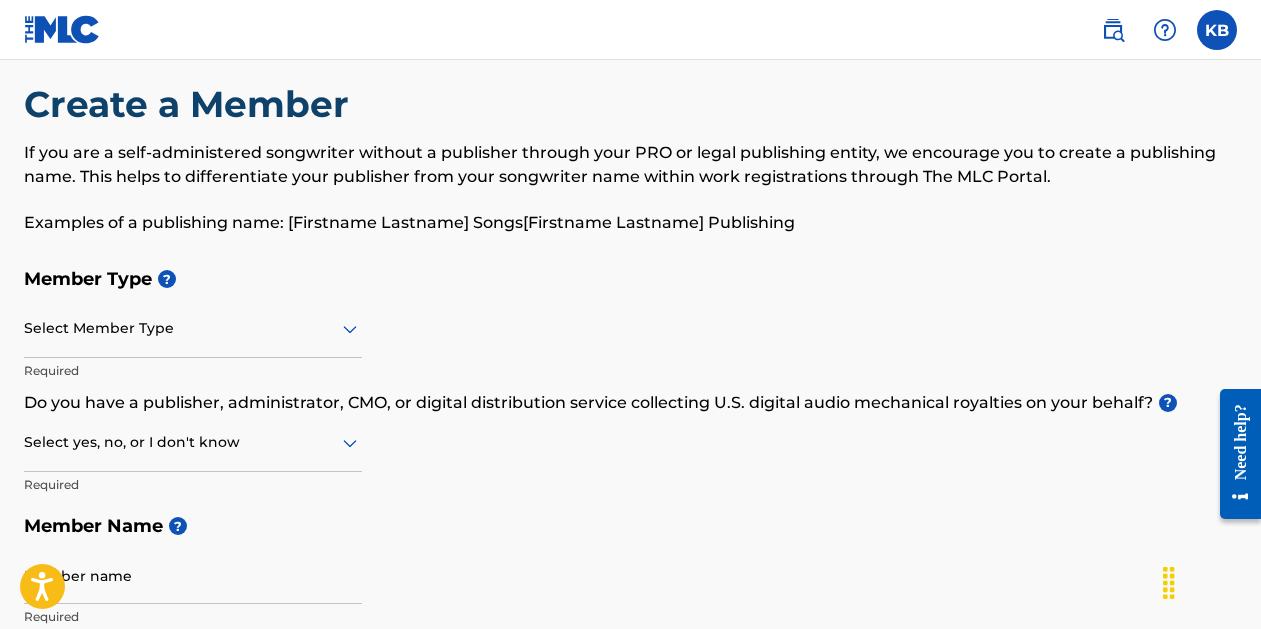 click 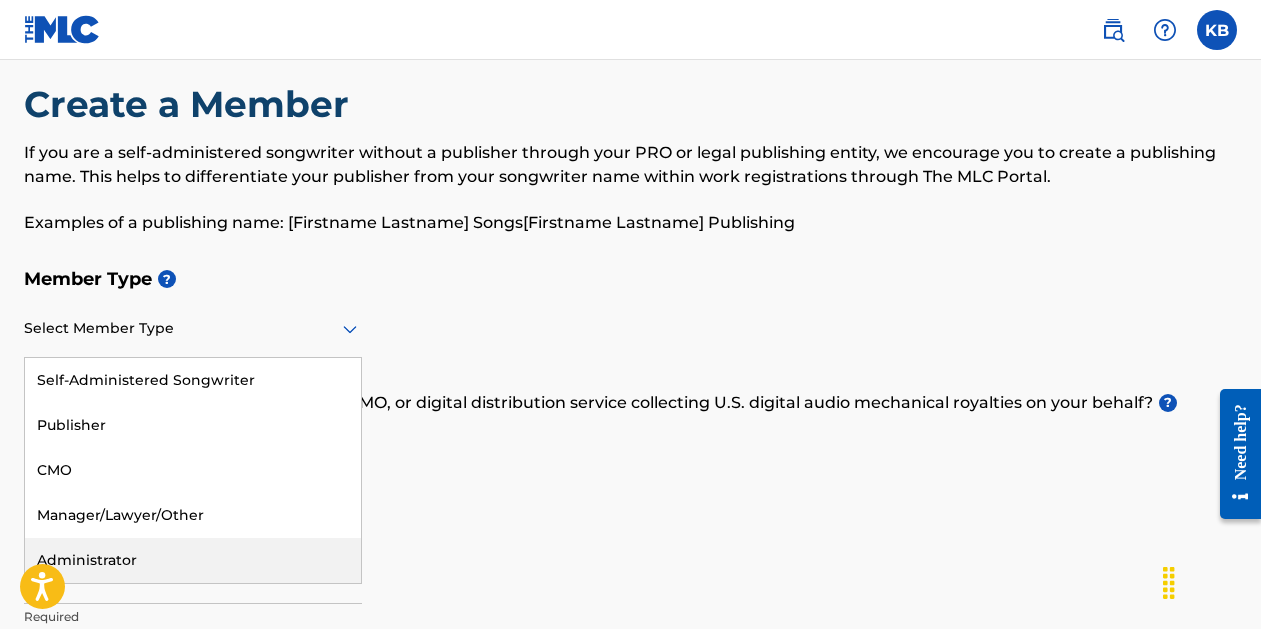 click on "Administrator" at bounding box center (193, 560) 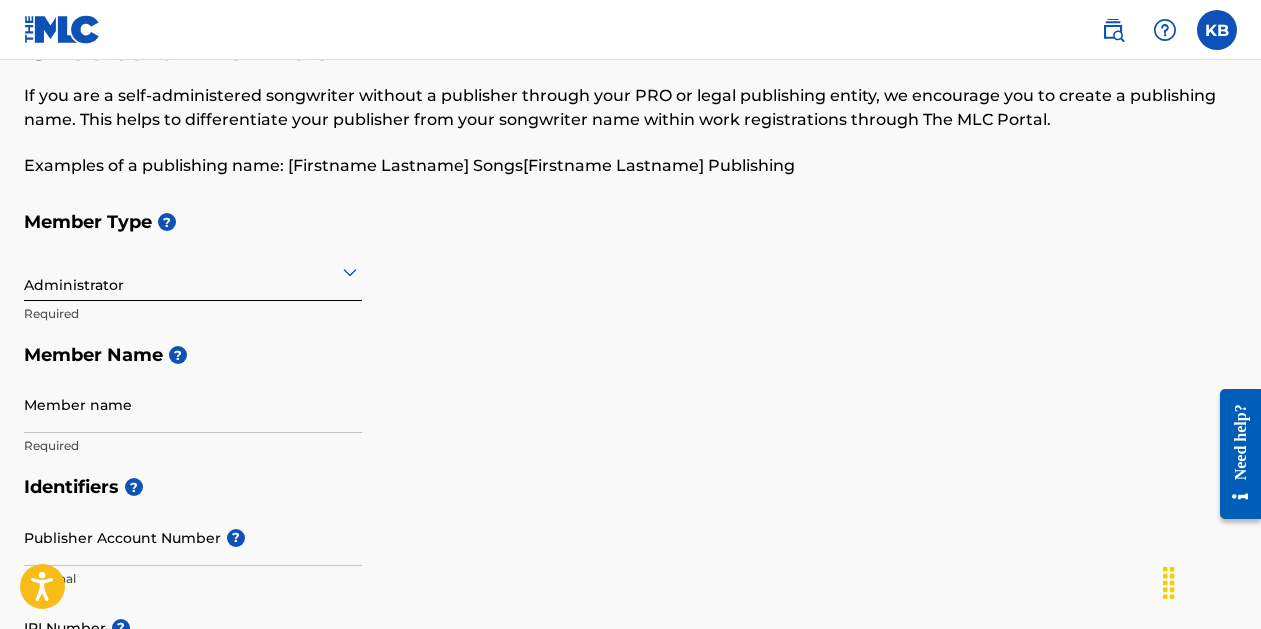 scroll, scrollTop: 86, scrollLeft: 0, axis: vertical 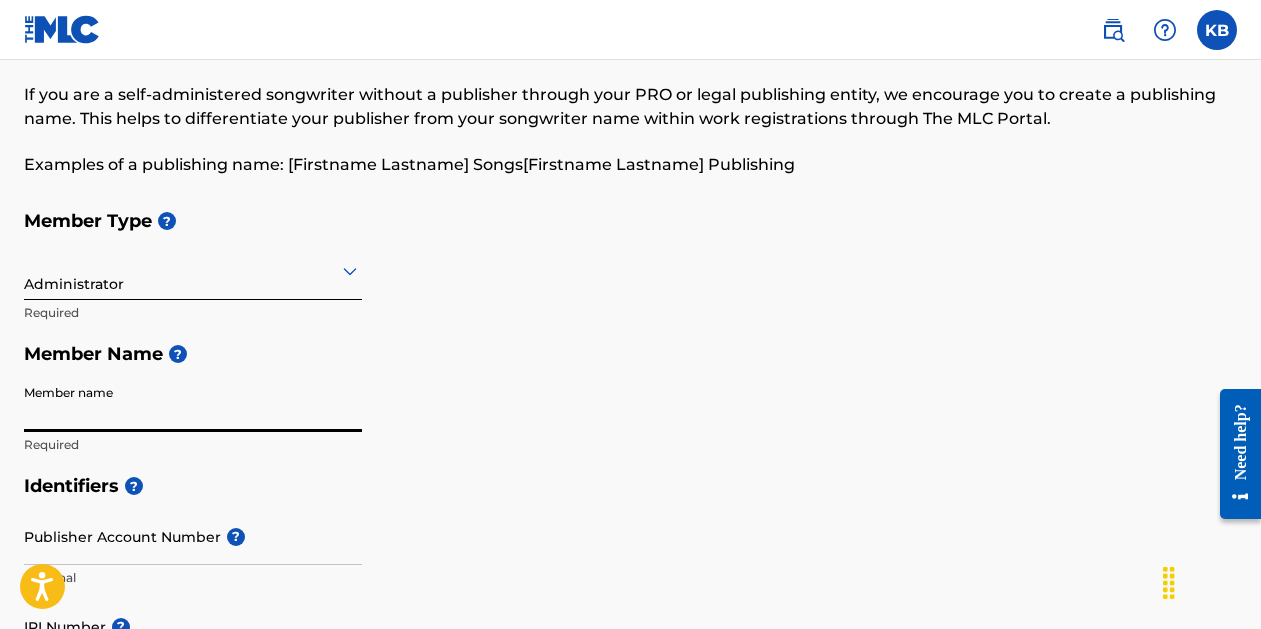 click on "Member name" at bounding box center (193, 403) 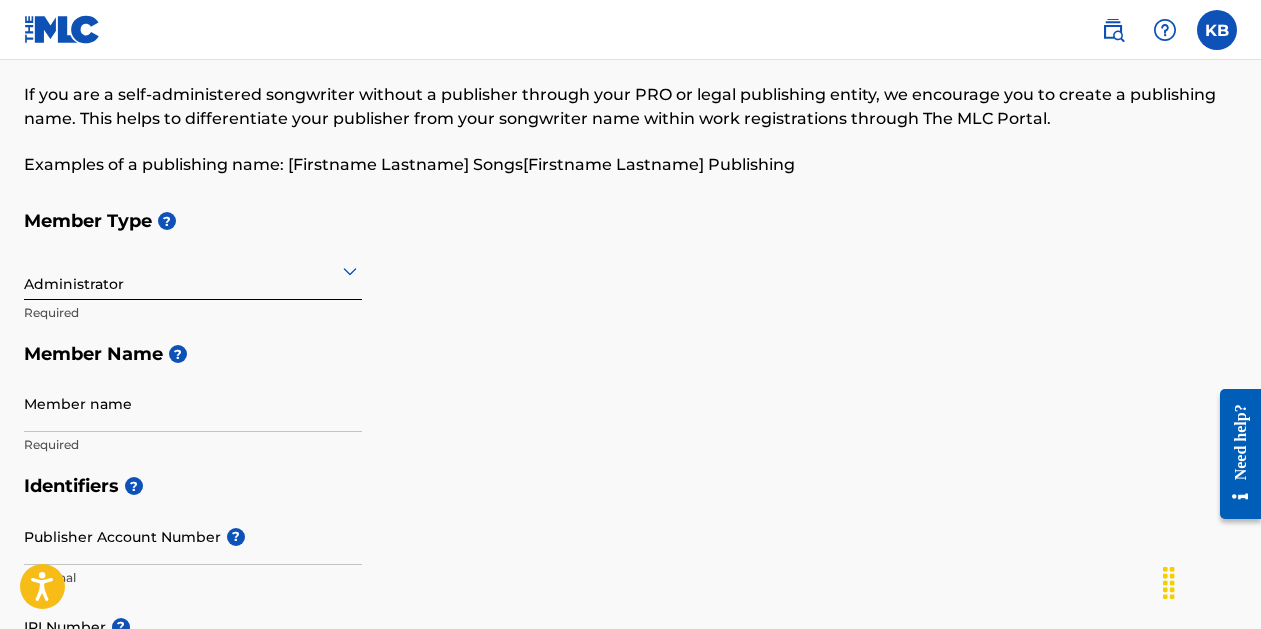 click on "Member Name ?" at bounding box center (630, 354) 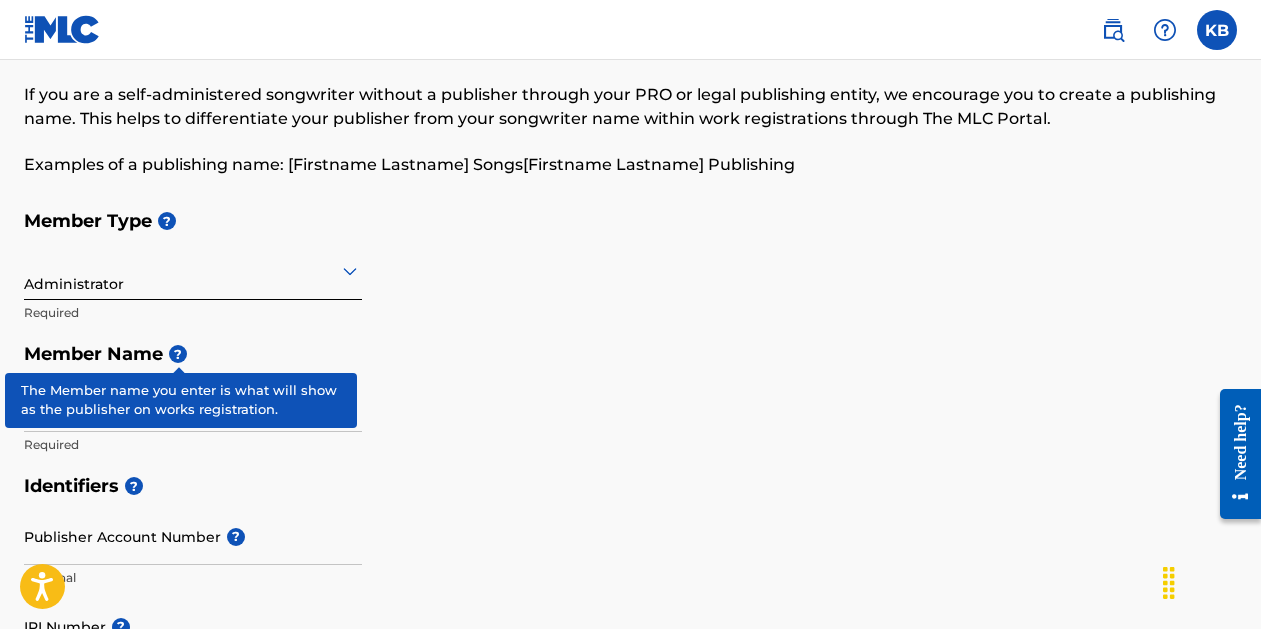 click on "?" at bounding box center (178, 354) 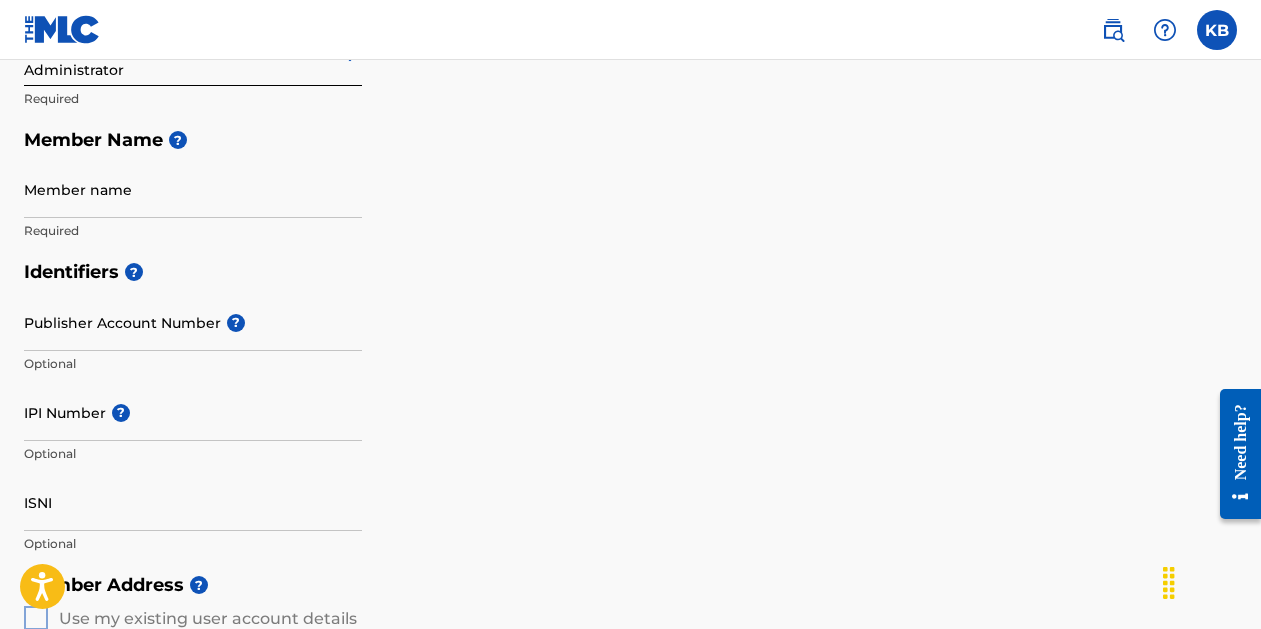 scroll, scrollTop: 311, scrollLeft: 0, axis: vertical 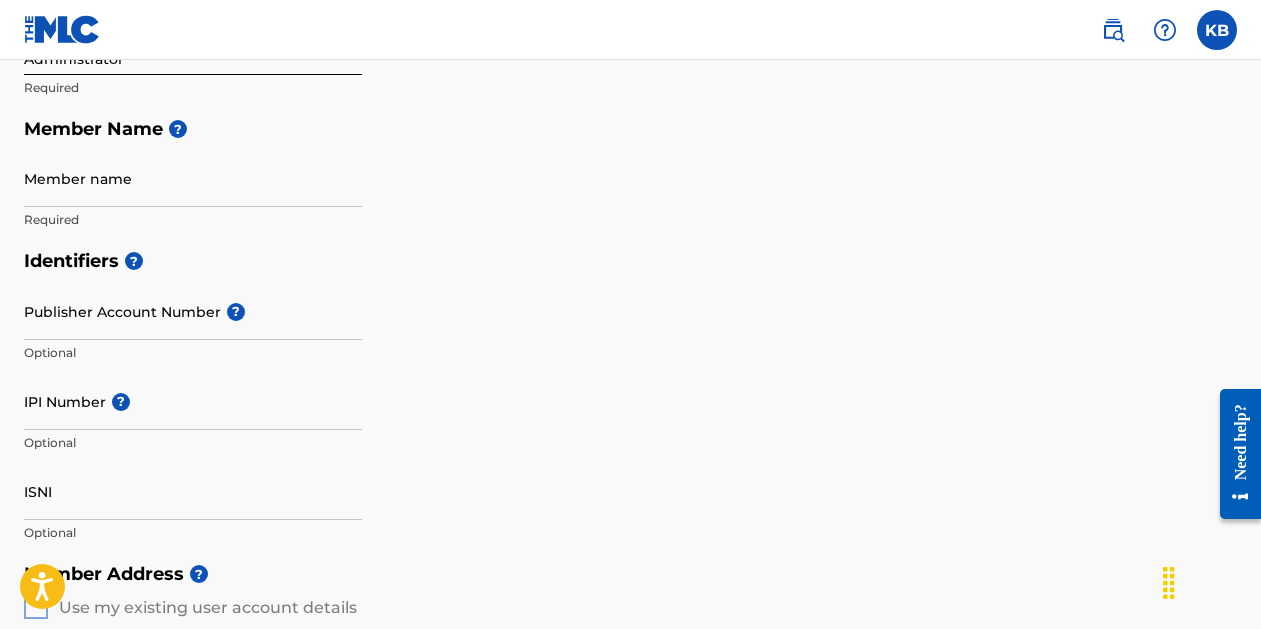 click on "Member name" at bounding box center (193, 178) 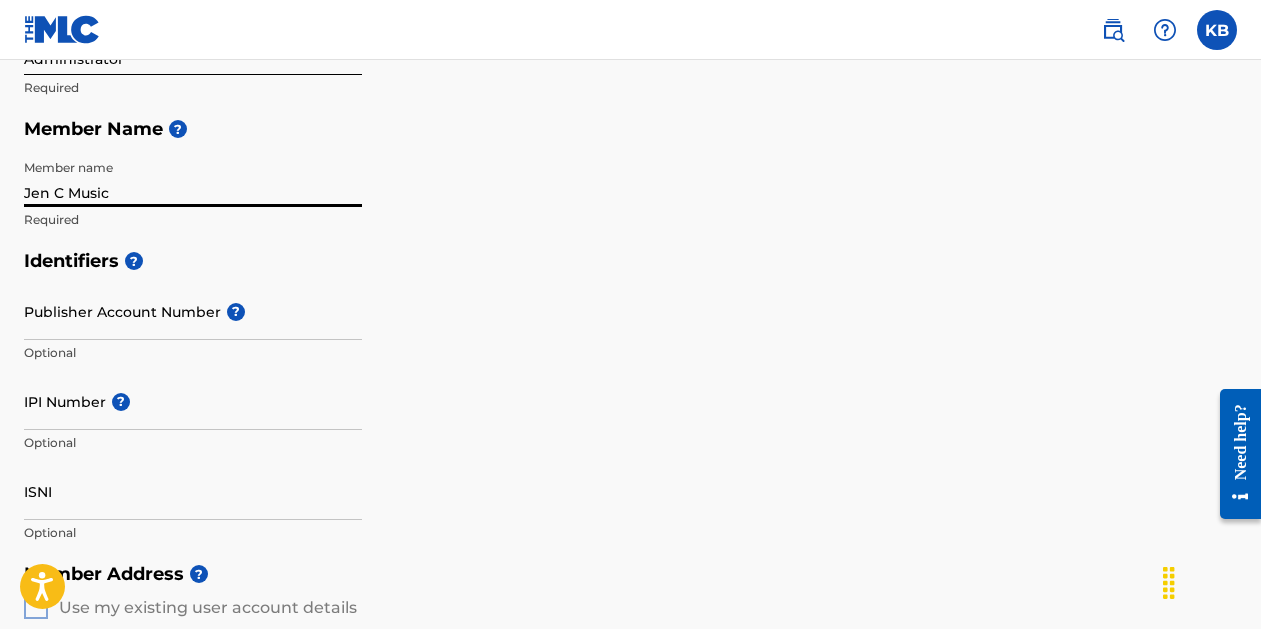 click on "Jen C Music" at bounding box center (193, 178) 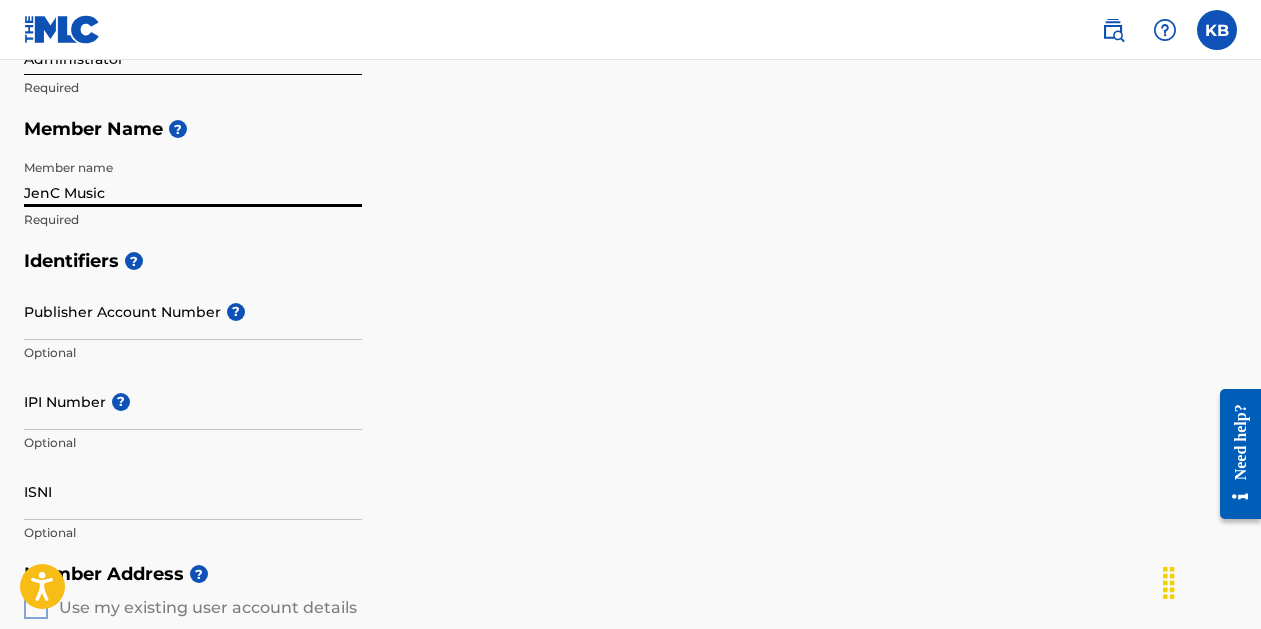 click on "JenC Music" at bounding box center (193, 178) 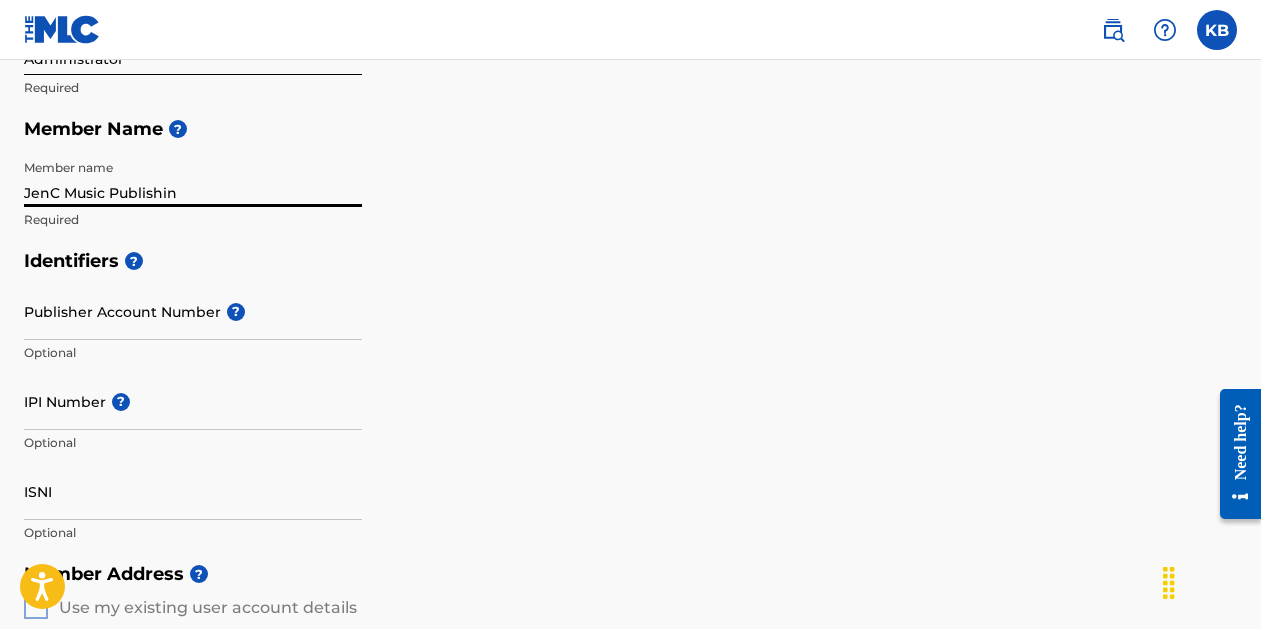 type on "JenC Music Publishing" 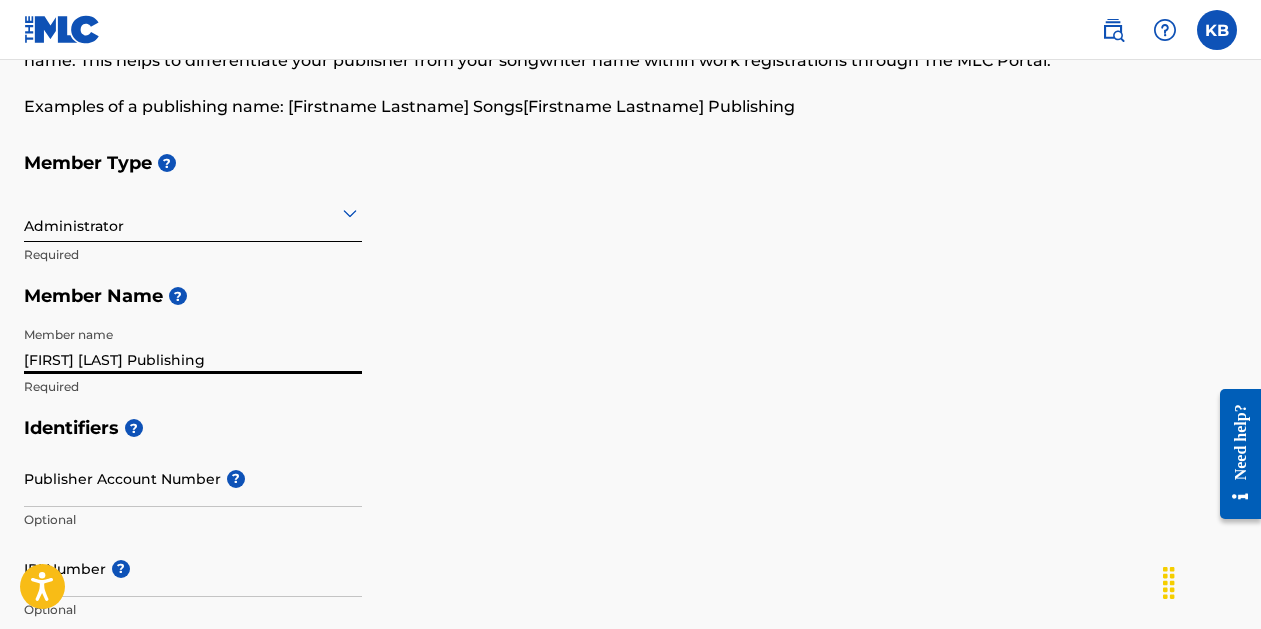 scroll, scrollTop: 0, scrollLeft: 0, axis: both 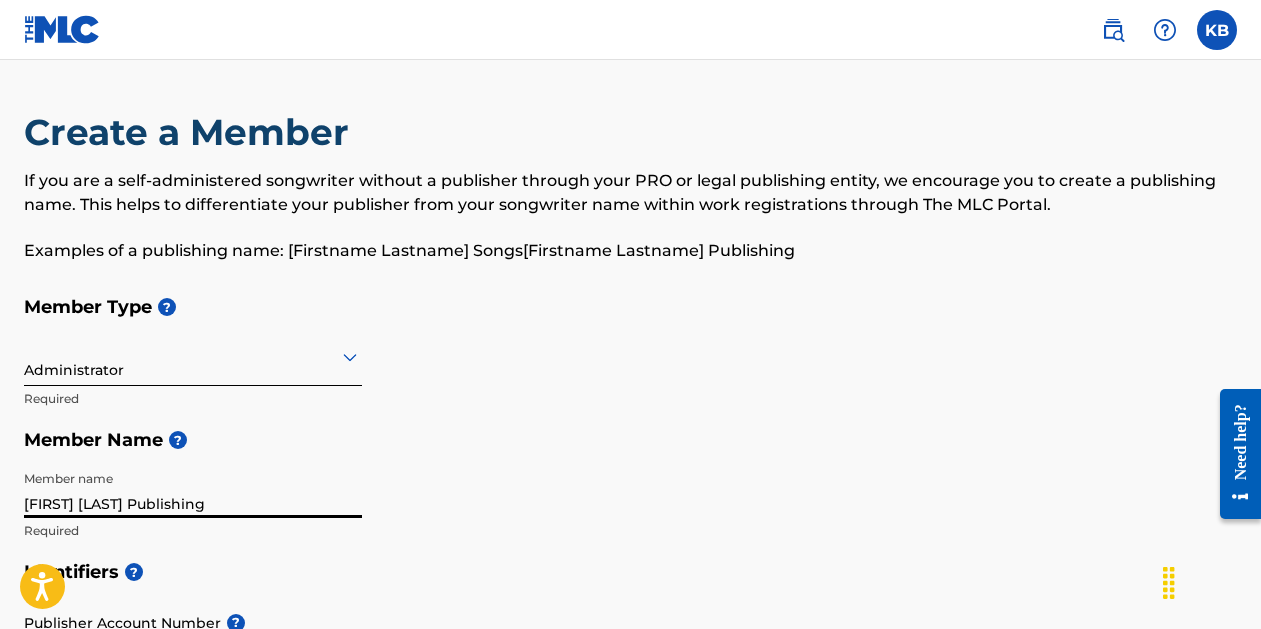 drag, startPoint x: 201, startPoint y: 495, endPoint x: 1, endPoint y: 468, distance: 201.81427 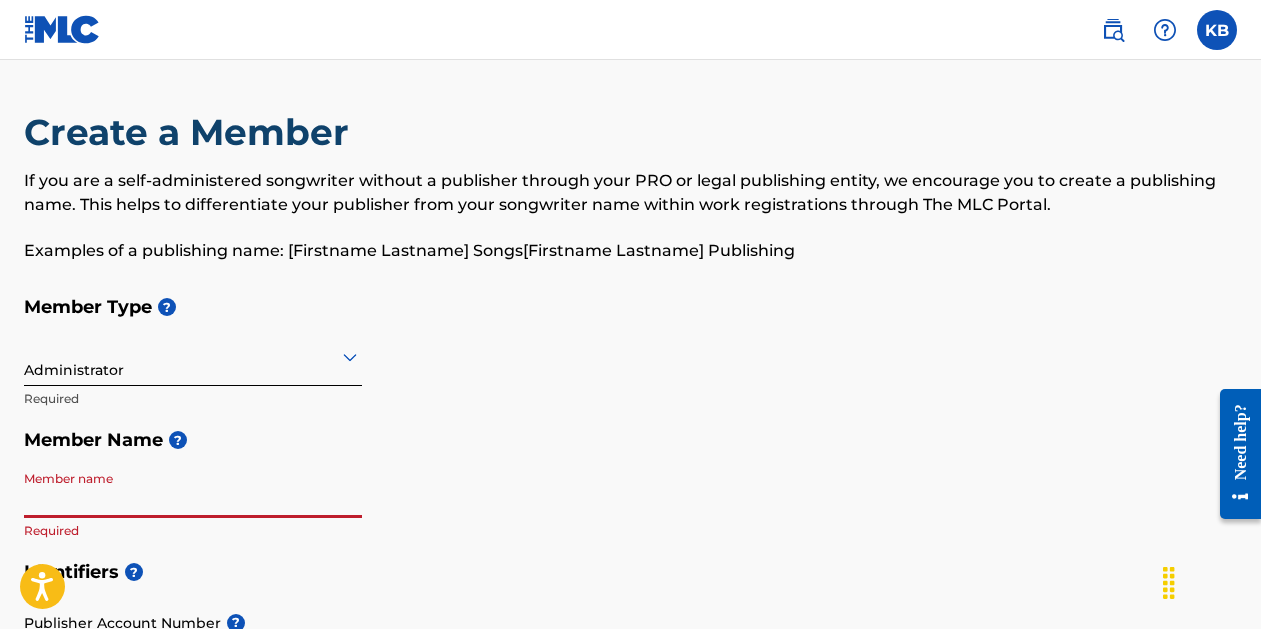 click at bounding box center [193, 356] 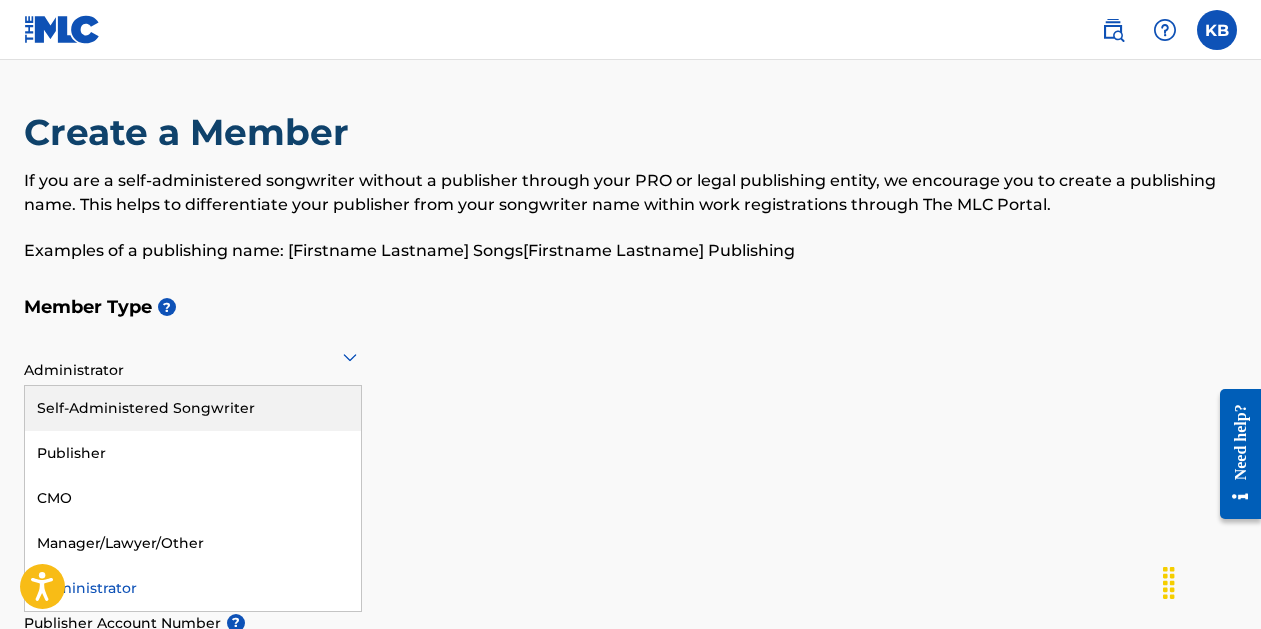 click on "Self-Administered Songwriter" at bounding box center [193, 408] 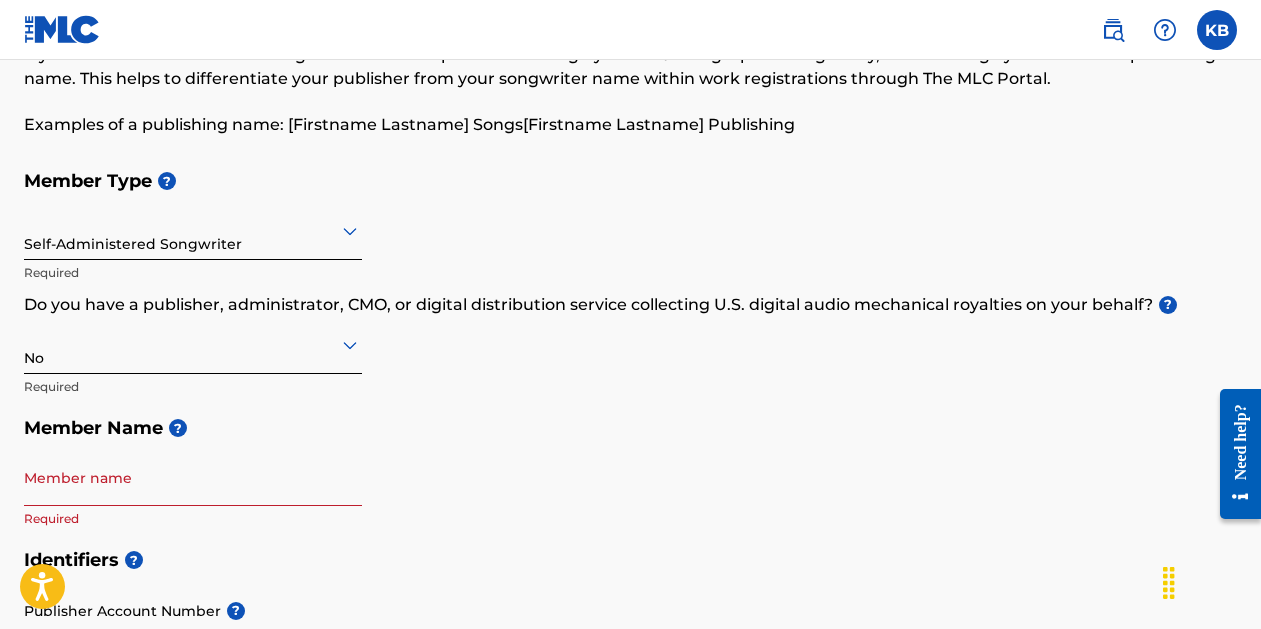 scroll, scrollTop: 132, scrollLeft: 0, axis: vertical 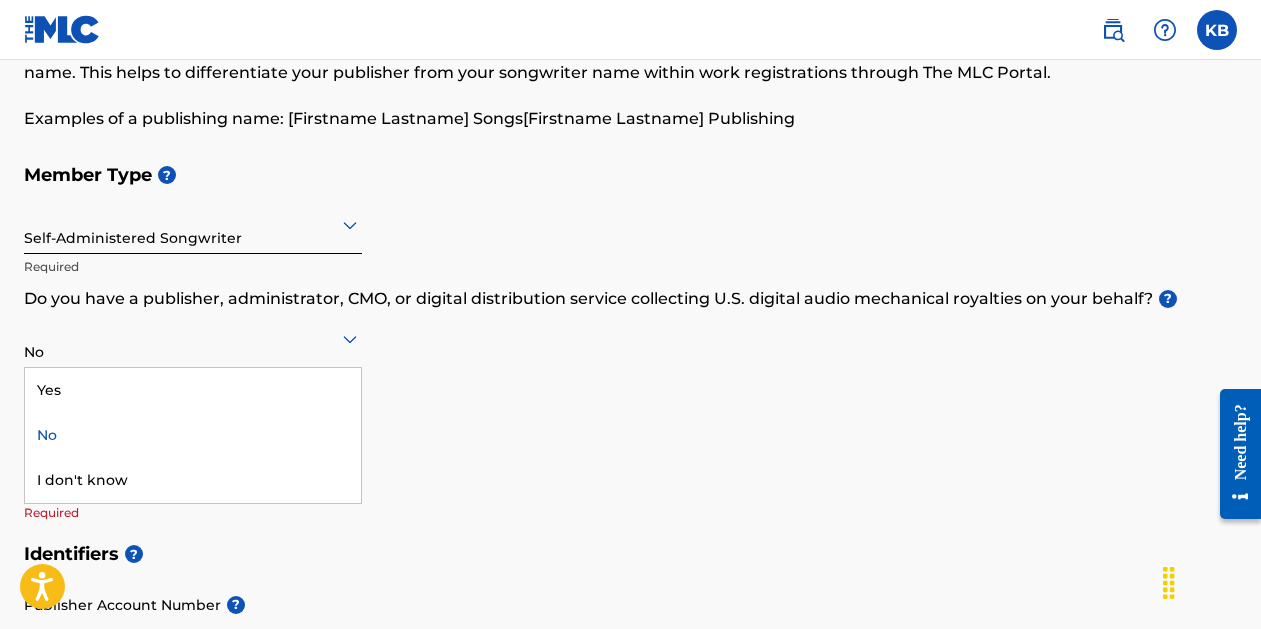 click 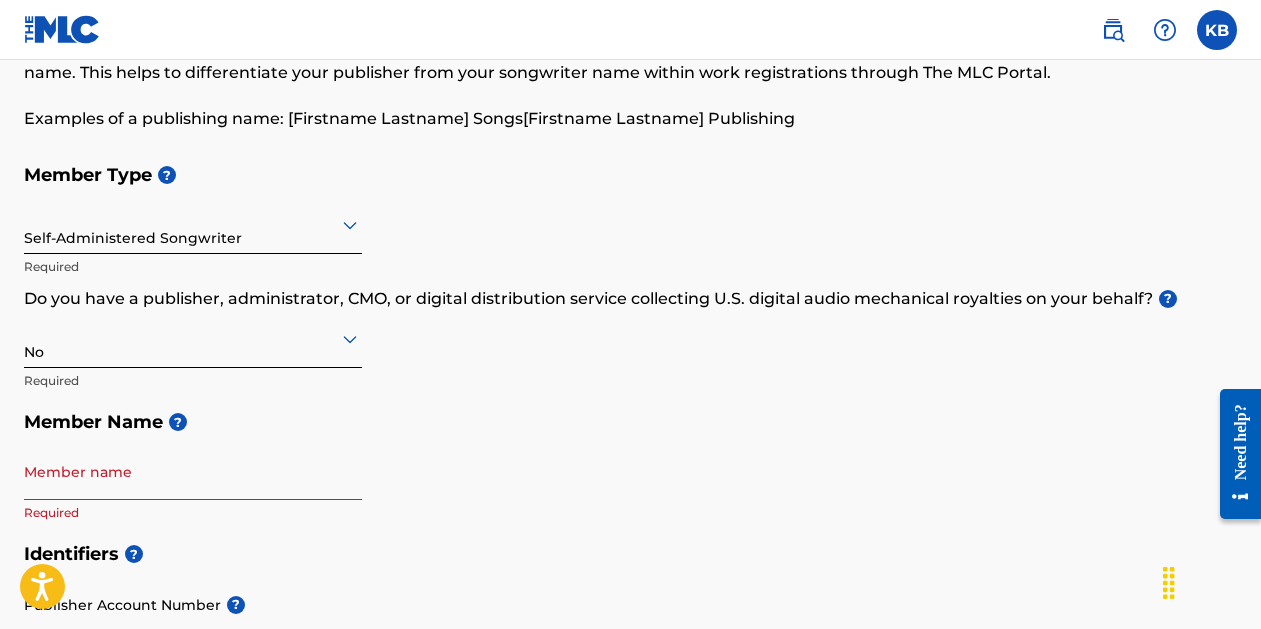 click on "Member Name ?" at bounding box center (630, 422) 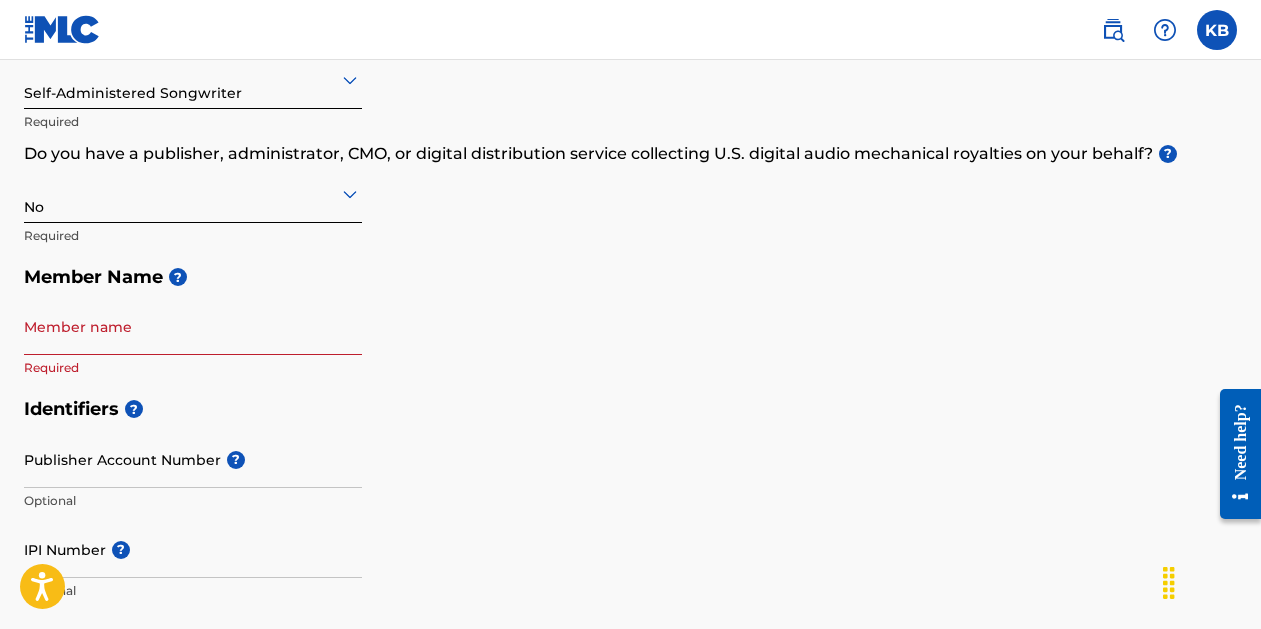 scroll, scrollTop: 0, scrollLeft: 0, axis: both 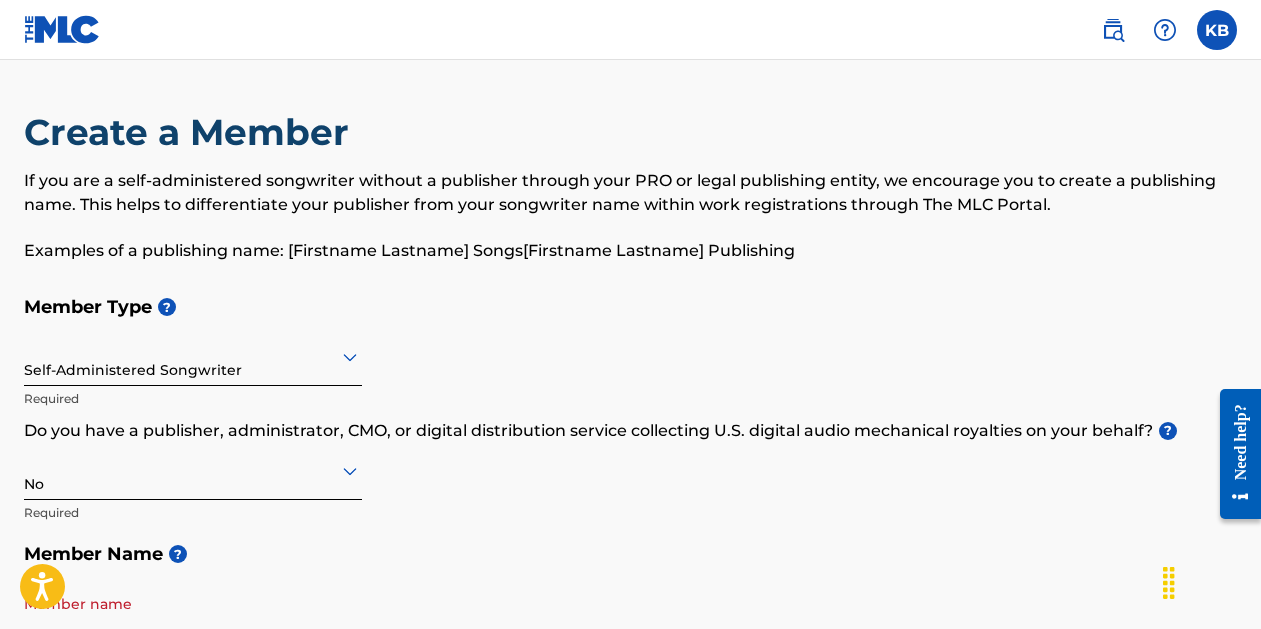 click at bounding box center [1113, 30] 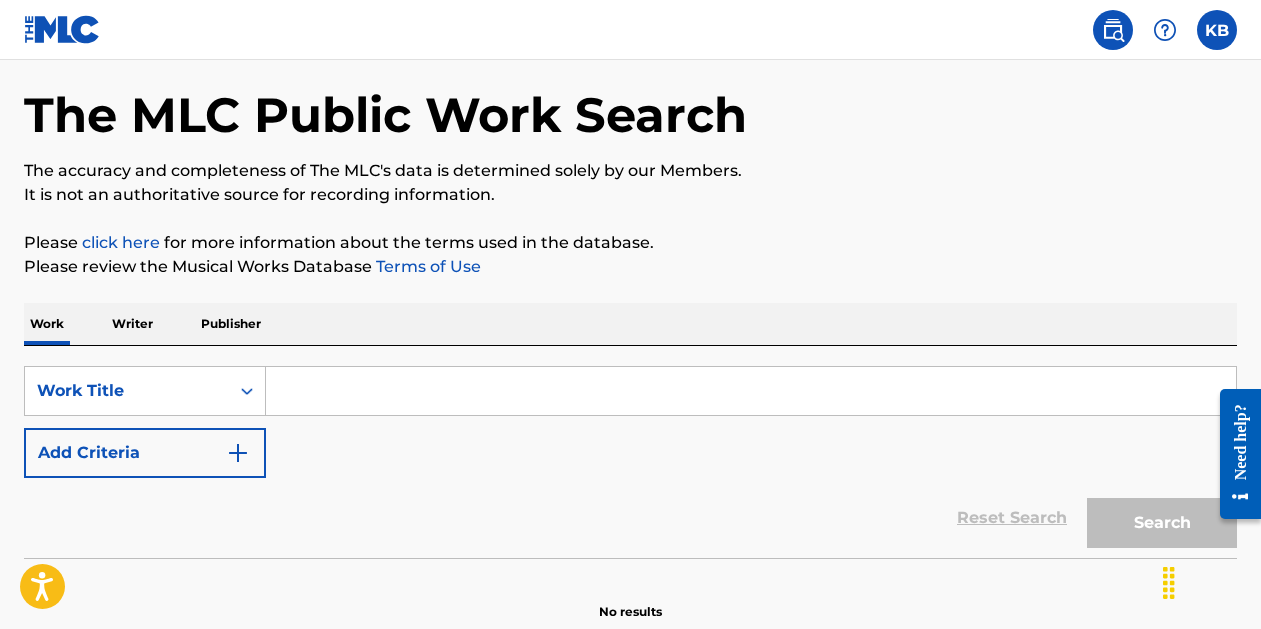 scroll, scrollTop: 97, scrollLeft: 0, axis: vertical 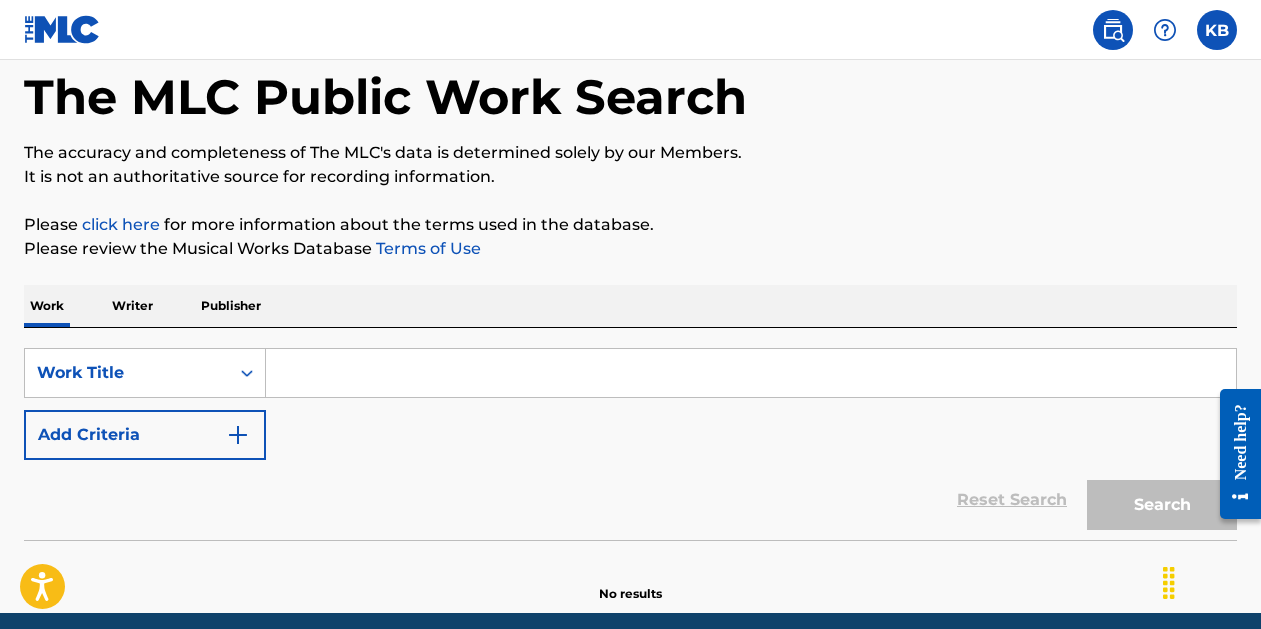 click on "Writer" at bounding box center [132, 306] 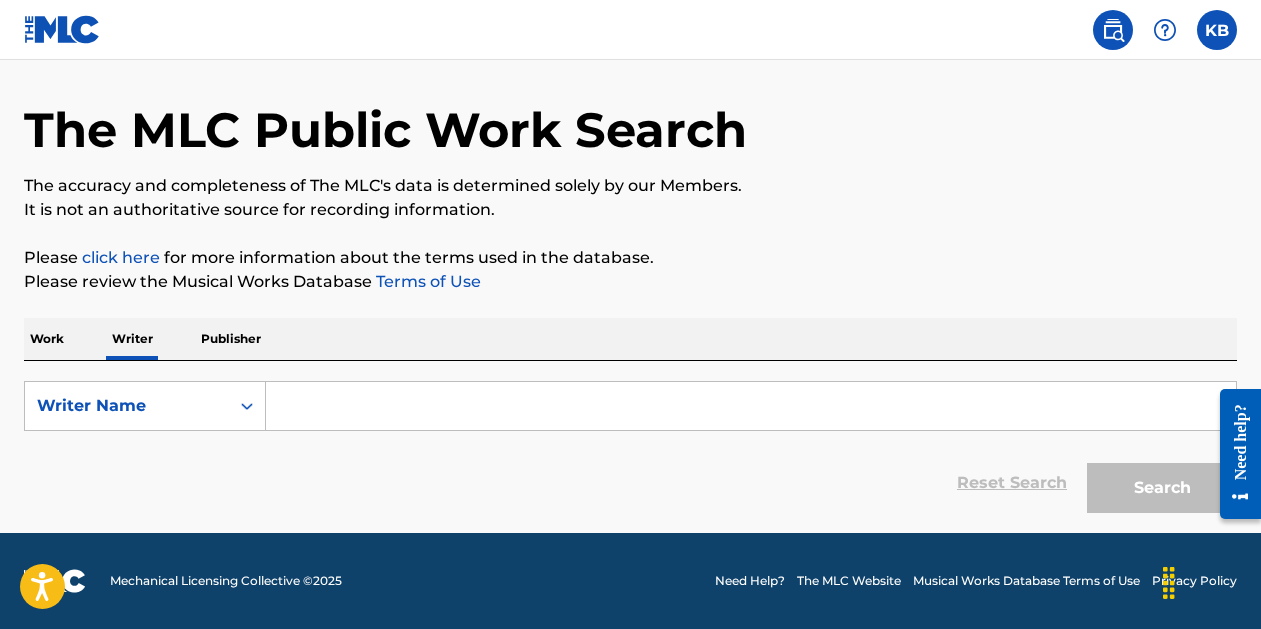 scroll, scrollTop: 0, scrollLeft: 0, axis: both 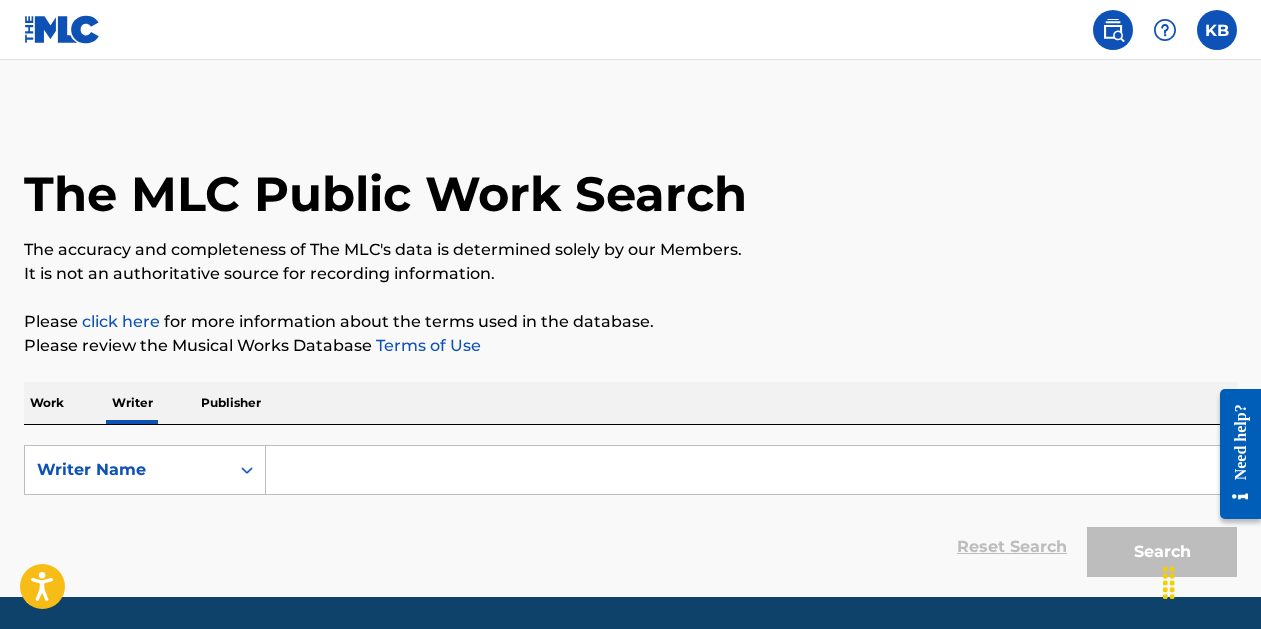 click at bounding box center (751, 470) 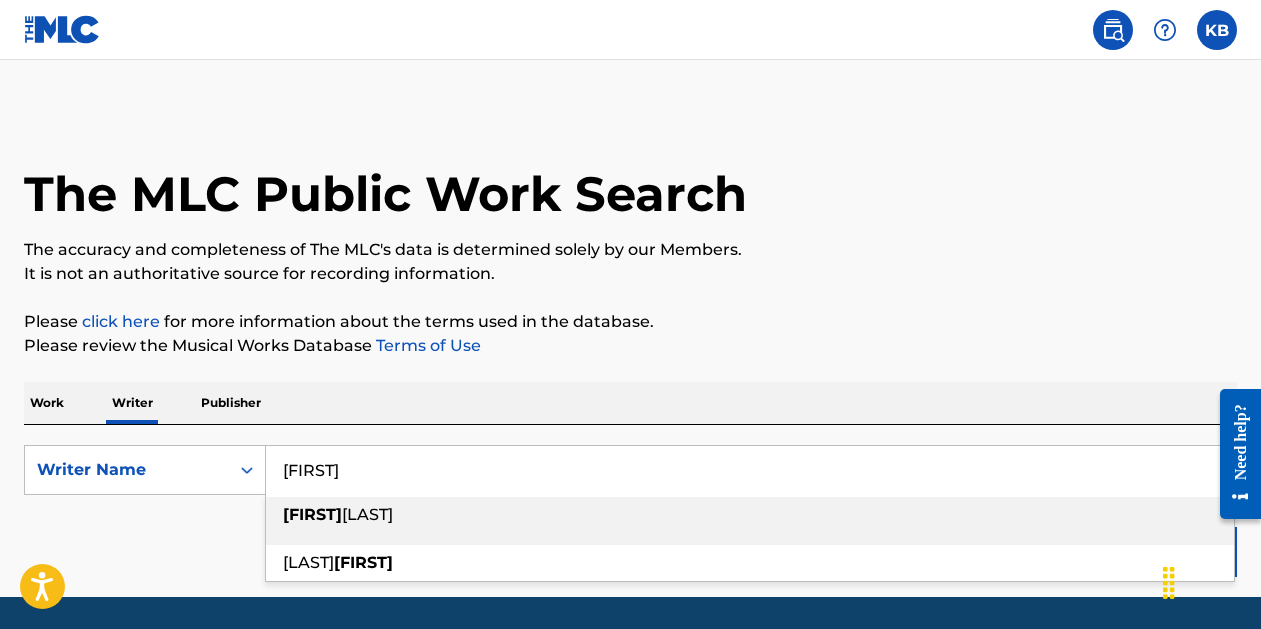 click on "[FIRST] [LAST]" at bounding box center [750, 521] 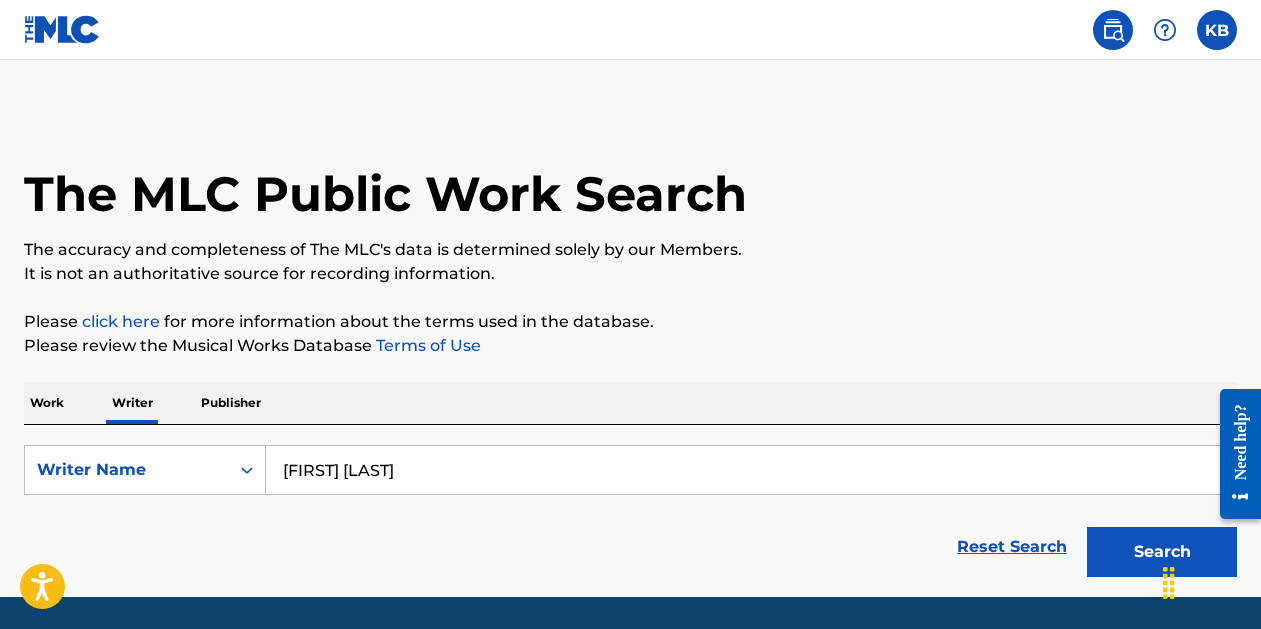 click on "Search" at bounding box center [1162, 552] 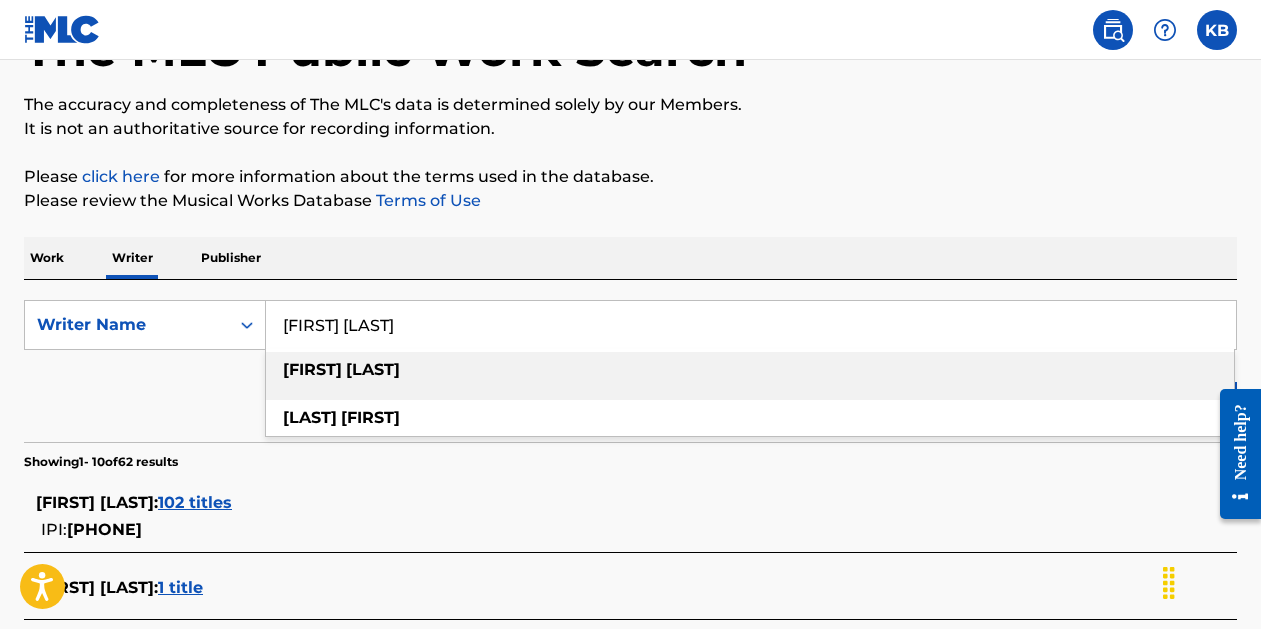 scroll, scrollTop: 156, scrollLeft: 0, axis: vertical 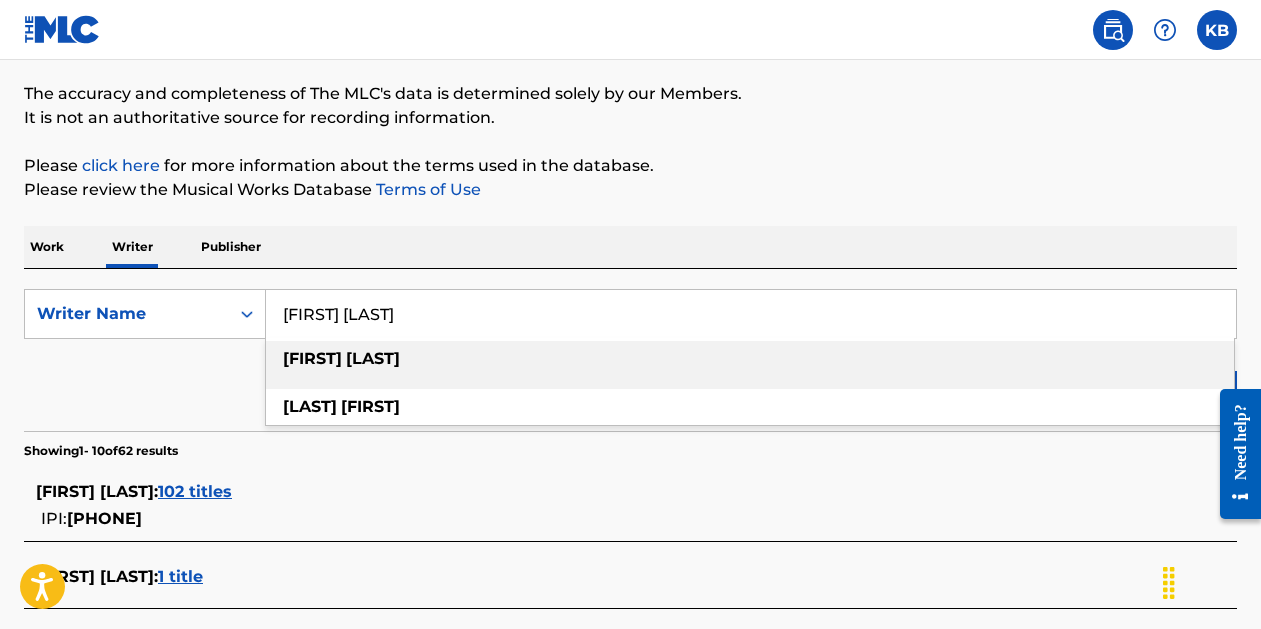 click on "[FIRST]   [LAST]" at bounding box center [750, 359] 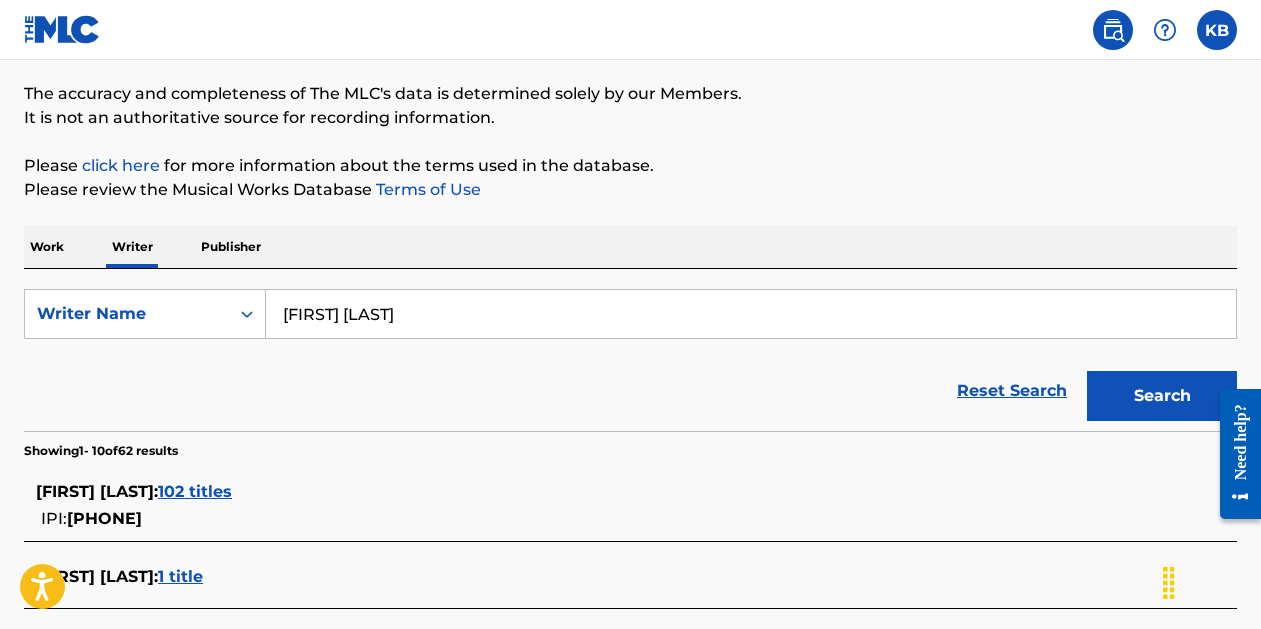 click on "Search" at bounding box center (1162, 396) 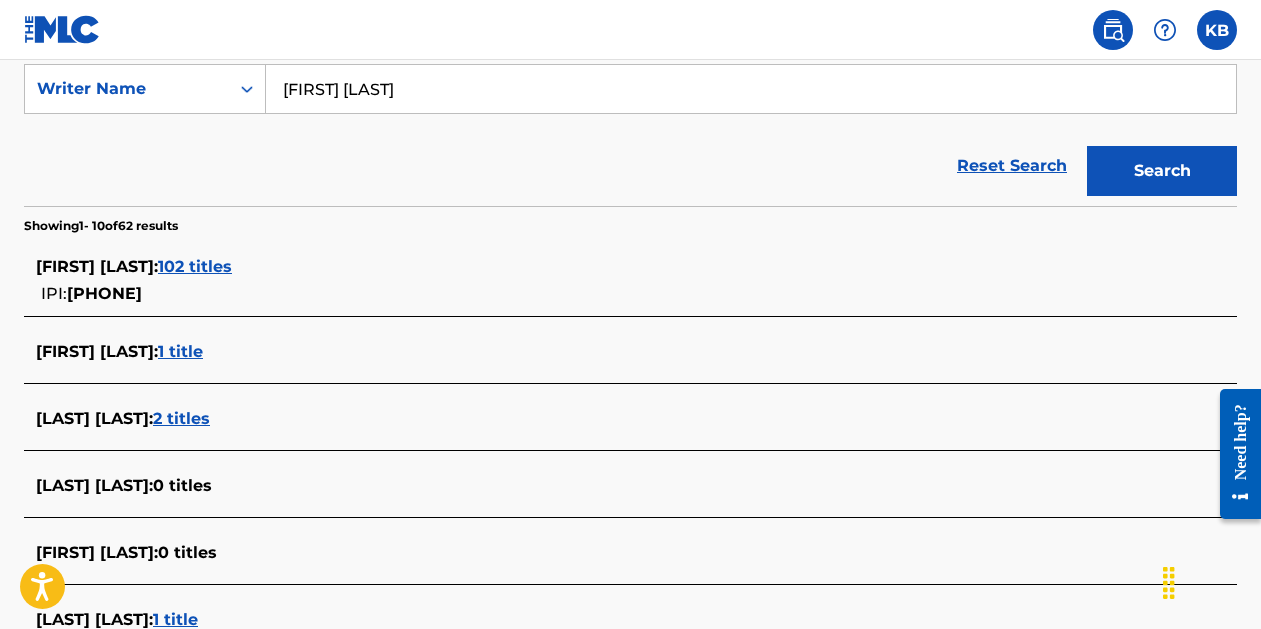 scroll, scrollTop: 393, scrollLeft: 0, axis: vertical 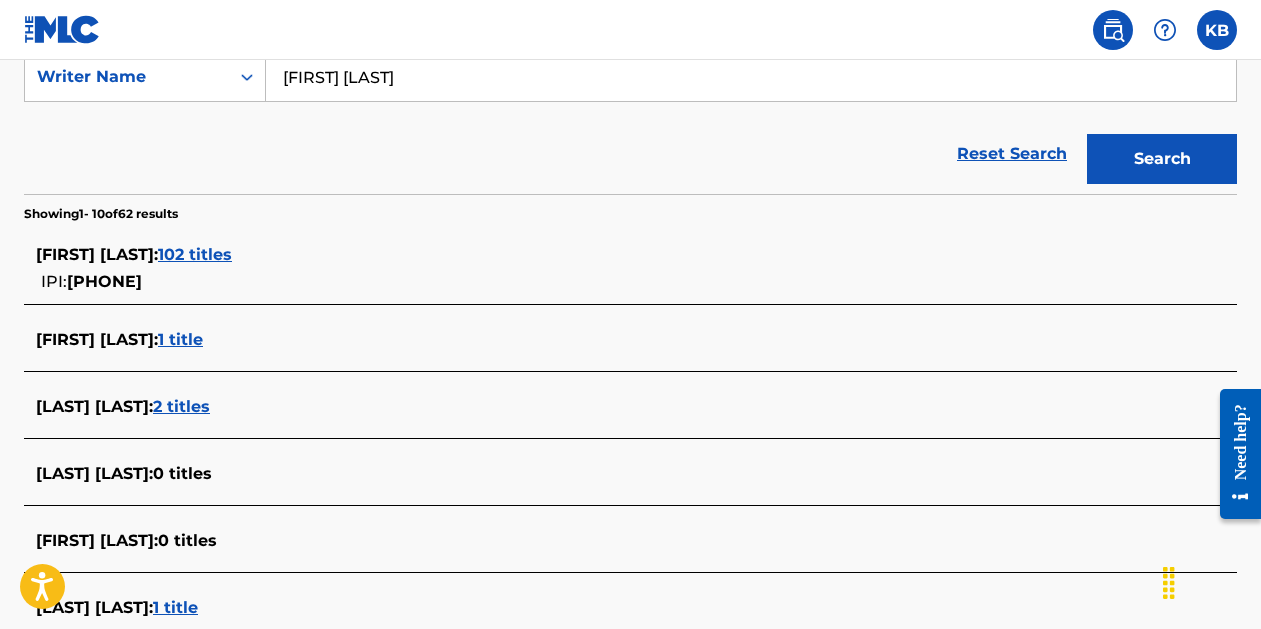 click on "JENCARLOS CANELA :  102 titles IPI:  00492088823" at bounding box center (604, 268) 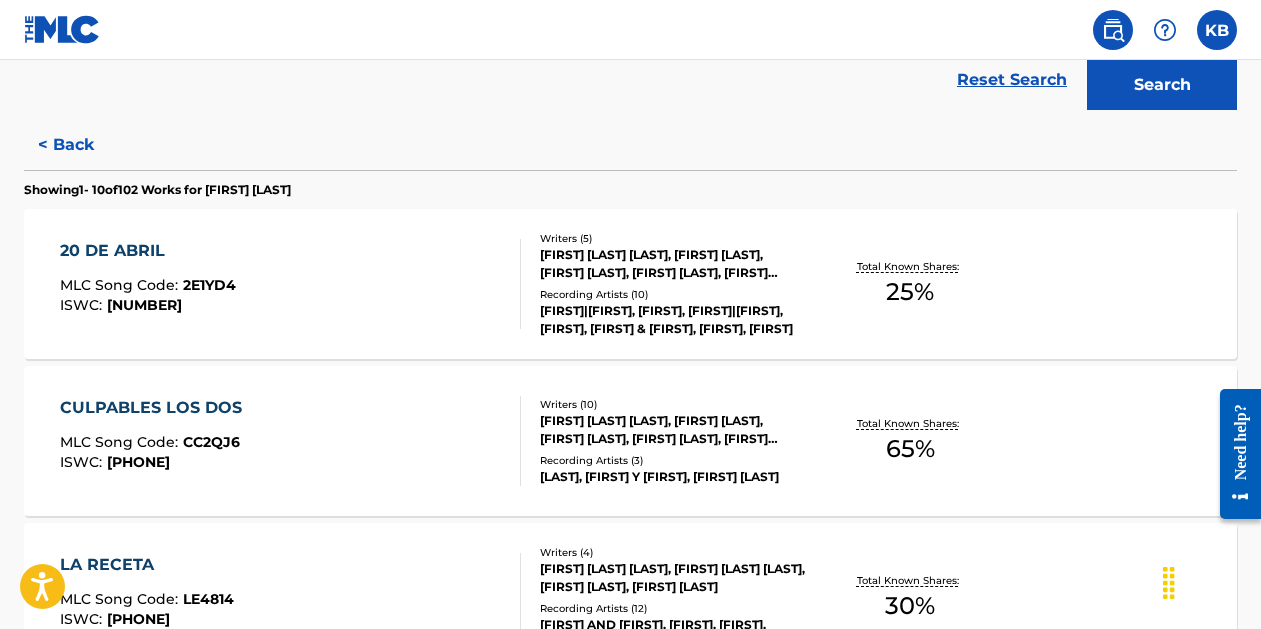 scroll, scrollTop: 474, scrollLeft: 0, axis: vertical 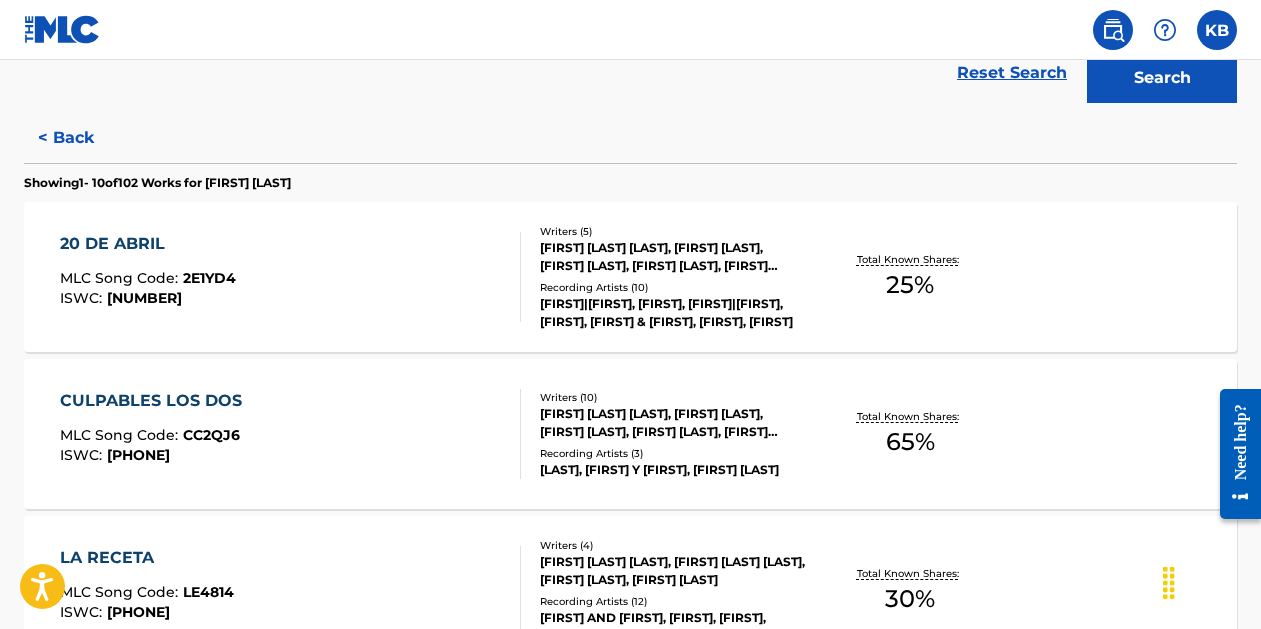 click on "Reset Search Search" at bounding box center (630, 73) 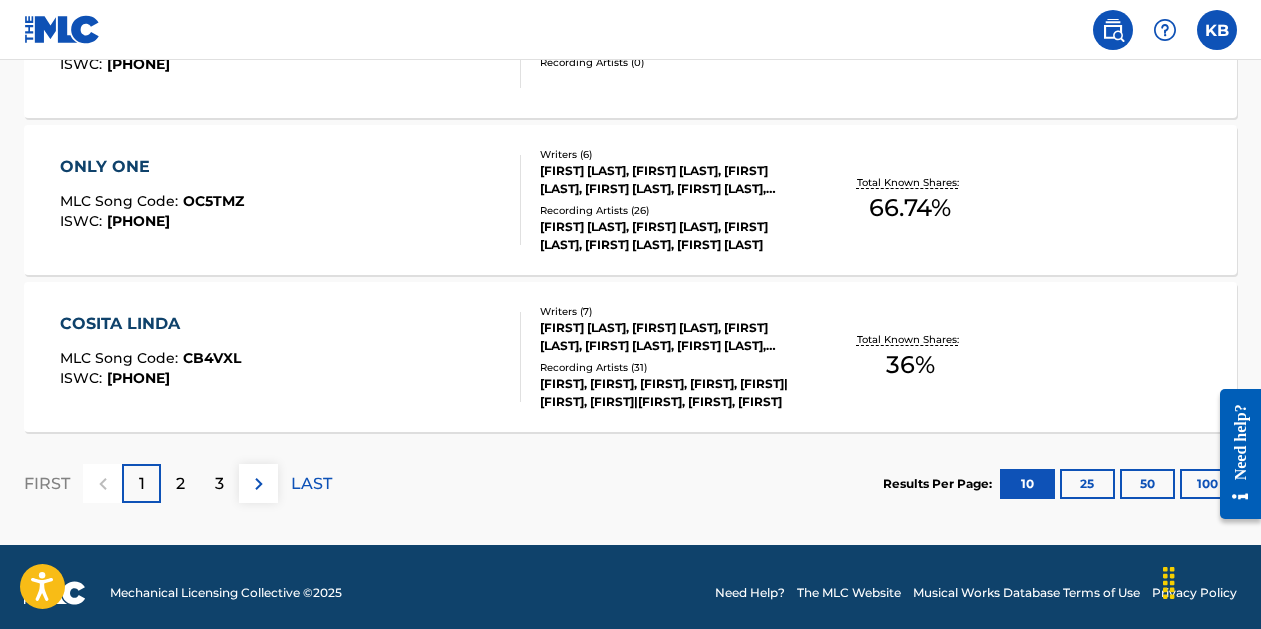 scroll, scrollTop: 1819, scrollLeft: 0, axis: vertical 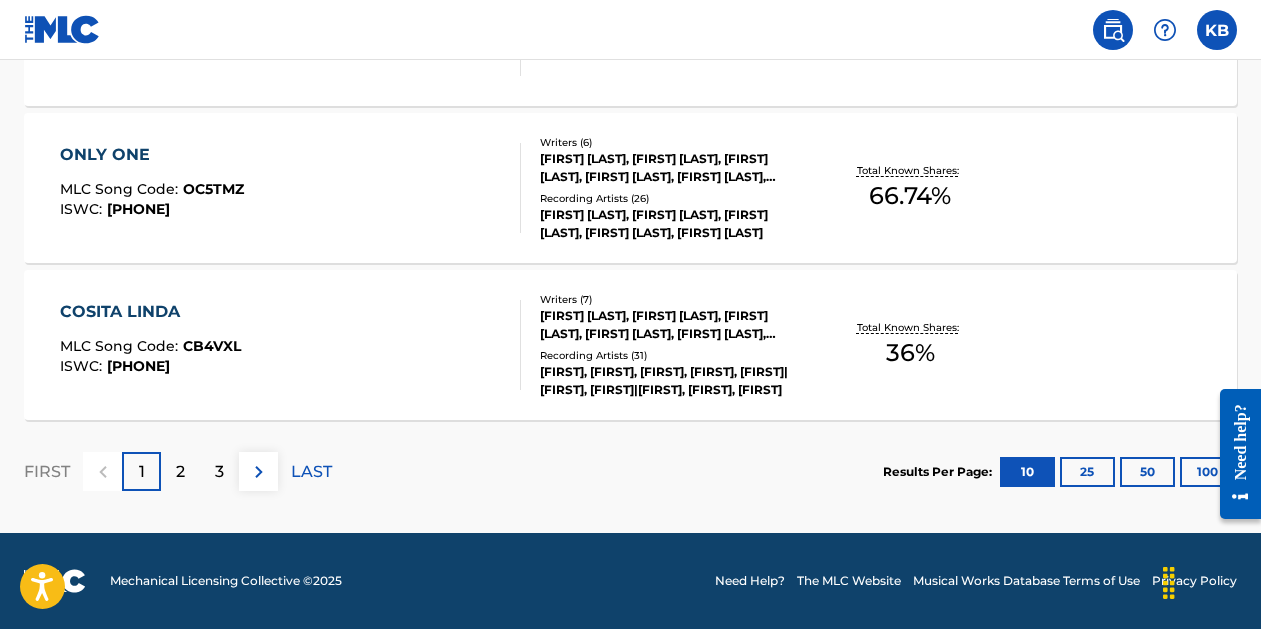 click on "50" at bounding box center (1147, 472) 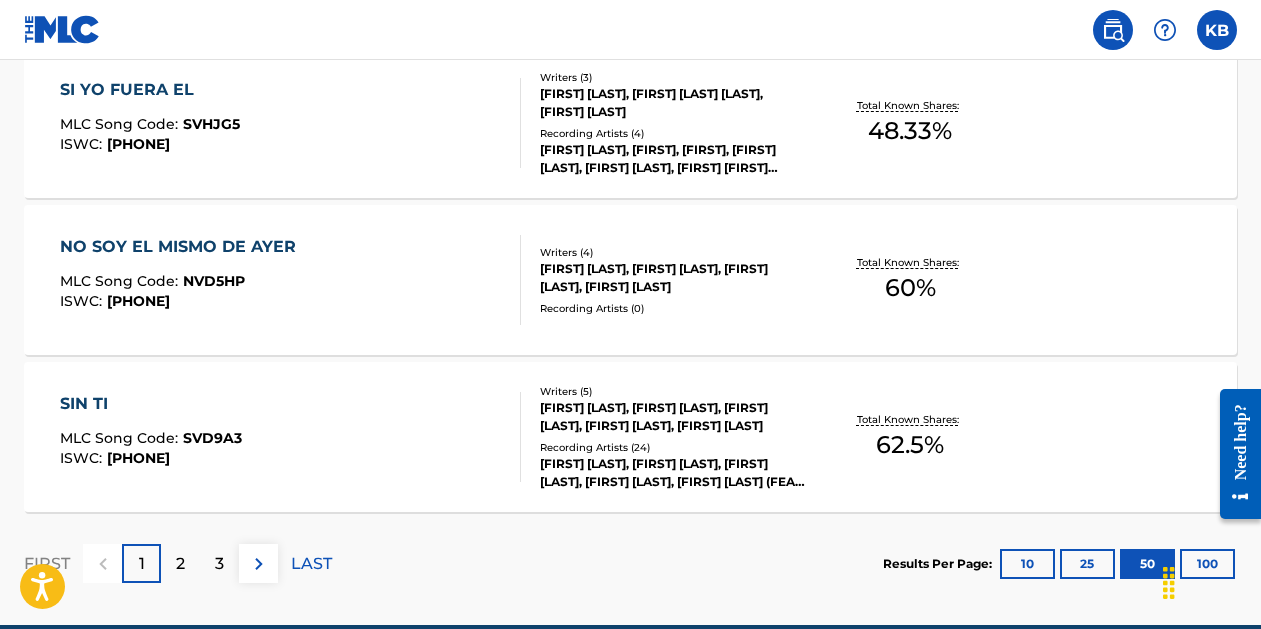 scroll, scrollTop: 8099, scrollLeft: 0, axis: vertical 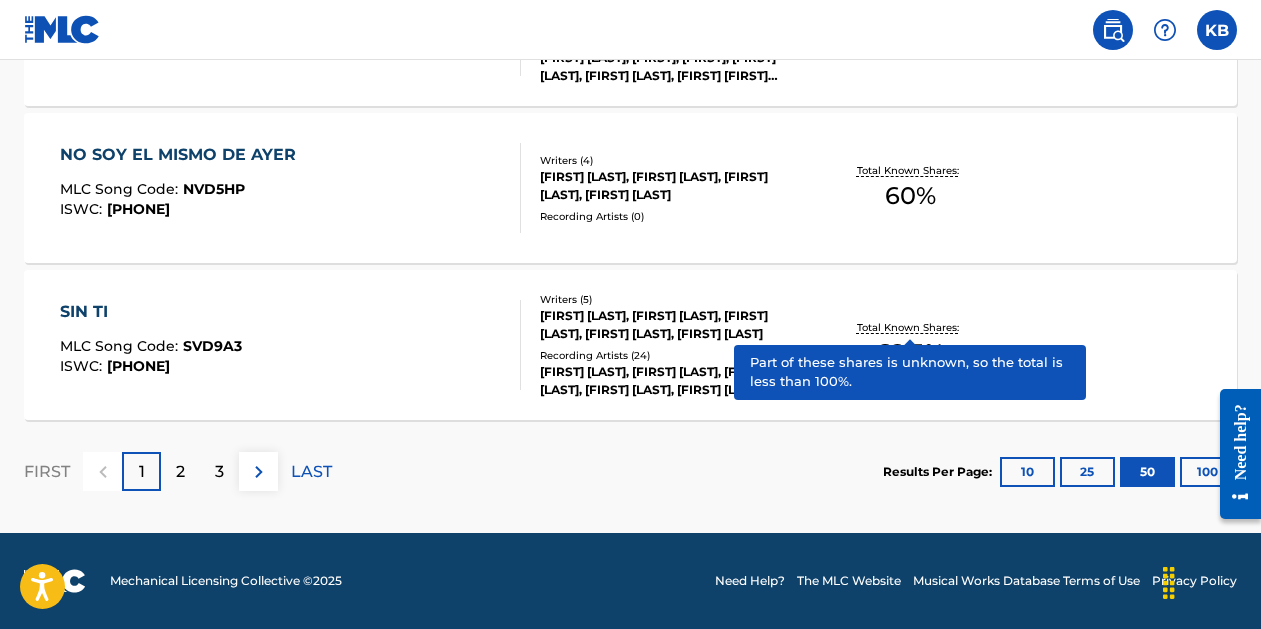click on "Total Known Shares:" at bounding box center (910, 327) 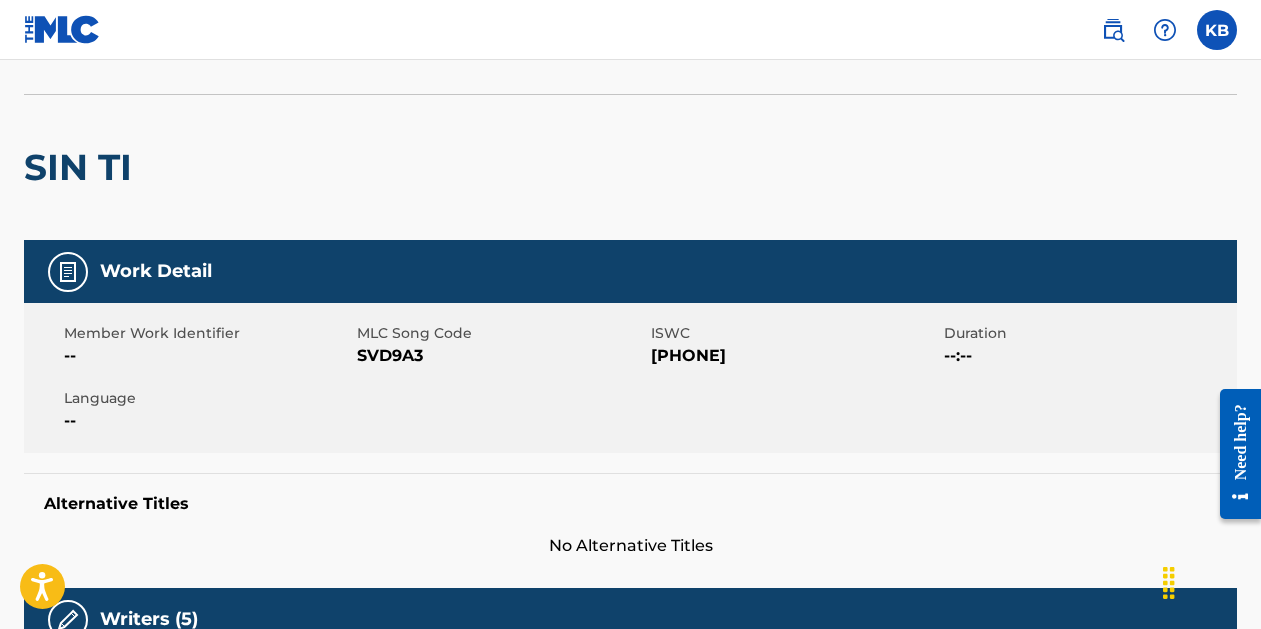 scroll, scrollTop: 0, scrollLeft: 0, axis: both 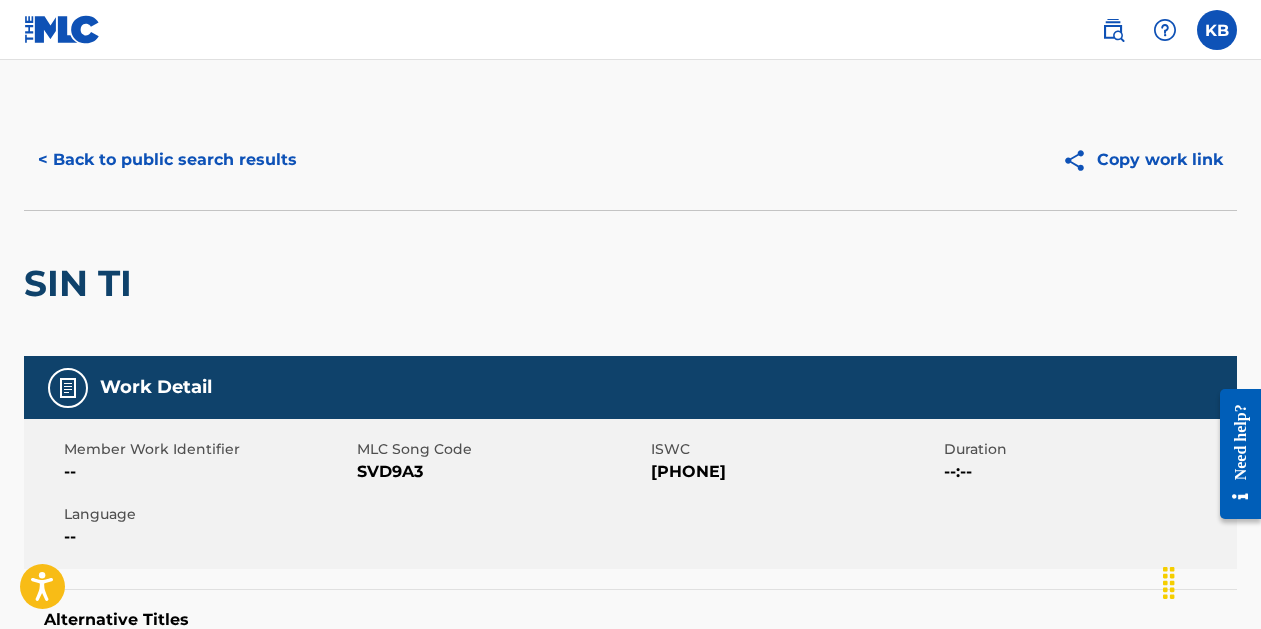 click on "< Back to public search results" at bounding box center (167, 160) 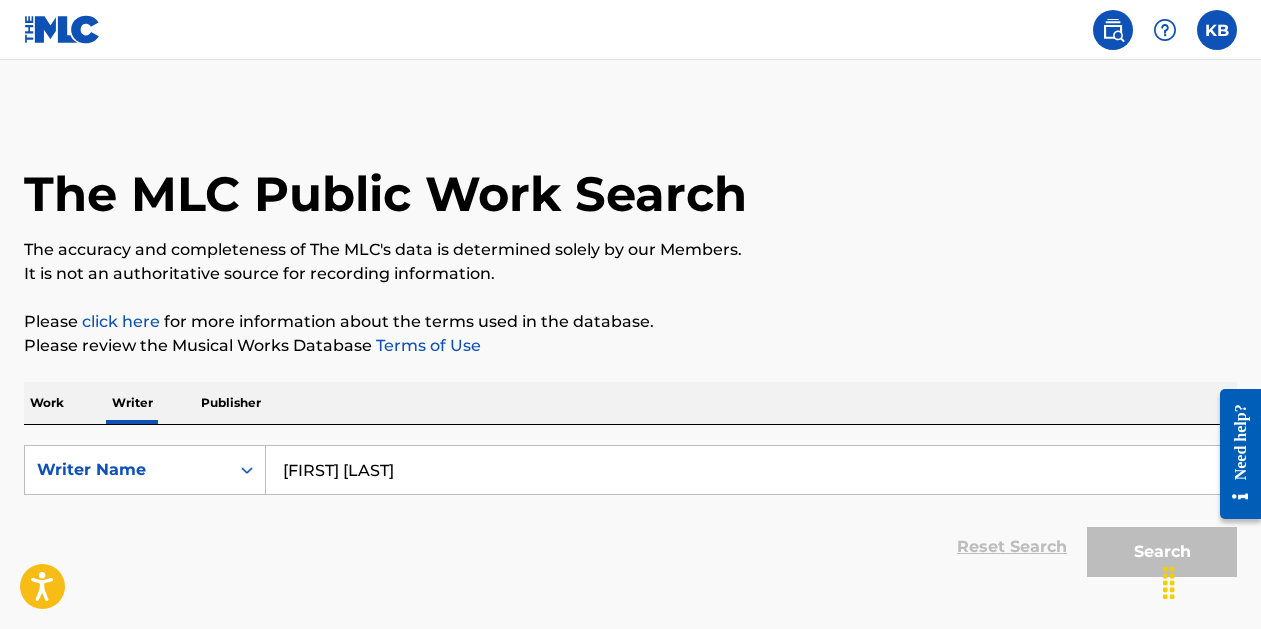 scroll, scrollTop: 125, scrollLeft: 0, axis: vertical 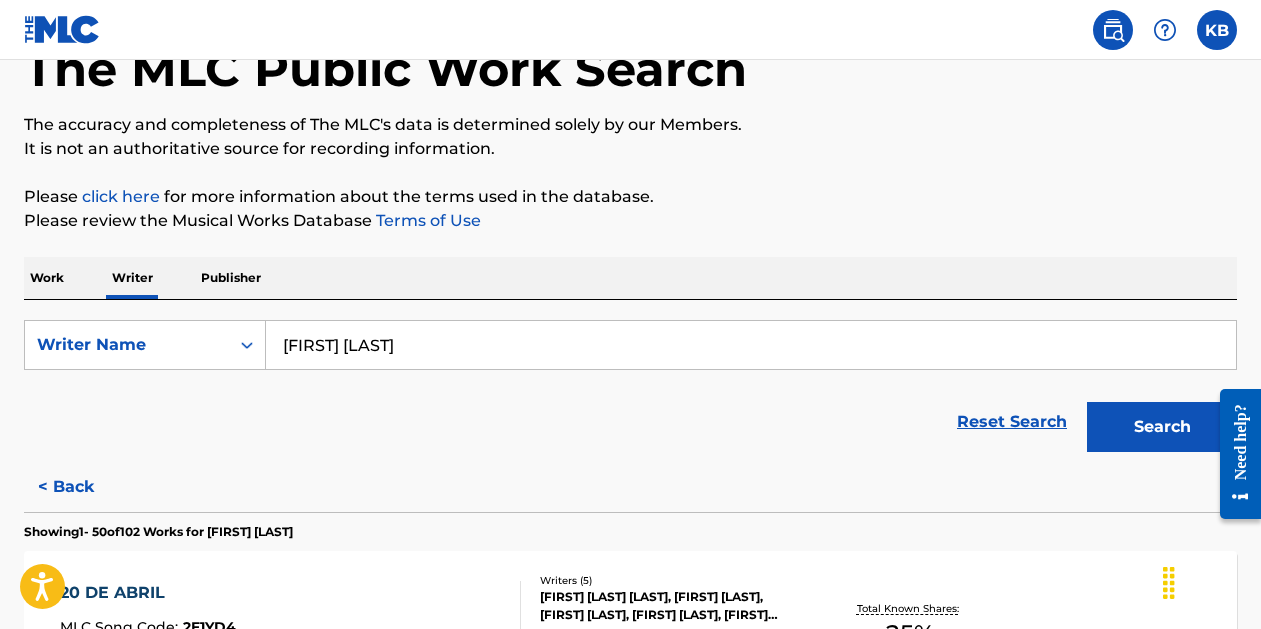 click on "click here" at bounding box center [121, 196] 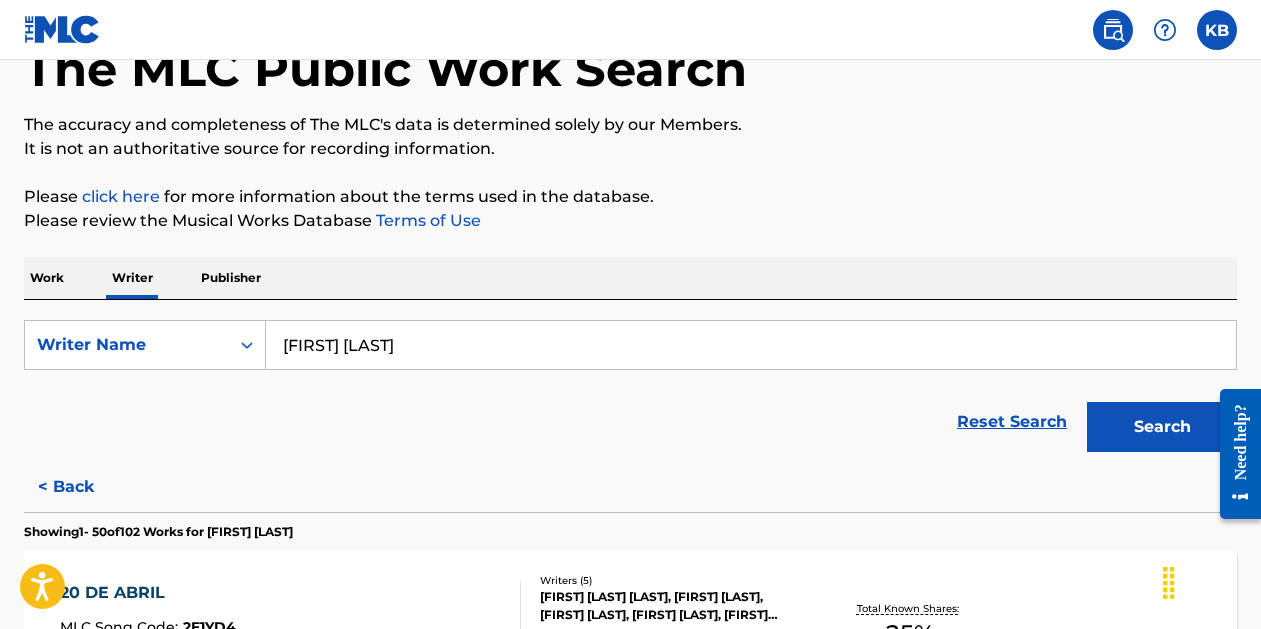 click at bounding box center (1217, 30) 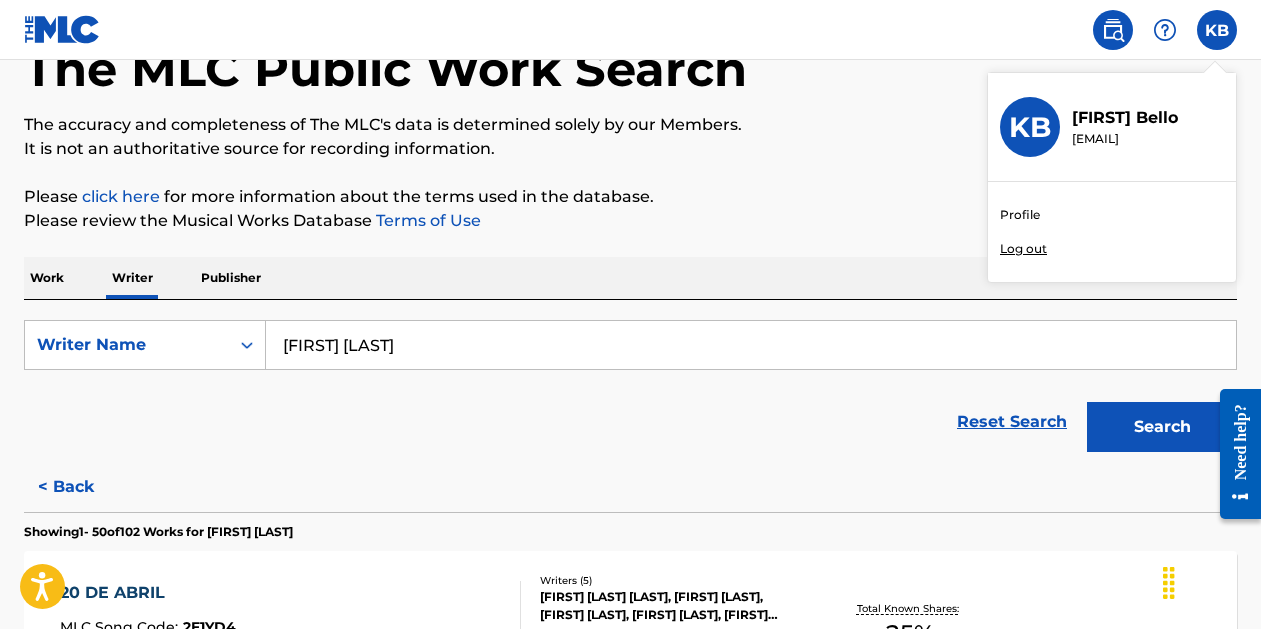 click on "Profile" at bounding box center (1020, 215) 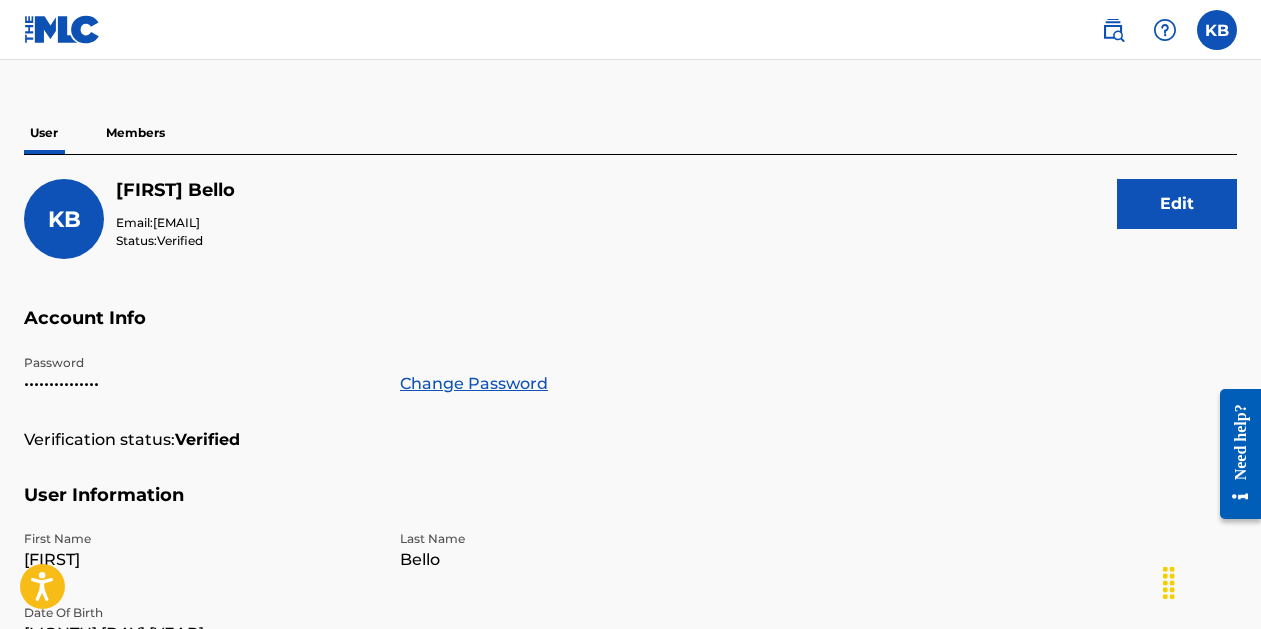 scroll, scrollTop: 0, scrollLeft: 0, axis: both 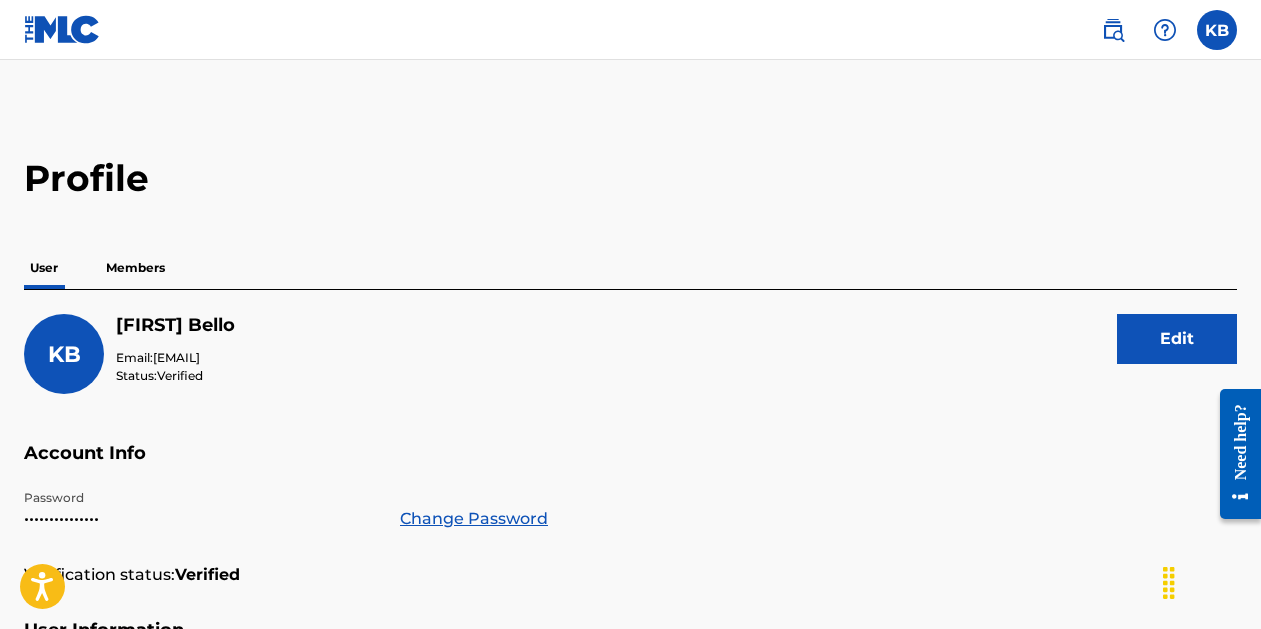 click on "Members" at bounding box center (135, 268) 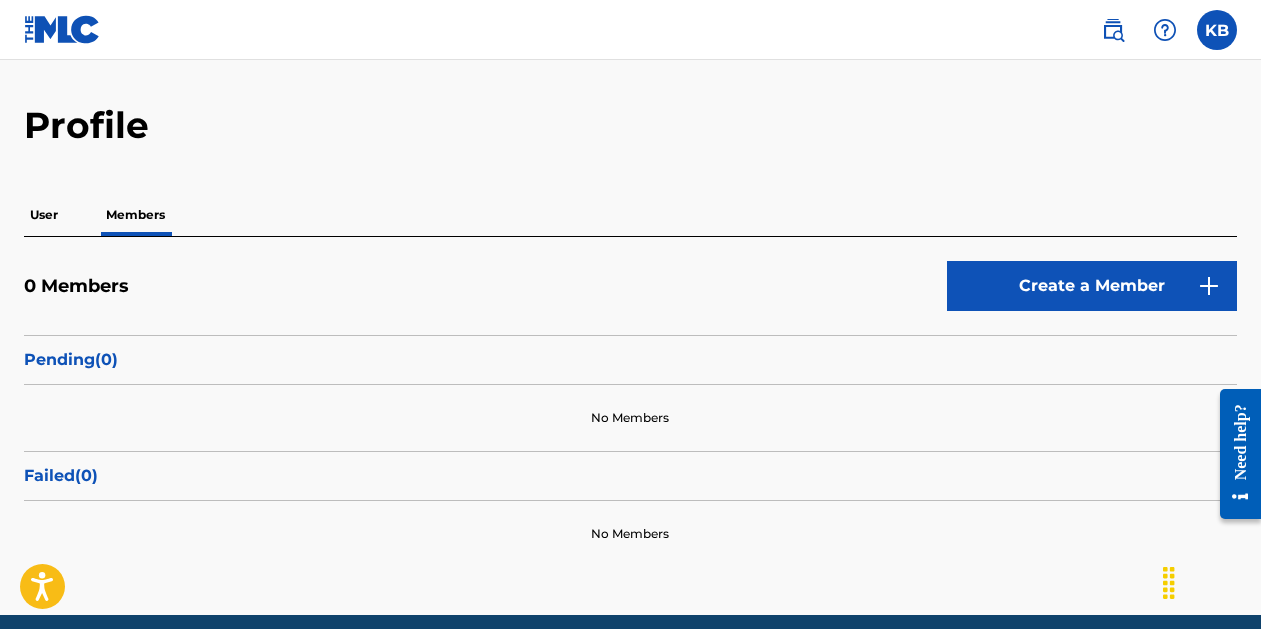 scroll, scrollTop: 0, scrollLeft: 0, axis: both 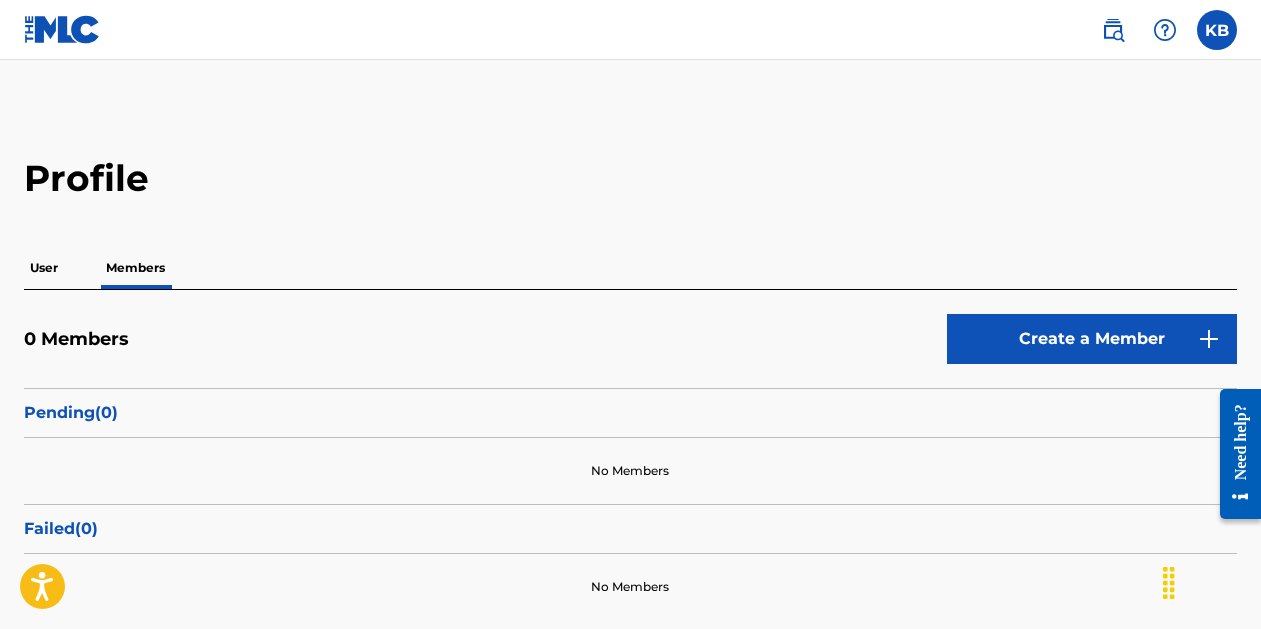 click at bounding box center (1217, 30) 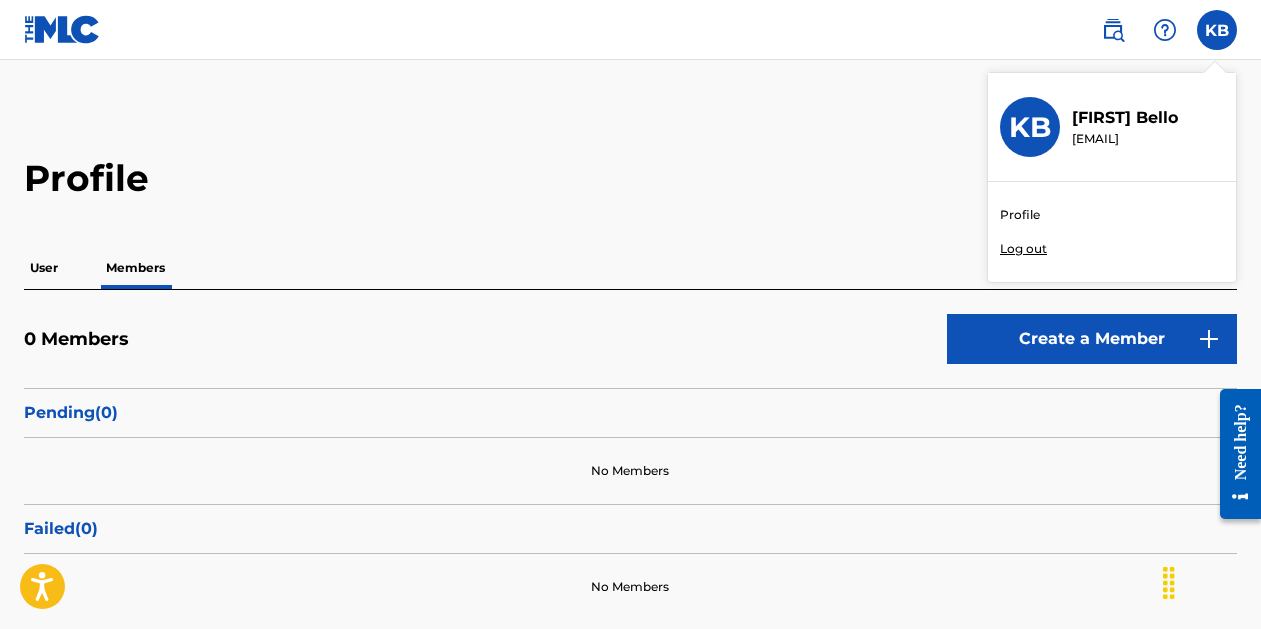 click on "Log out" at bounding box center (1023, 249) 